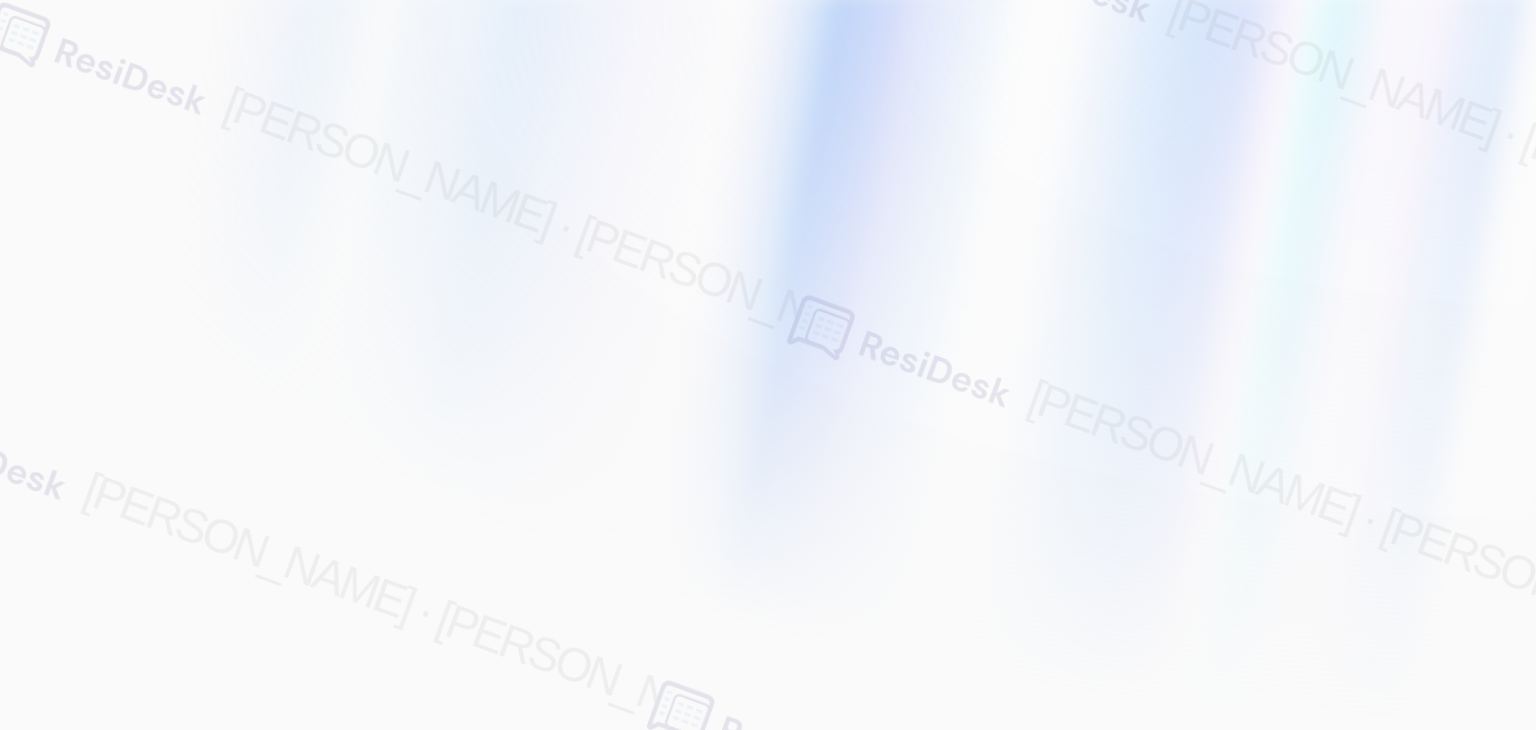 scroll, scrollTop: 0, scrollLeft: 0, axis: both 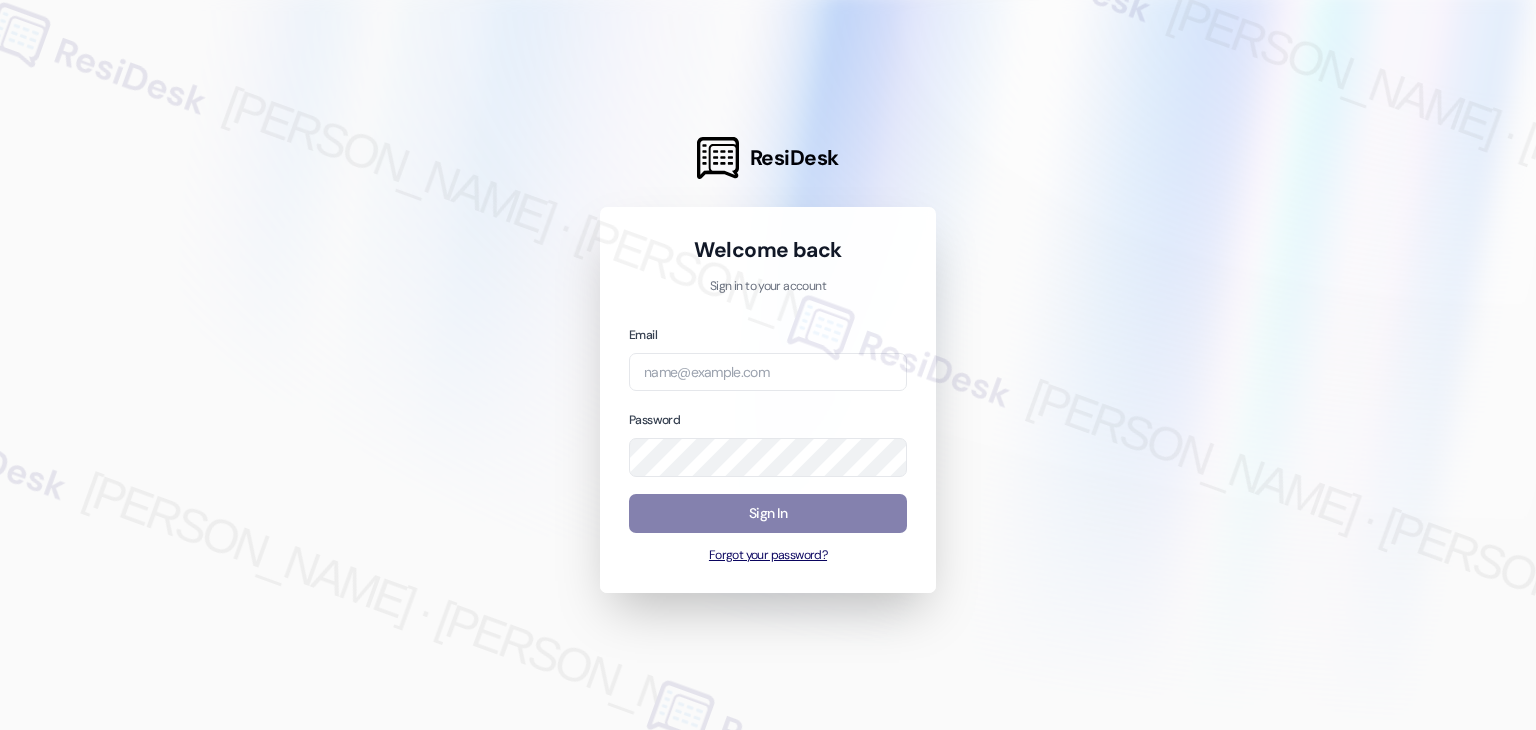 click on "Forgot your password?" at bounding box center (768, 556) 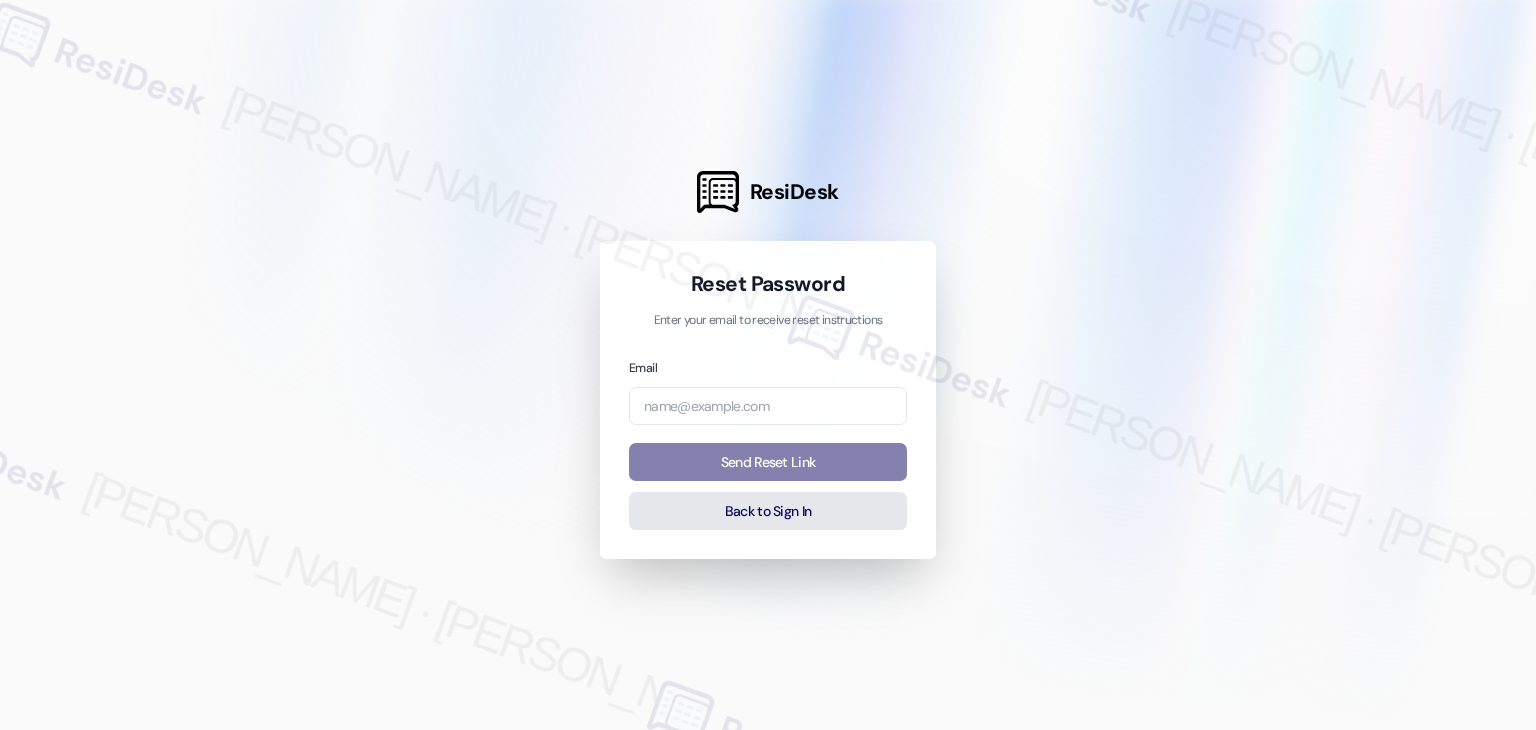 click on "Back to Sign In" at bounding box center (768, 511) 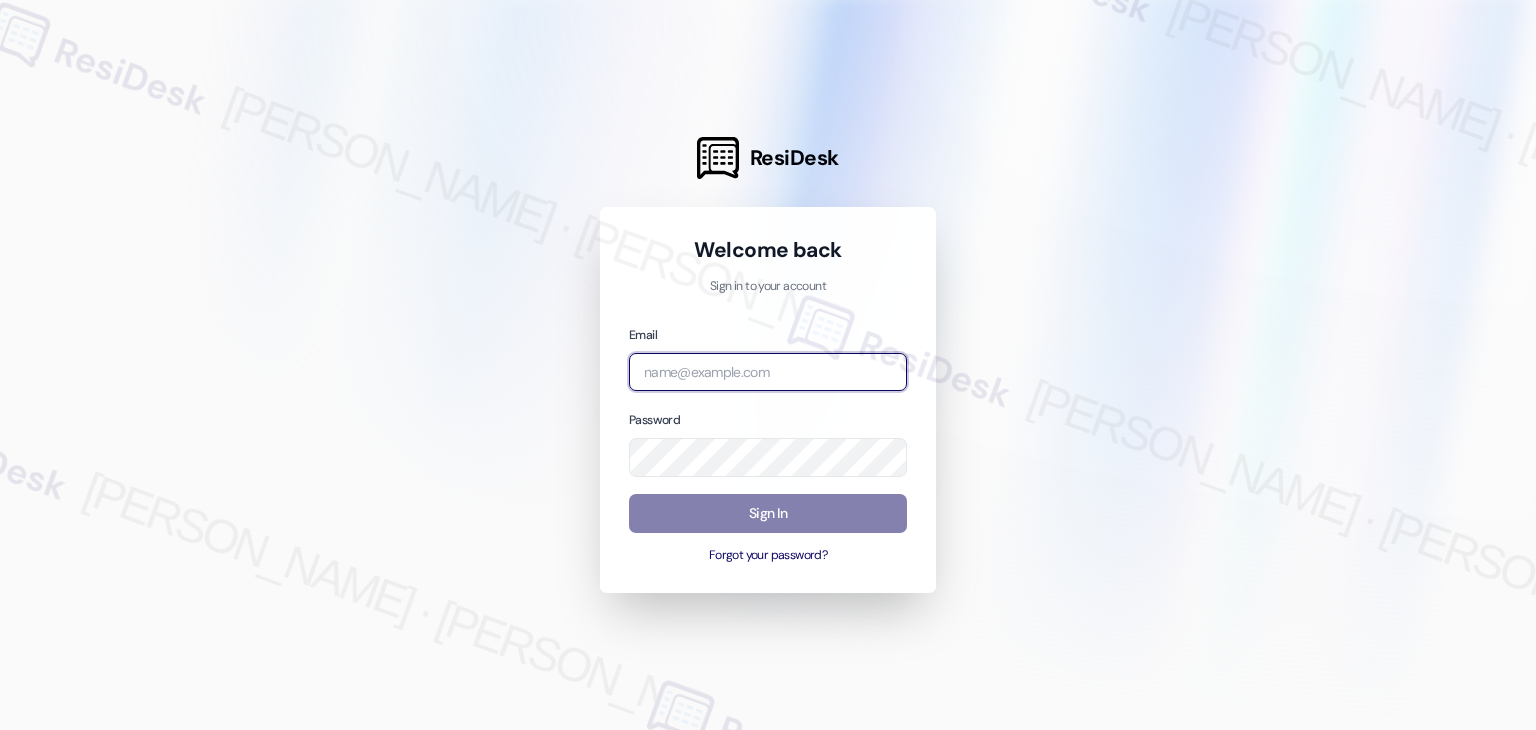 click at bounding box center [768, 372] 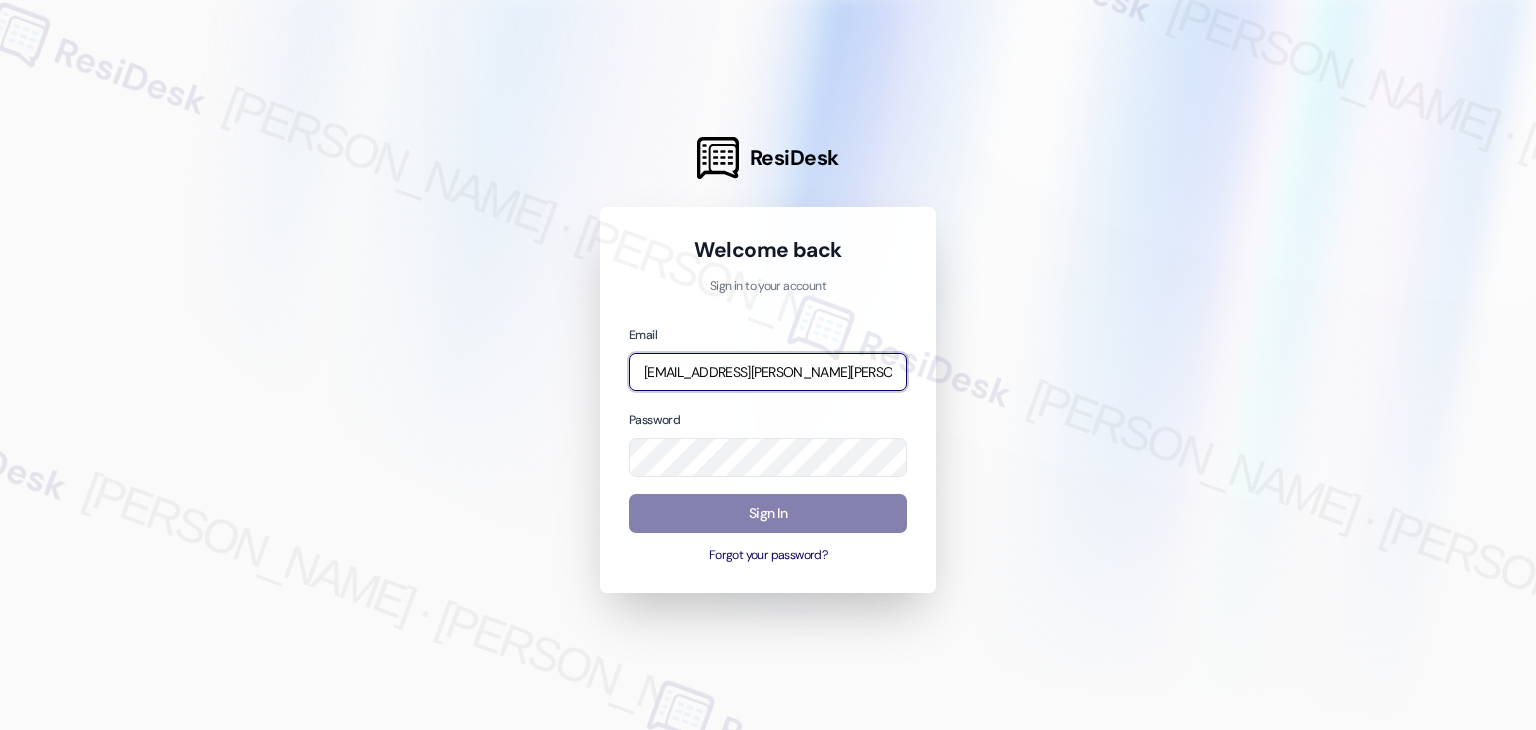 scroll, scrollTop: 0, scrollLeft: 30, axis: horizontal 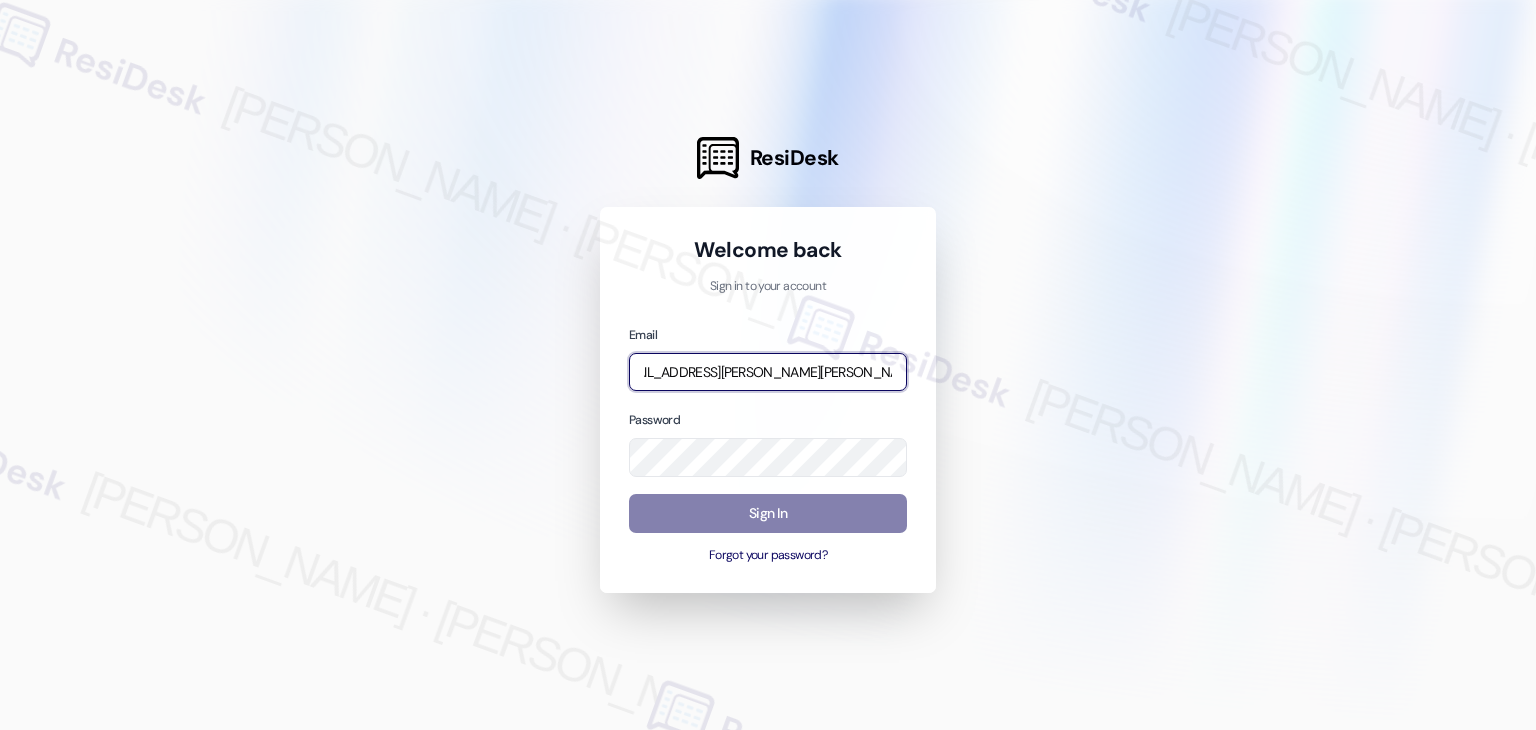 type on "[EMAIL_ADDRESS][PERSON_NAME][PERSON_NAME][DOMAIN_NAME]" 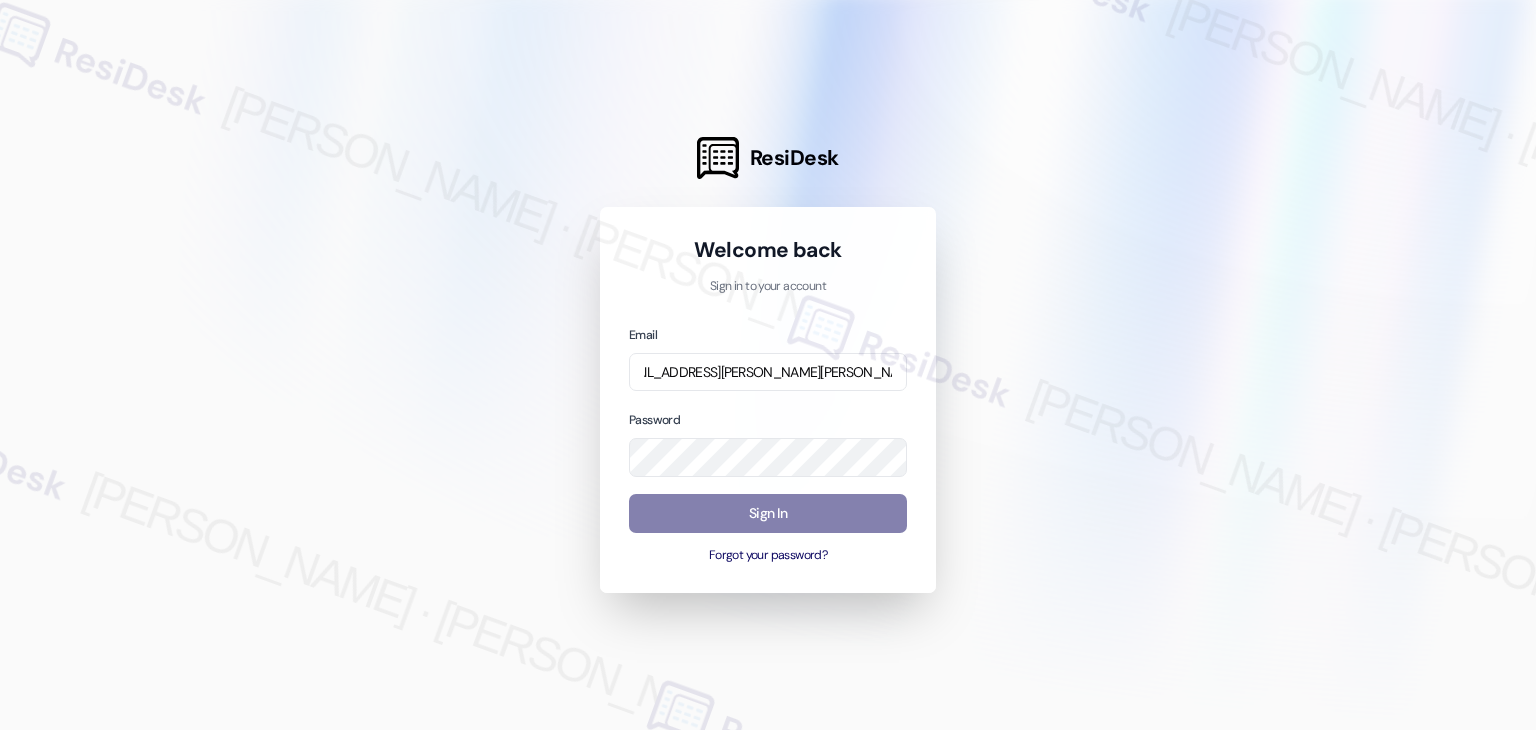 scroll, scrollTop: 0, scrollLeft: 0, axis: both 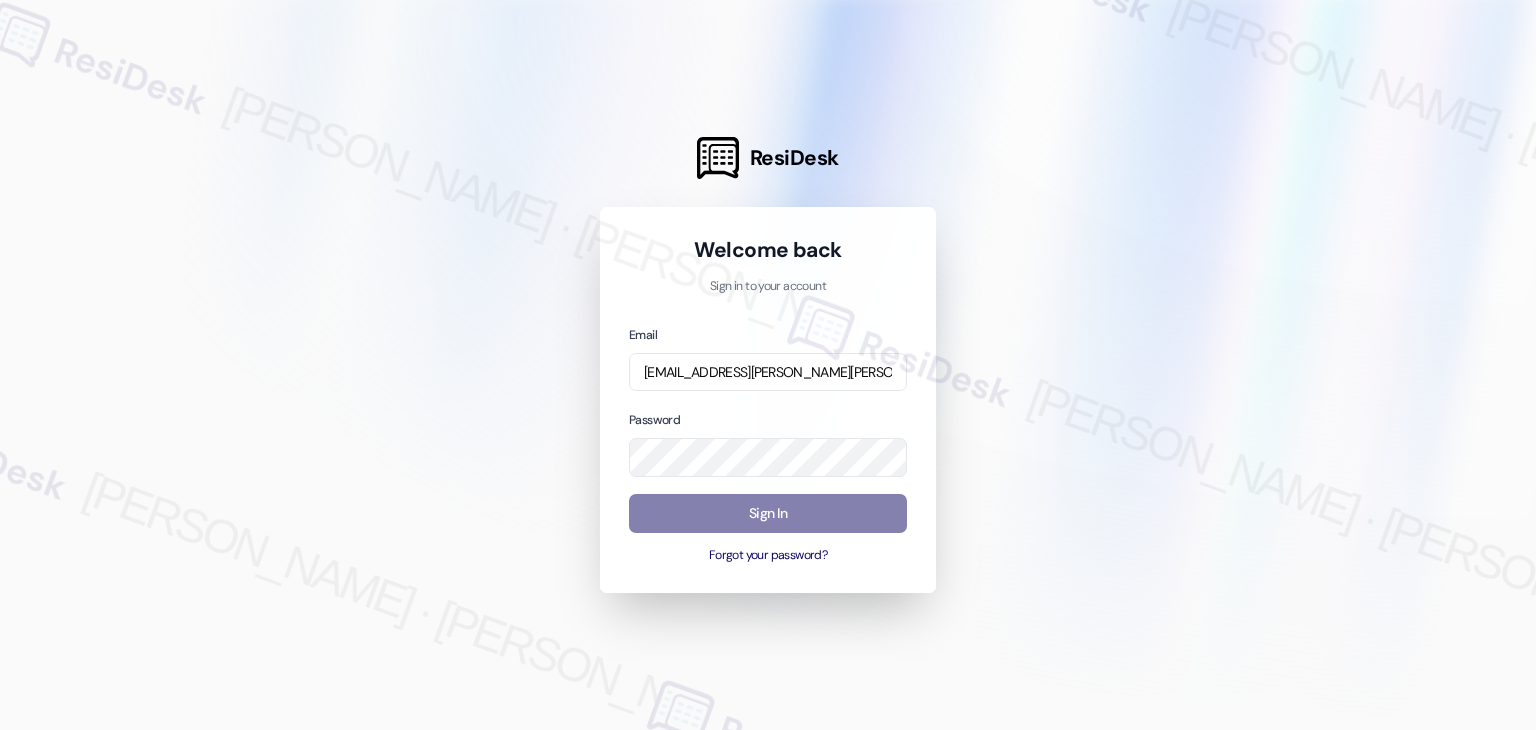 click on "Sign in to your account" at bounding box center [768, 287] 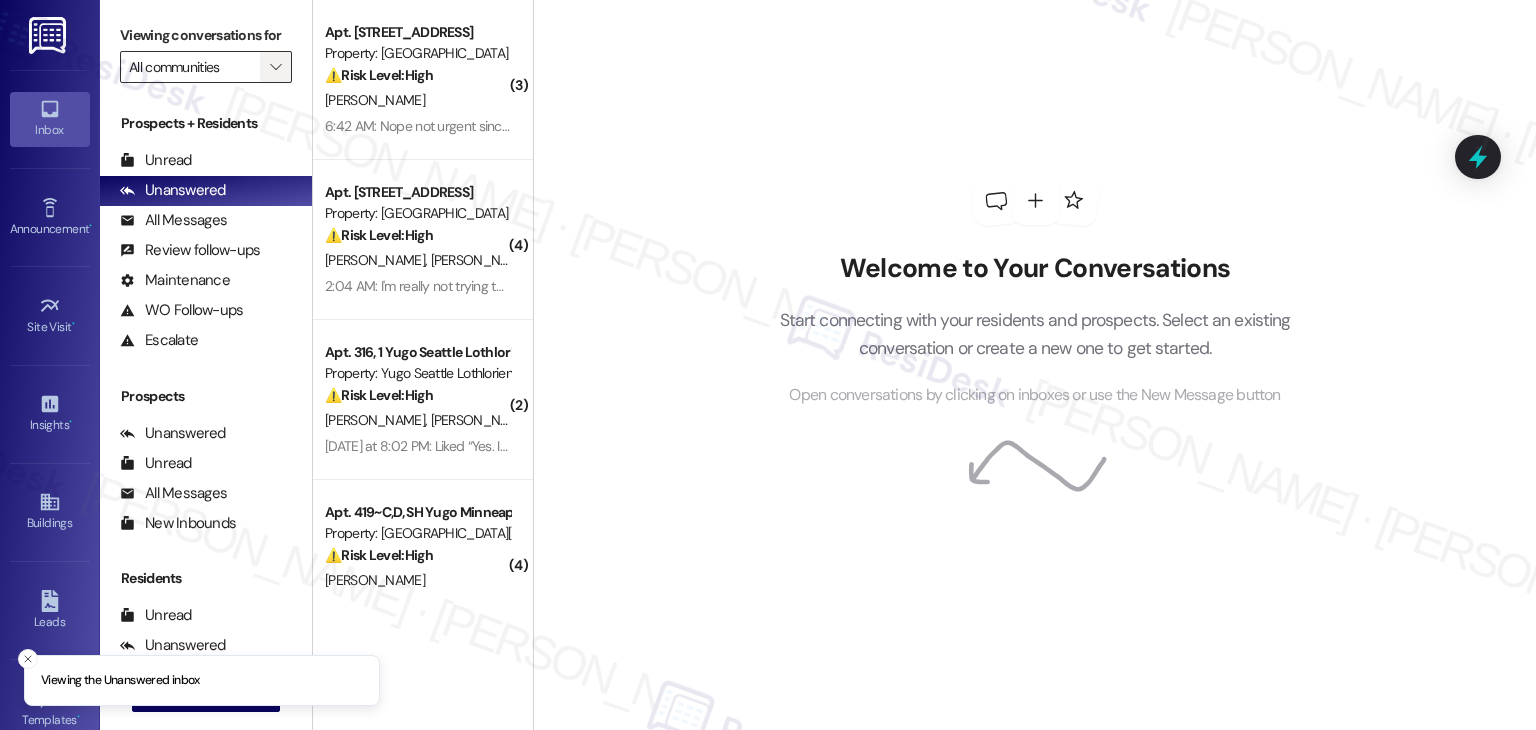 click on "" at bounding box center [275, 67] 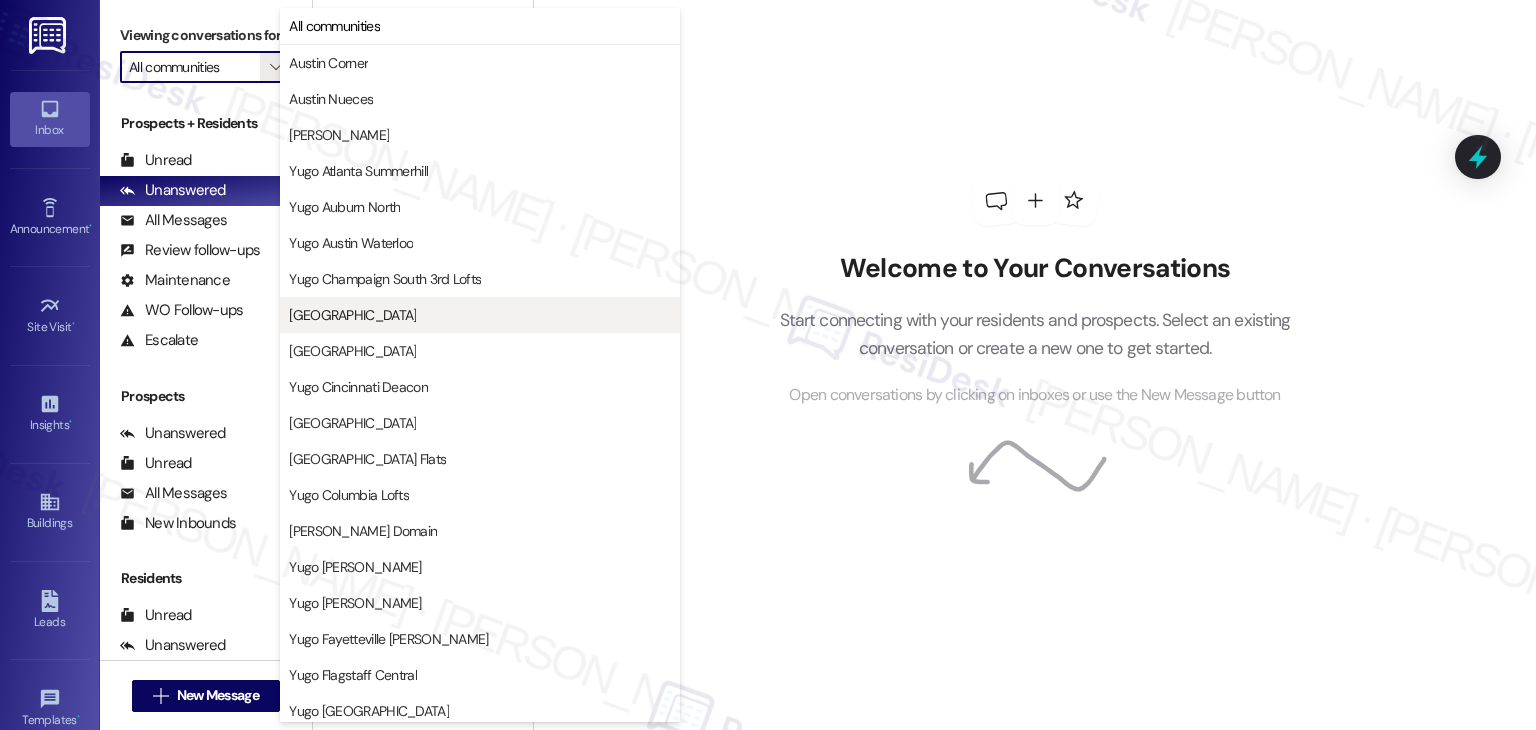 click on "[GEOGRAPHIC_DATA]" at bounding box center [352, 315] 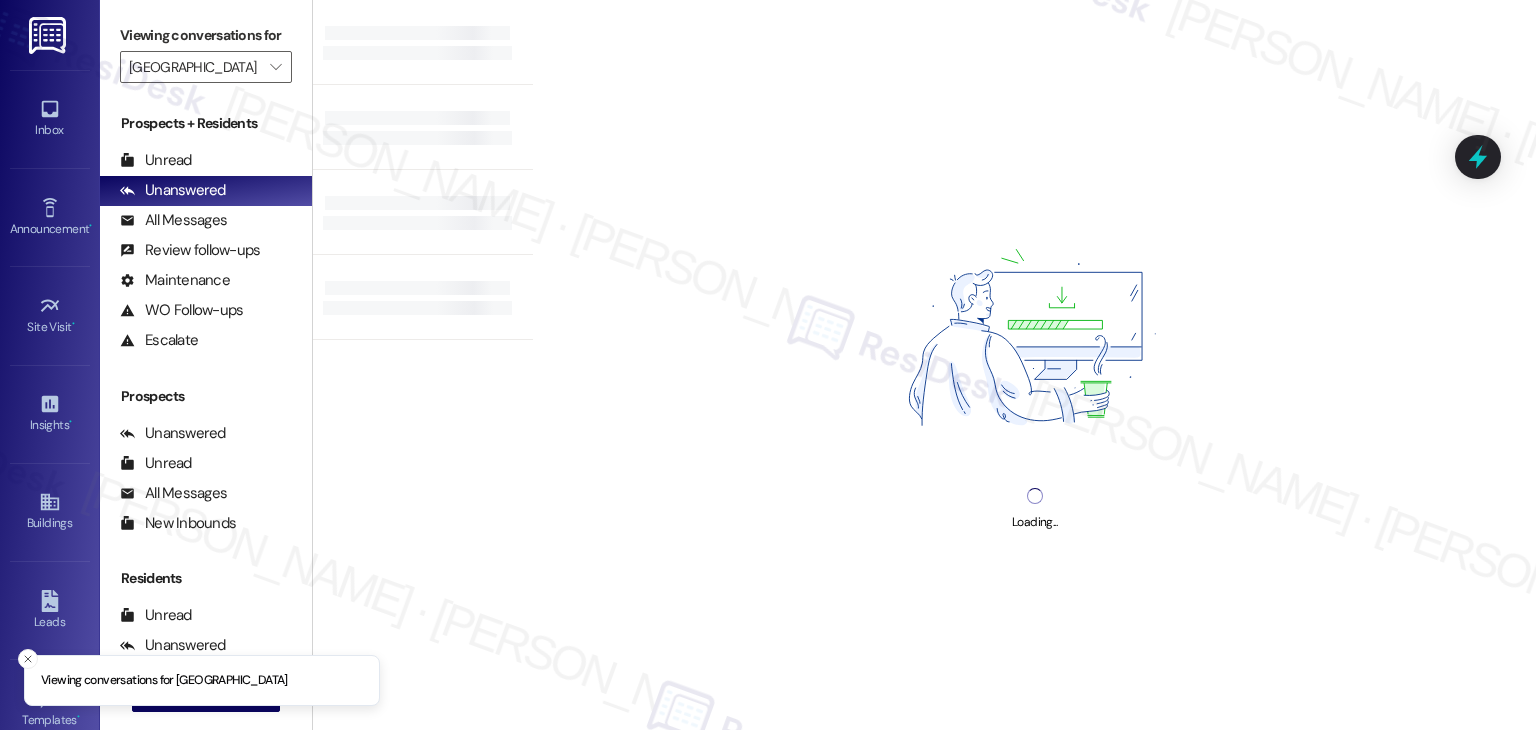 type on "[GEOGRAPHIC_DATA]" 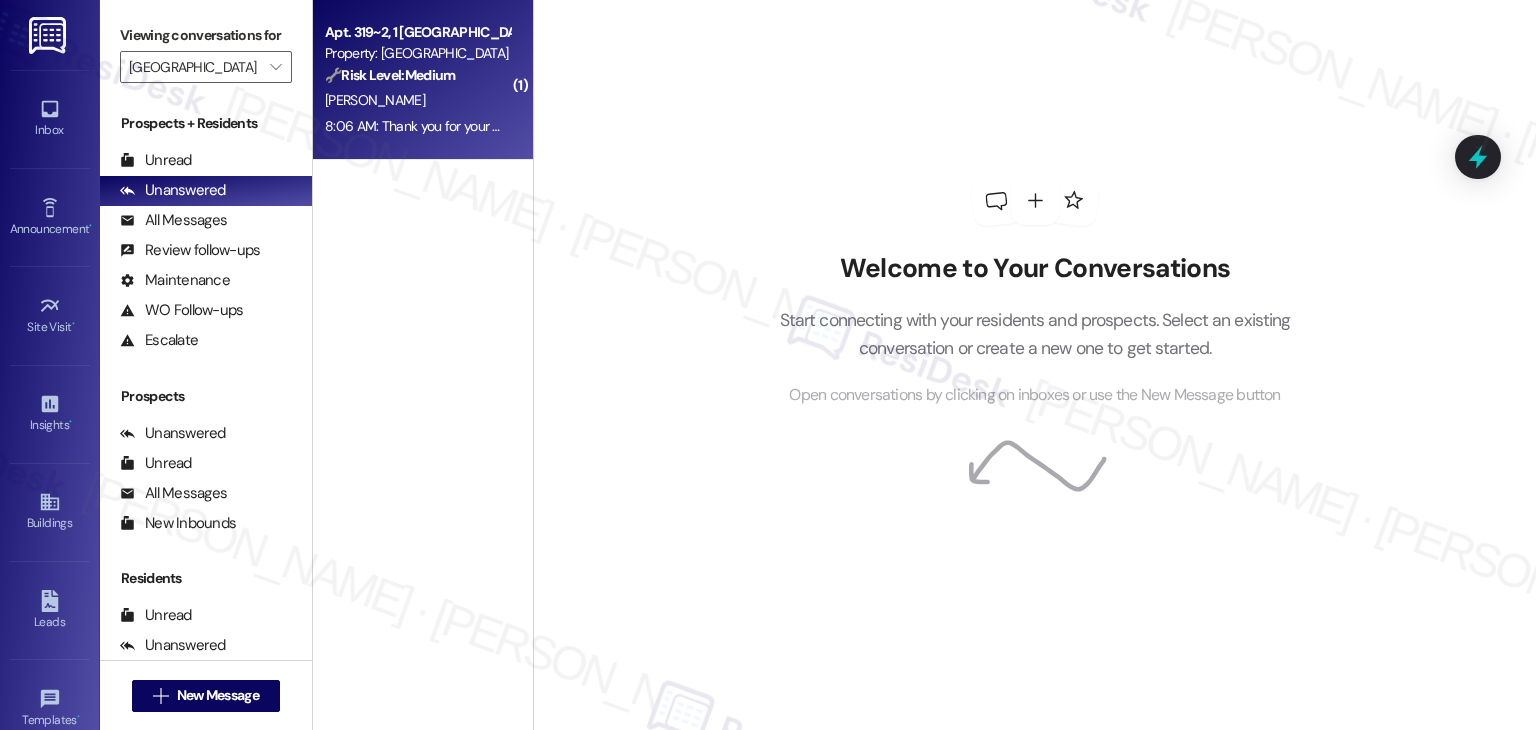 click on "Apt. 319~2, 1 [GEOGRAPHIC_DATA] Property: [GEOGRAPHIC_DATA] 🔧  Risk Level:  Medium The resident is confused about their check-in list not being complete, despite believing they completed all the tasks. This is a non-urgent issue related to process or information clarity. [PERSON_NAME] 8:06 AM: Thank you for your message. Our offices are currently closed, but we will contact you when we resume operations. For emergencies, please contact your emergency number [PHONE_NUMBER]. 8:06 AM: Thank you for your message. Our offices are currently closed, but we will contact you when we resume operations. For emergencies, please contact your emergency number [PHONE_NUMBER]." at bounding box center (423, 80) 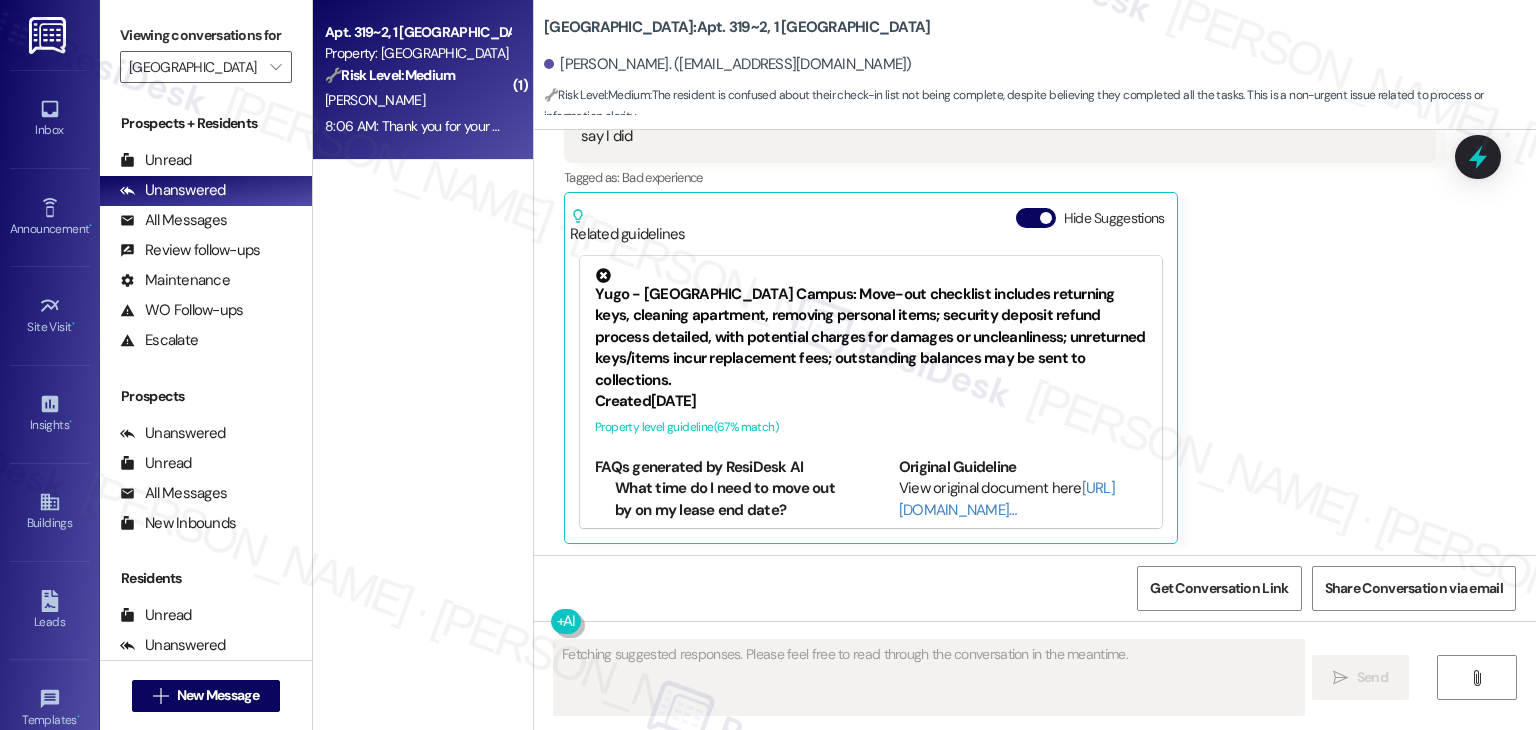 scroll, scrollTop: 689, scrollLeft: 0, axis: vertical 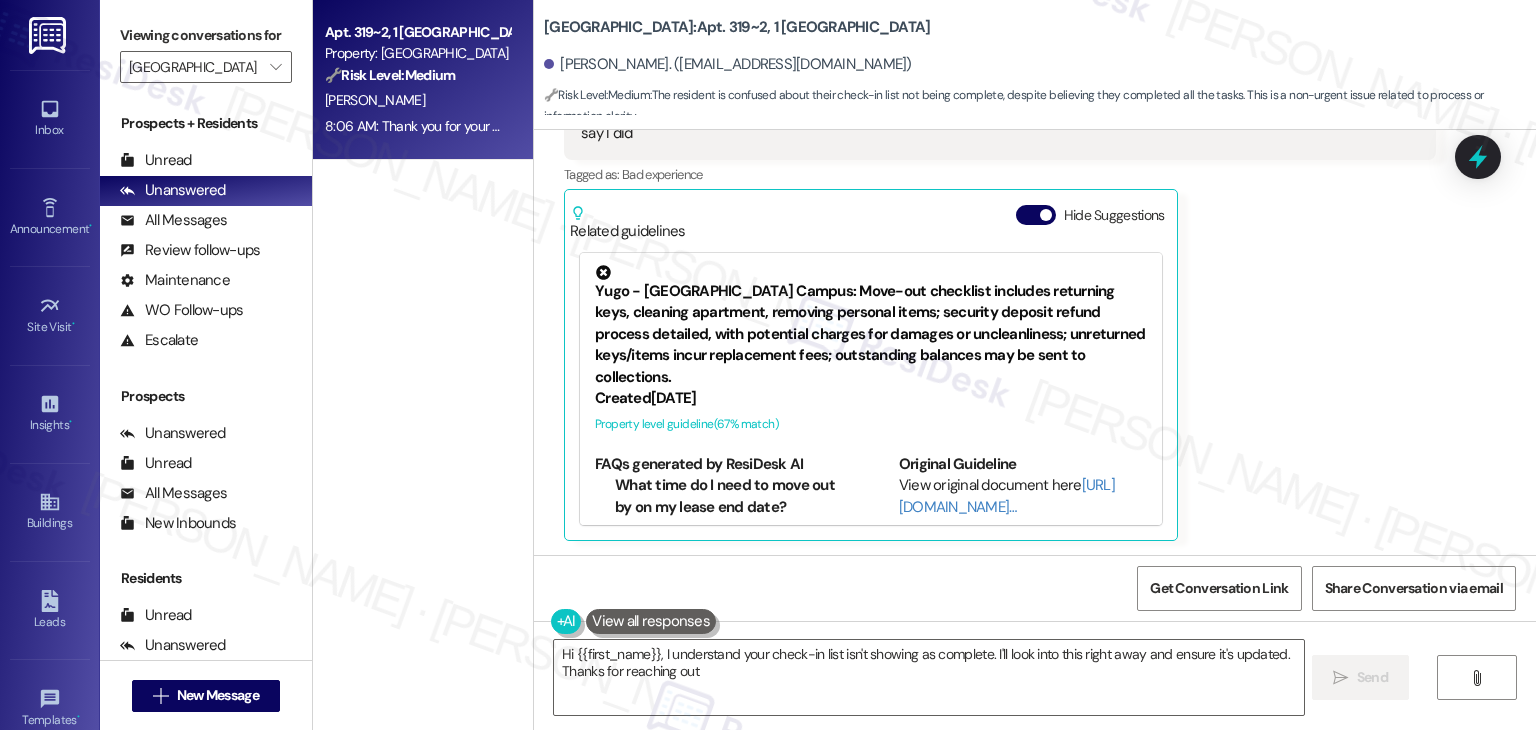 type on "Hi {{first_name}}, I understand your check-in list isn't showing as complete. I'll look into this right away and ensure it's updated. Thanks for reaching out!" 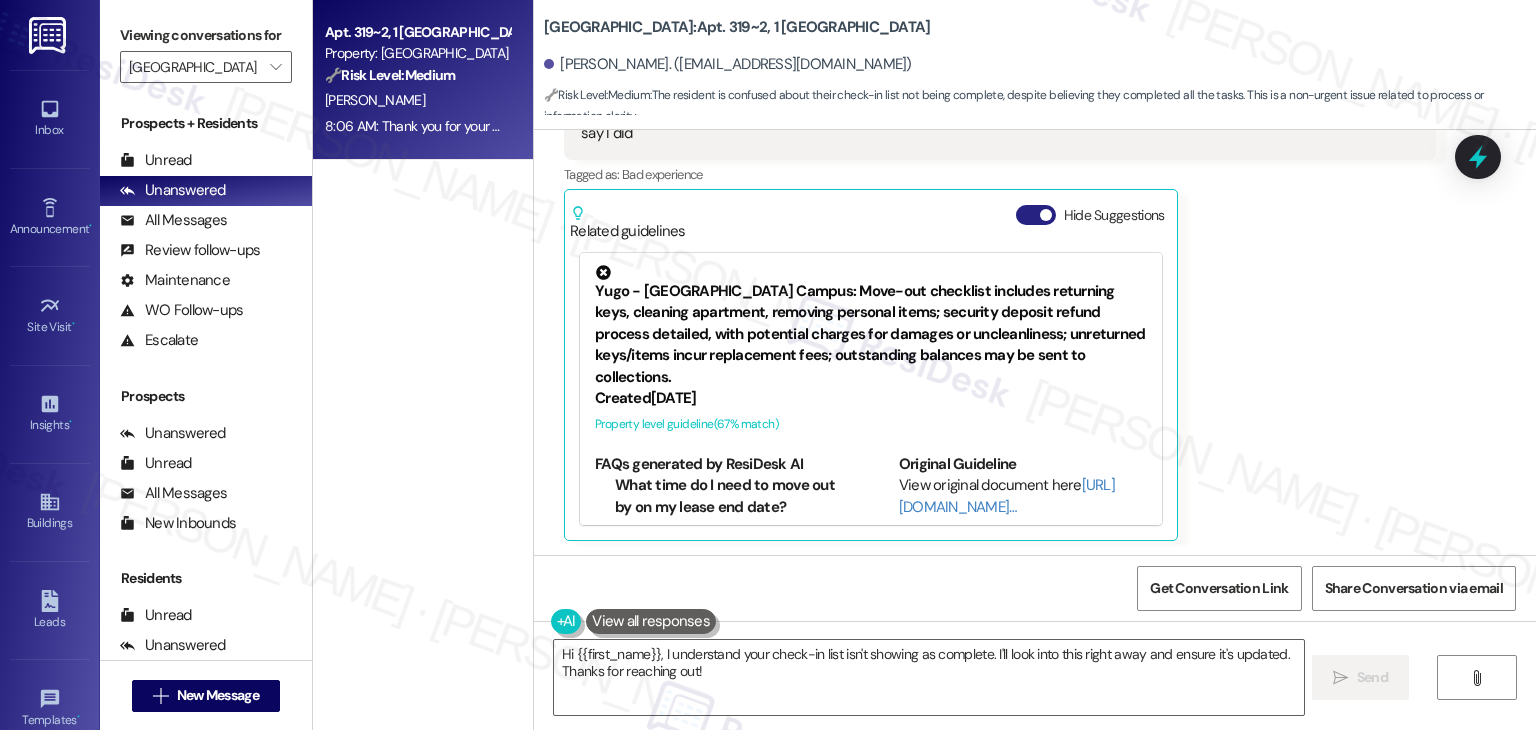 click on "Hide Suggestions" at bounding box center (1036, 215) 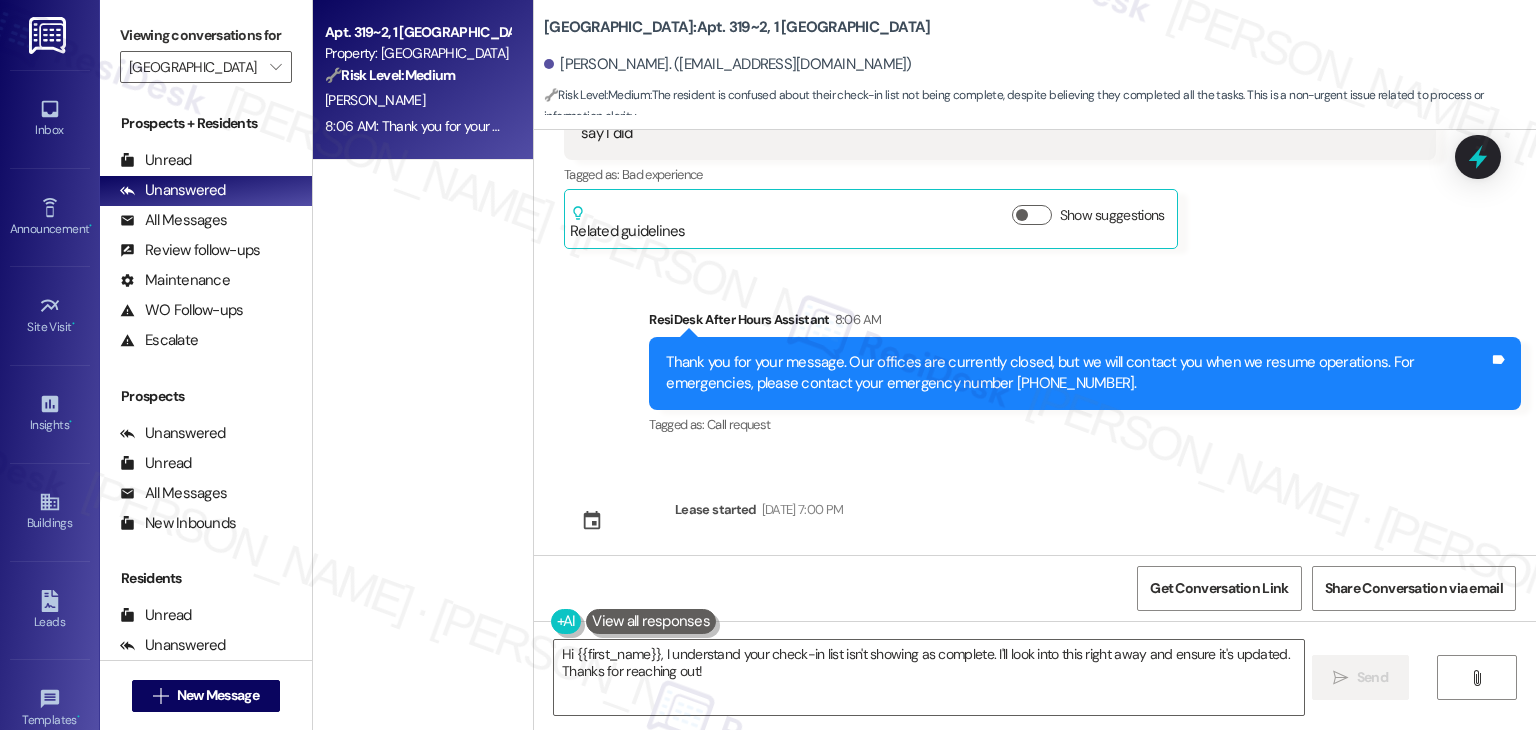 click on "[PERSON_NAME]   Neutral 8:06 AM Hey I have a question for you, I am confused as to why my check in list isn't complete cause I did all the things on it but it doesn't say I did  Tags and notes Tagged as:   Bad experience Click to highlight conversations about Bad experience  Related guidelines Show suggestions" at bounding box center [1000, 143] 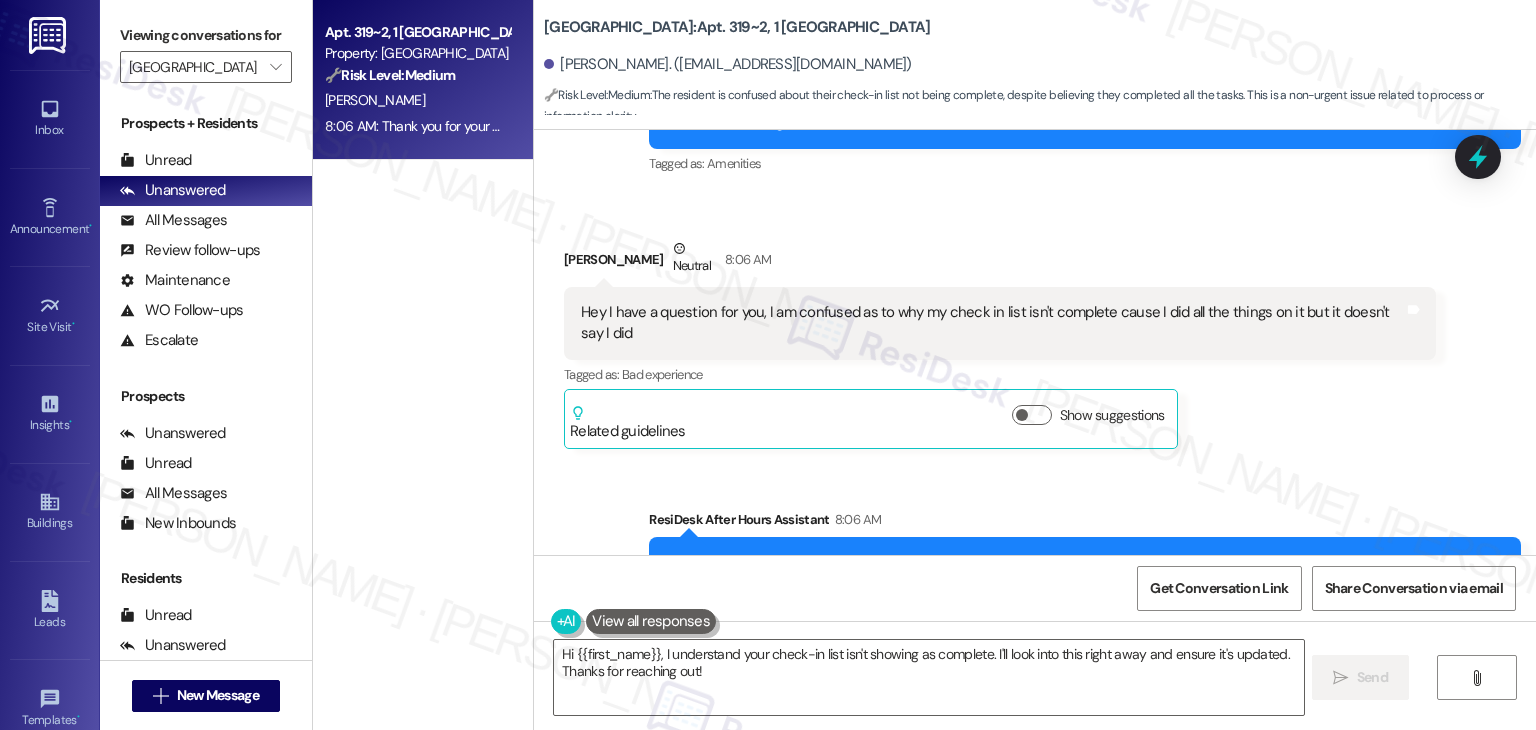 scroll, scrollTop: 389, scrollLeft: 0, axis: vertical 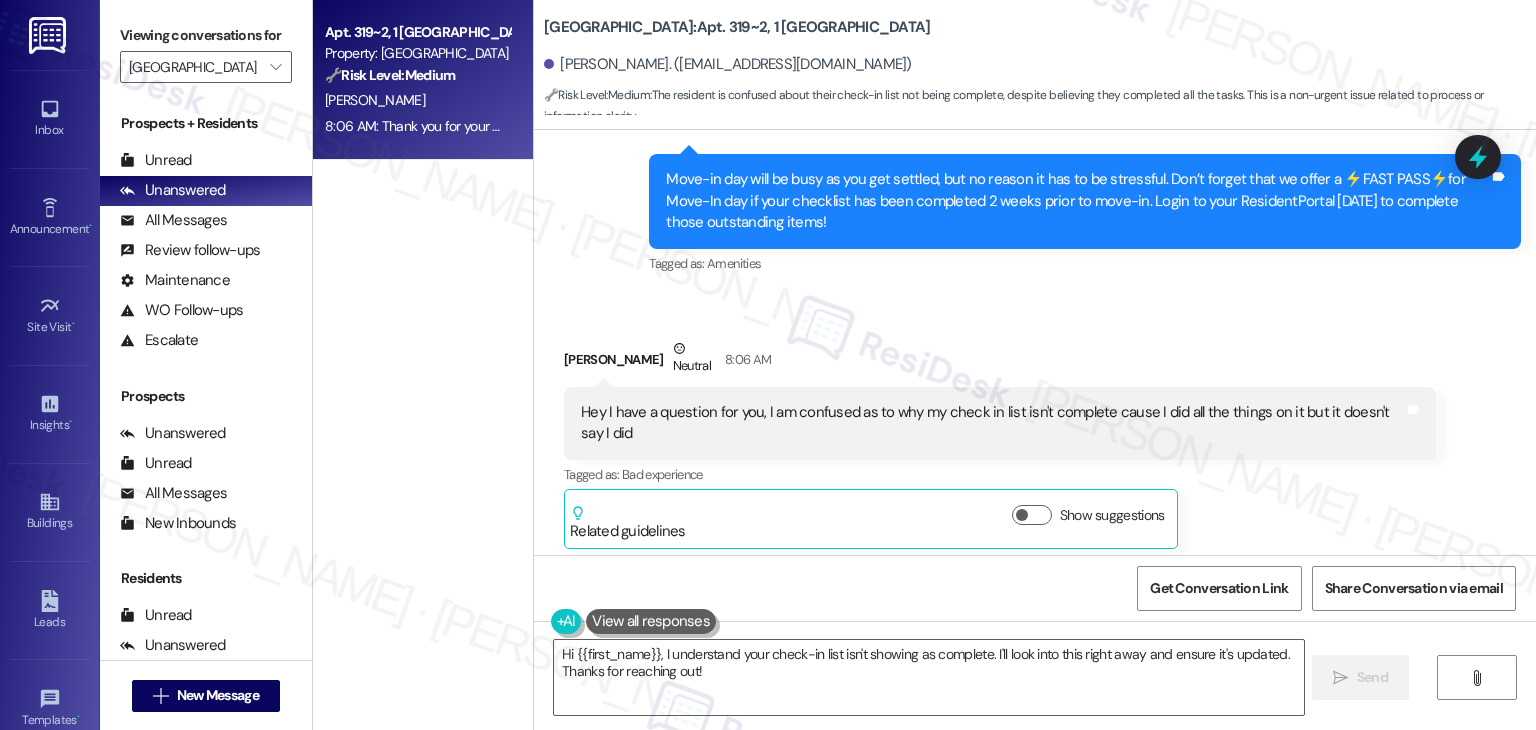 click on "Received via SMS [PERSON_NAME]   Neutral 8:06 AM Hey I have a question for you, I am confused as to why my check in list isn't complete cause I did all the things on it but it doesn't say I did  Tags and notes Tagged as:   Bad experience Click to highlight conversations about Bad experience  Related guidelines Show suggestions" at bounding box center [1000, 443] 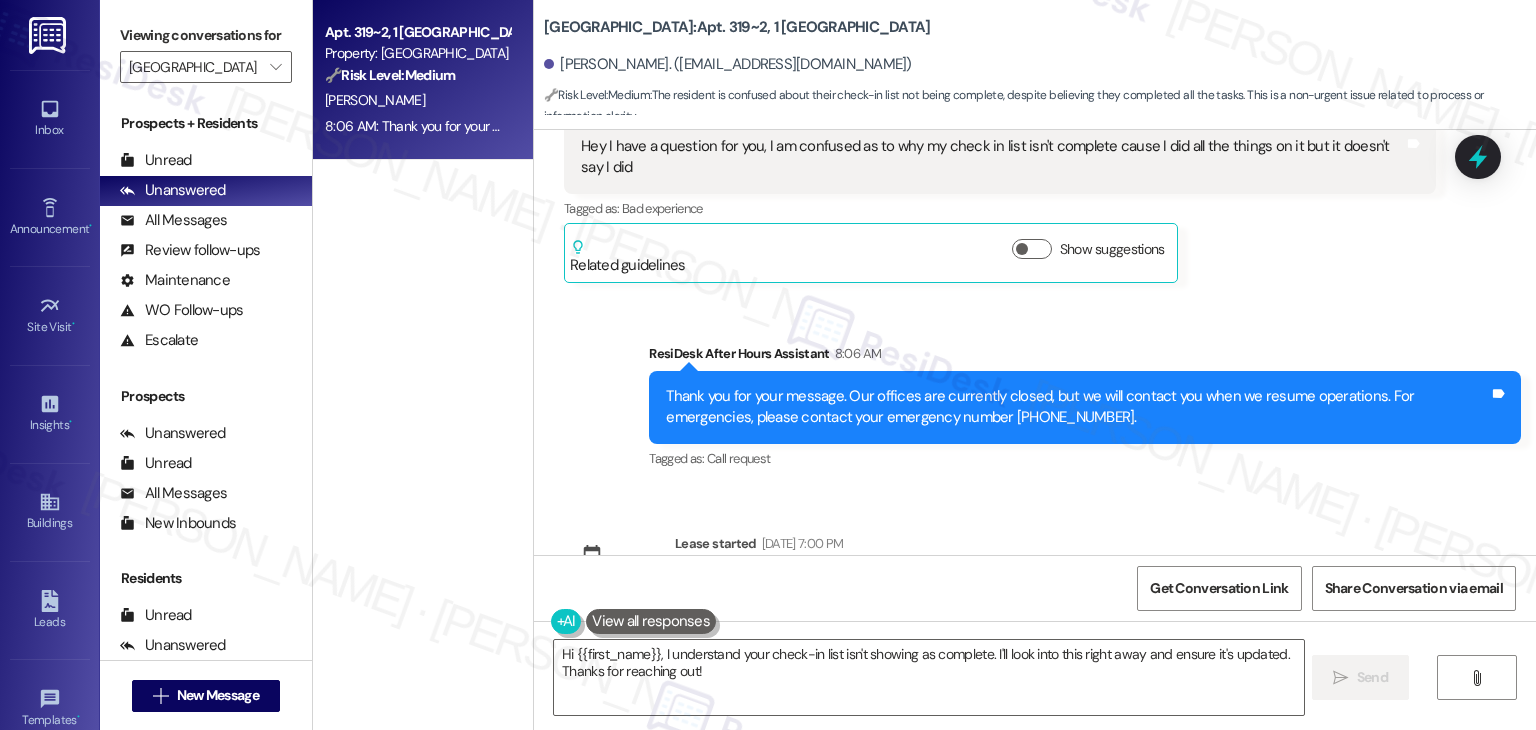 scroll, scrollTop: 689, scrollLeft: 0, axis: vertical 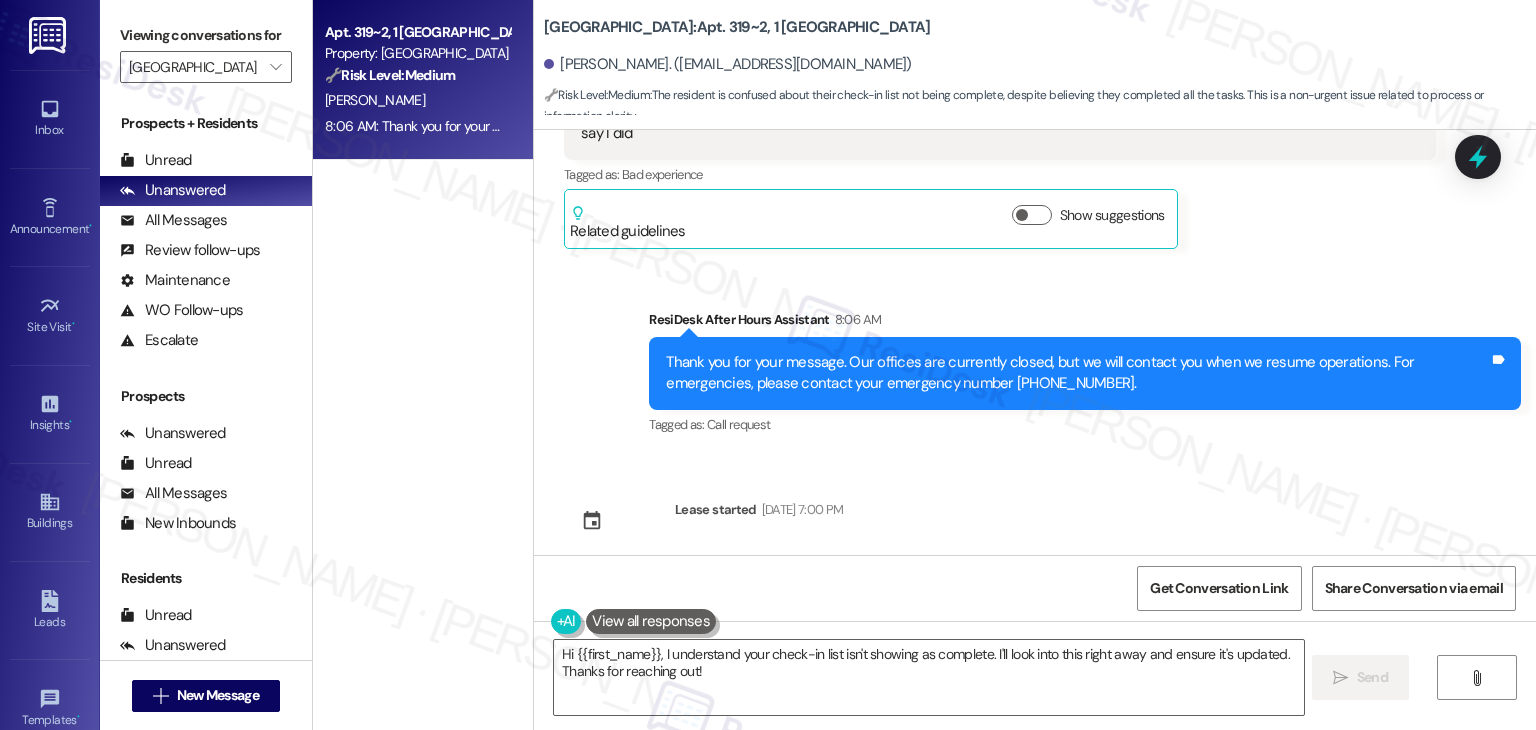 click on "Tagged as:   Call request Click to highlight conversations about Call request" at bounding box center [1085, 424] 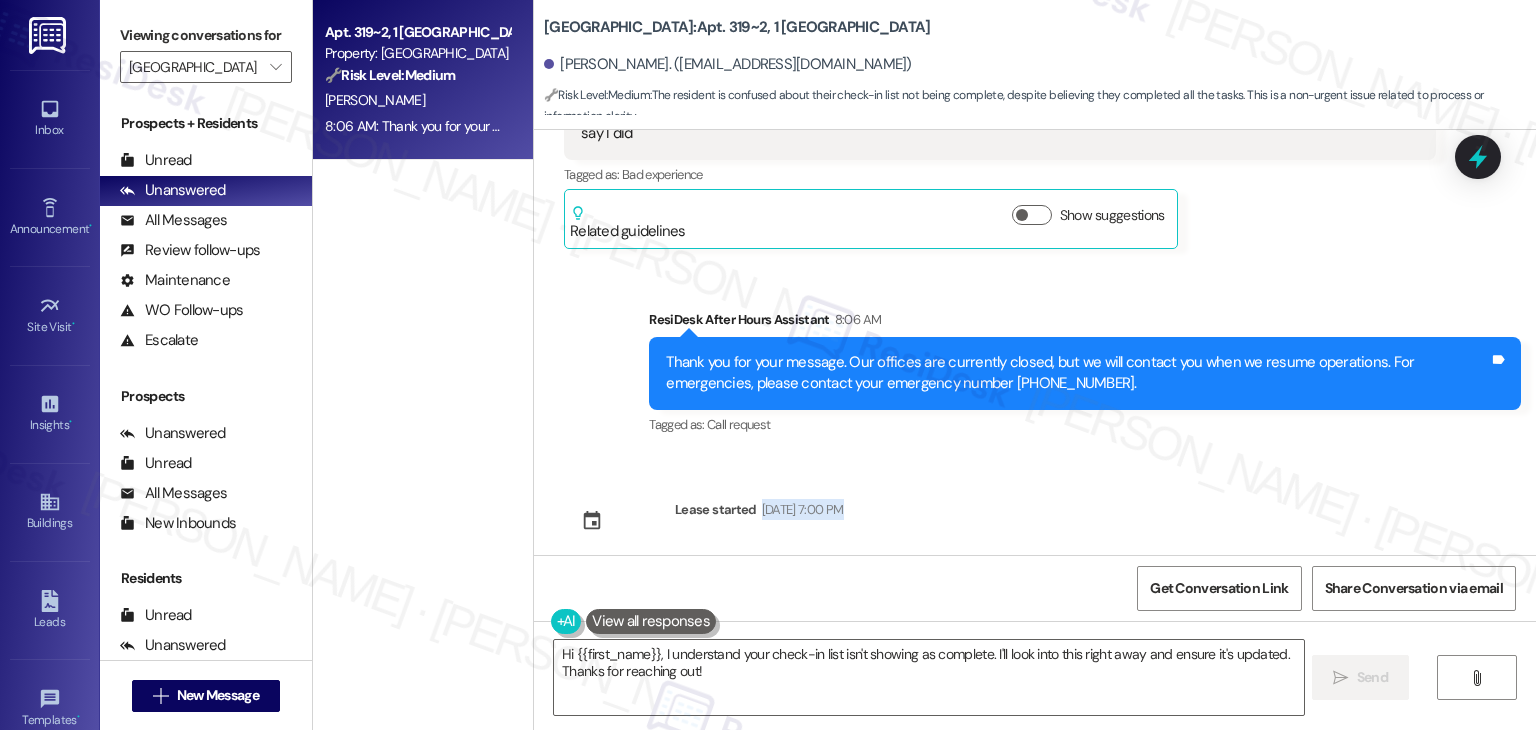 click on "Sent via SMS [PERSON_NAME]   (ResiDesk) [DATE] 5:46 PM Hi [PERSON_NAME]! We’re so excited you’ve chosen [GEOGRAPHIC_DATA] as your future home! Moving is an exciting time, and I want to make sure you feel confident and ready. (You can always reply STOP to opt out of future messages) Tags and notes Tagged as:   Praise Click to highlight conversations about Praise Sent via SMS 5:46 PM [PERSON_NAME]   (ResiDesk) [DATE] 5:46 PM I’m [PERSON_NAME] from the off-site Resident Support Team. I work with your property’s team to help once you’ve moved in, whether it’s answering questions or assisting with maintenance. I’ll be in touch as your move-in date gets closer! Tags and notes Tagged as:   Maintenance ,  Click to highlight conversations about Maintenance Maintenance request ,  Click to highlight conversations about Maintenance request Praise Click to highlight conversations about Praise Sent via SMS 5:47 PM [PERSON_NAME]   (ResiDesk) [DATE] 5:47 PM Tags and notes Tagged as:   Amenities Received via SMS" at bounding box center [1035, 342] 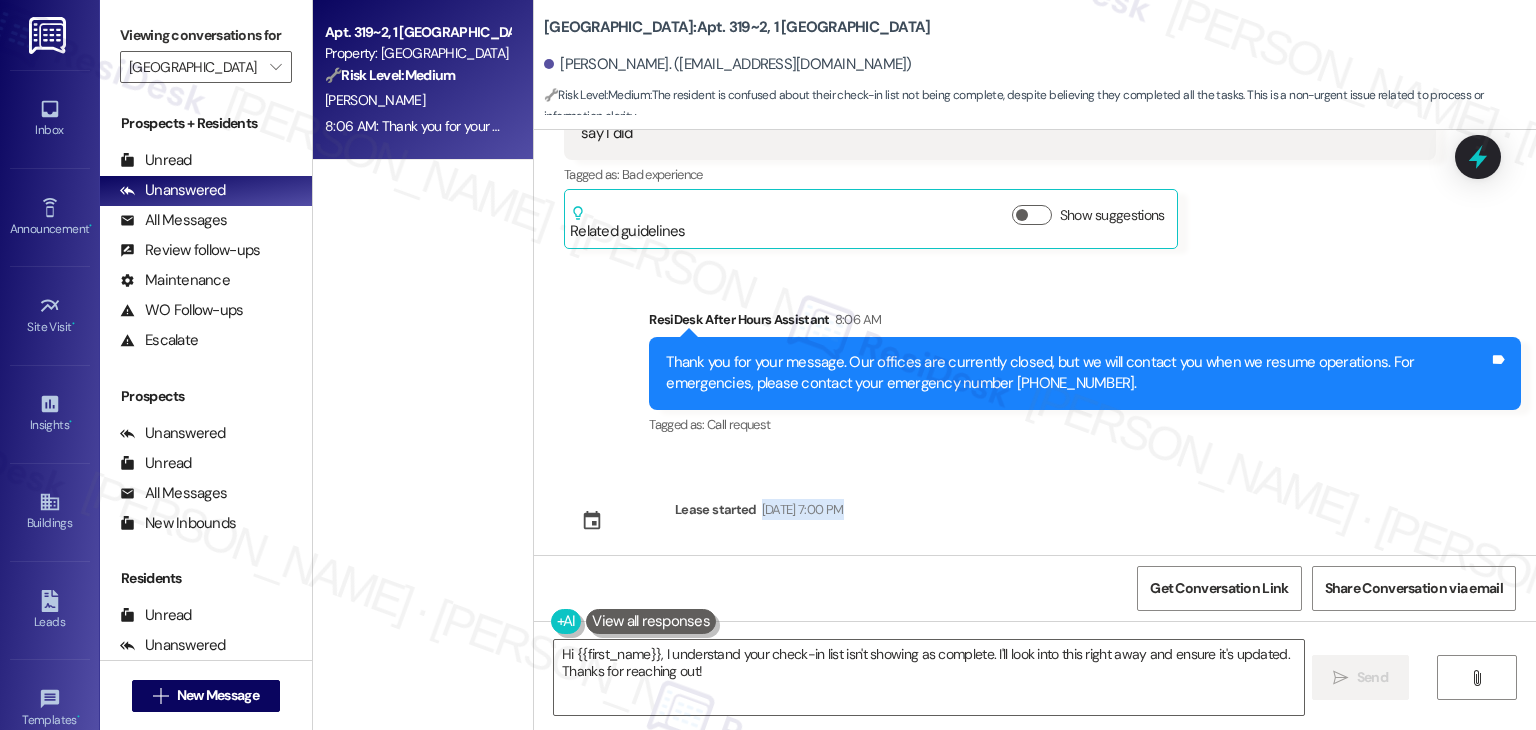 click on "Sent via SMS [PERSON_NAME]   (ResiDesk) [DATE] 5:46 PM Hi [PERSON_NAME]! We’re so excited you’ve chosen [GEOGRAPHIC_DATA] as your future home! Moving is an exciting time, and I want to make sure you feel confident and ready. (You can always reply STOP to opt out of future messages) Tags and notes Tagged as:   Praise Click to highlight conversations about Praise Sent via SMS 5:46 PM [PERSON_NAME]   (ResiDesk) [DATE] 5:46 PM I’m [PERSON_NAME] from the off-site Resident Support Team. I work with your property’s team to help once you’ve moved in, whether it’s answering questions or assisting with maintenance. I’ll be in touch as your move-in date gets closer! Tags and notes Tagged as:   Maintenance ,  Click to highlight conversations about Maintenance Maintenance request ,  Click to highlight conversations about Maintenance request Praise Click to highlight conversations about Praise Sent via SMS 5:47 PM [PERSON_NAME]   (ResiDesk) [DATE] 5:47 PM Tags and notes Tagged as:   Amenities Received via SMS" at bounding box center (1035, 342) 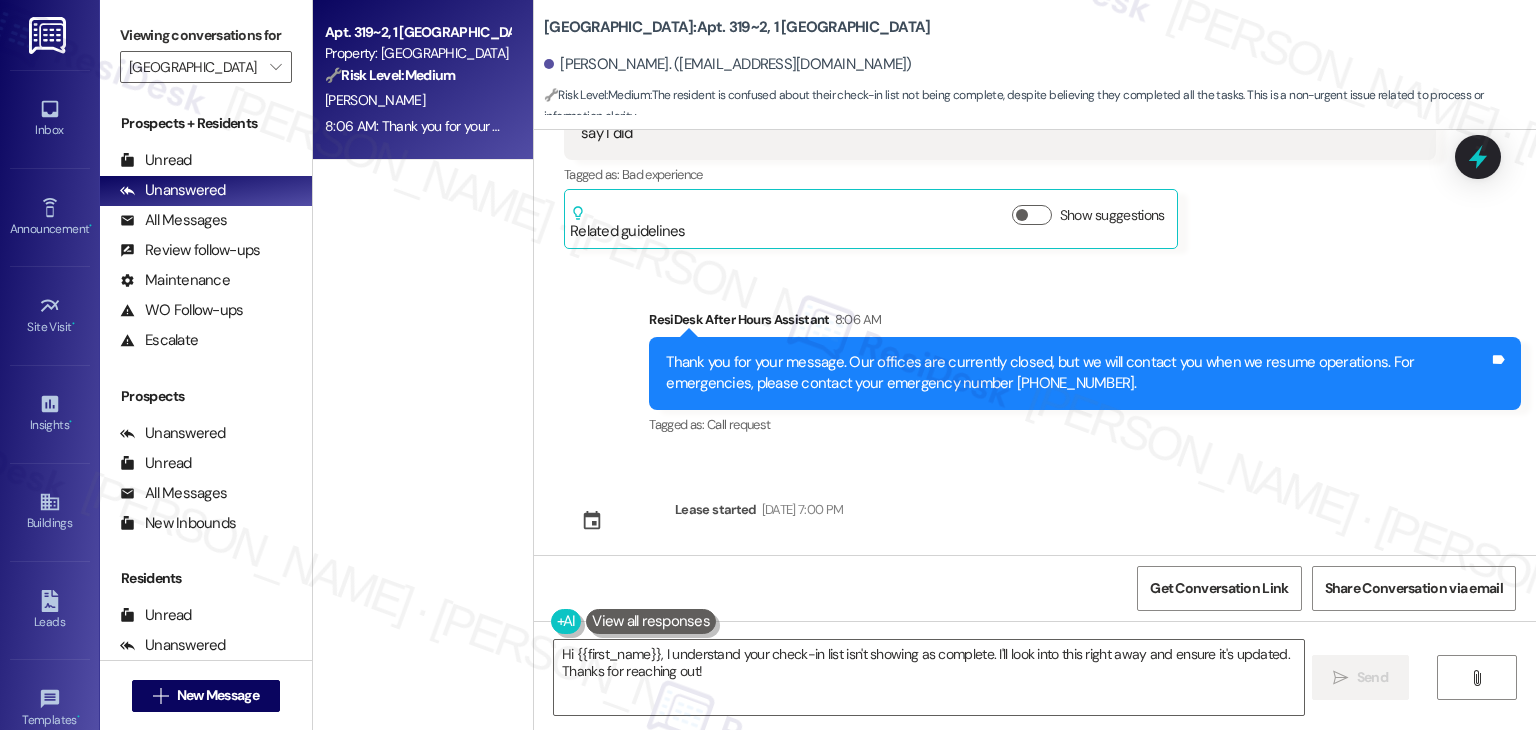 click on "Sent via SMS [PERSON_NAME]   (ResiDesk) [DATE] 5:46 PM Hi [PERSON_NAME]! We’re so excited you’ve chosen [GEOGRAPHIC_DATA] as your future home! Moving is an exciting time, and I want to make sure you feel confident and ready. (You can always reply STOP to opt out of future messages) Tags and notes Tagged as:   Praise Click to highlight conversations about Praise Sent via SMS 5:46 PM [PERSON_NAME]   (ResiDesk) [DATE] 5:46 PM I’m [PERSON_NAME] from the off-site Resident Support Team. I work with your property’s team to help once you’ve moved in, whether it’s answering questions or assisting with maintenance. I’ll be in touch as your move-in date gets closer! Tags and notes Tagged as:   Maintenance ,  Click to highlight conversations about Maintenance Maintenance request ,  Click to highlight conversations about Maintenance request Praise Click to highlight conversations about Praise Sent via SMS 5:47 PM [PERSON_NAME]   (ResiDesk) [DATE] 5:47 PM Tags and notes Tagged as:   Amenities Received via SMS" at bounding box center (1035, 342) 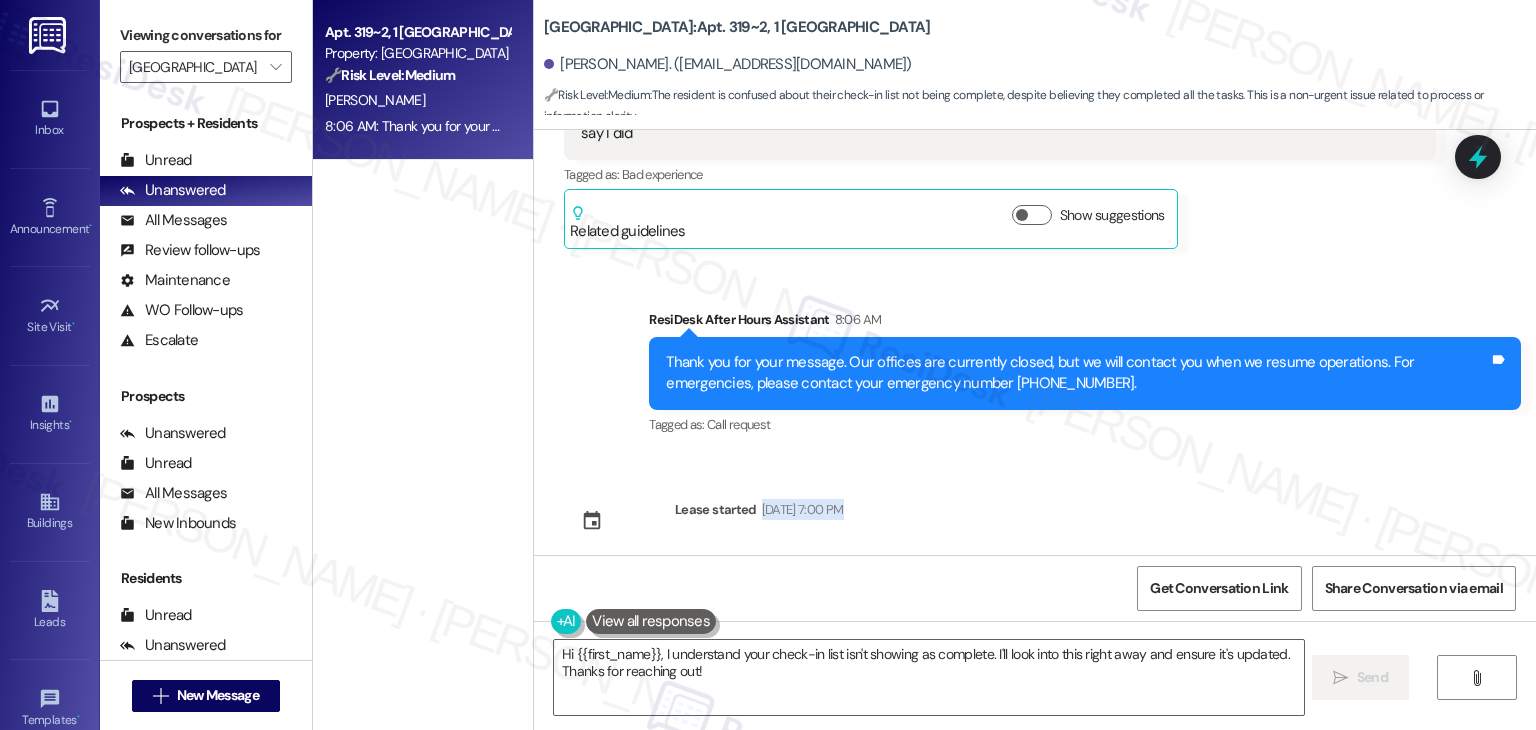 click on "Sent via SMS [PERSON_NAME]   (ResiDesk) [DATE] 5:46 PM Hi [PERSON_NAME]! We’re so excited you’ve chosen [GEOGRAPHIC_DATA] as your future home! Moving is an exciting time, and I want to make sure you feel confident and ready. (You can always reply STOP to opt out of future messages) Tags and notes Tagged as:   Praise Click to highlight conversations about Praise Sent via SMS 5:46 PM [PERSON_NAME]   (ResiDesk) [DATE] 5:46 PM I’m [PERSON_NAME] from the off-site Resident Support Team. I work with your property’s team to help once you’ve moved in, whether it’s answering questions or assisting with maintenance. I’ll be in touch as your move-in date gets closer! Tags and notes Tagged as:   Maintenance ,  Click to highlight conversations about Maintenance Maintenance request ,  Click to highlight conversations about Maintenance request Praise Click to highlight conversations about Praise Sent via SMS 5:47 PM [PERSON_NAME]   (ResiDesk) [DATE] 5:47 PM Tags and notes Tagged as:   Amenities Received via SMS" at bounding box center (1035, 342) 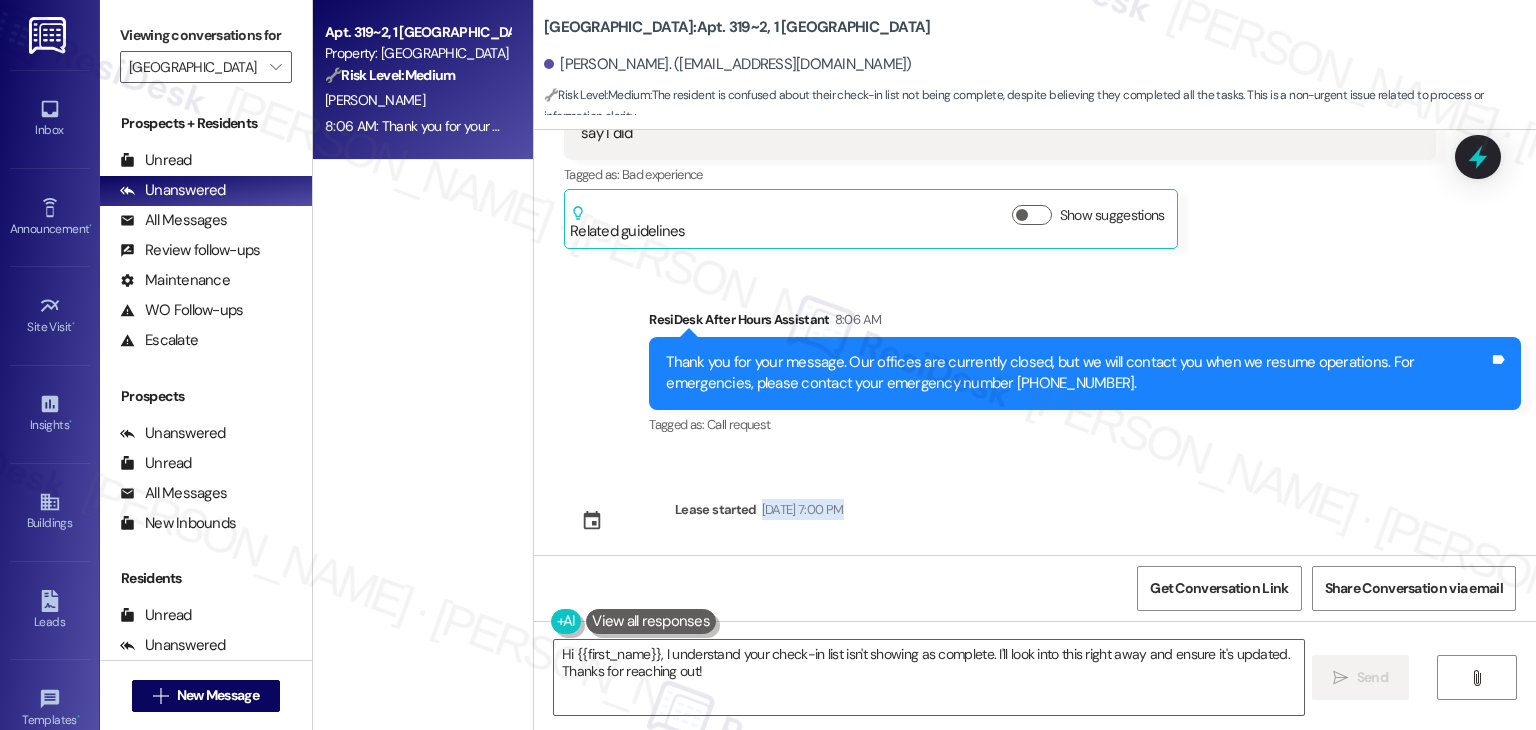 click on "Sent via SMS [PERSON_NAME]   (ResiDesk) [DATE] 5:46 PM Hi [PERSON_NAME]! We’re so excited you’ve chosen [GEOGRAPHIC_DATA] as your future home! Moving is an exciting time, and I want to make sure you feel confident and ready. (You can always reply STOP to opt out of future messages) Tags and notes Tagged as:   Praise Click to highlight conversations about Praise Sent via SMS 5:46 PM [PERSON_NAME]   (ResiDesk) [DATE] 5:46 PM I’m [PERSON_NAME] from the off-site Resident Support Team. I work with your property’s team to help once you’ve moved in, whether it’s answering questions or assisting with maintenance. I’ll be in touch as your move-in date gets closer! Tags and notes Tagged as:   Maintenance ,  Click to highlight conversations about Maintenance Maintenance request ,  Click to highlight conversations about Maintenance request Praise Click to highlight conversations about Praise Sent via SMS 5:47 PM [PERSON_NAME]   (ResiDesk) [DATE] 5:47 PM Tags and notes Tagged as:   Amenities Received via SMS" at bounding box center (1035, 342) 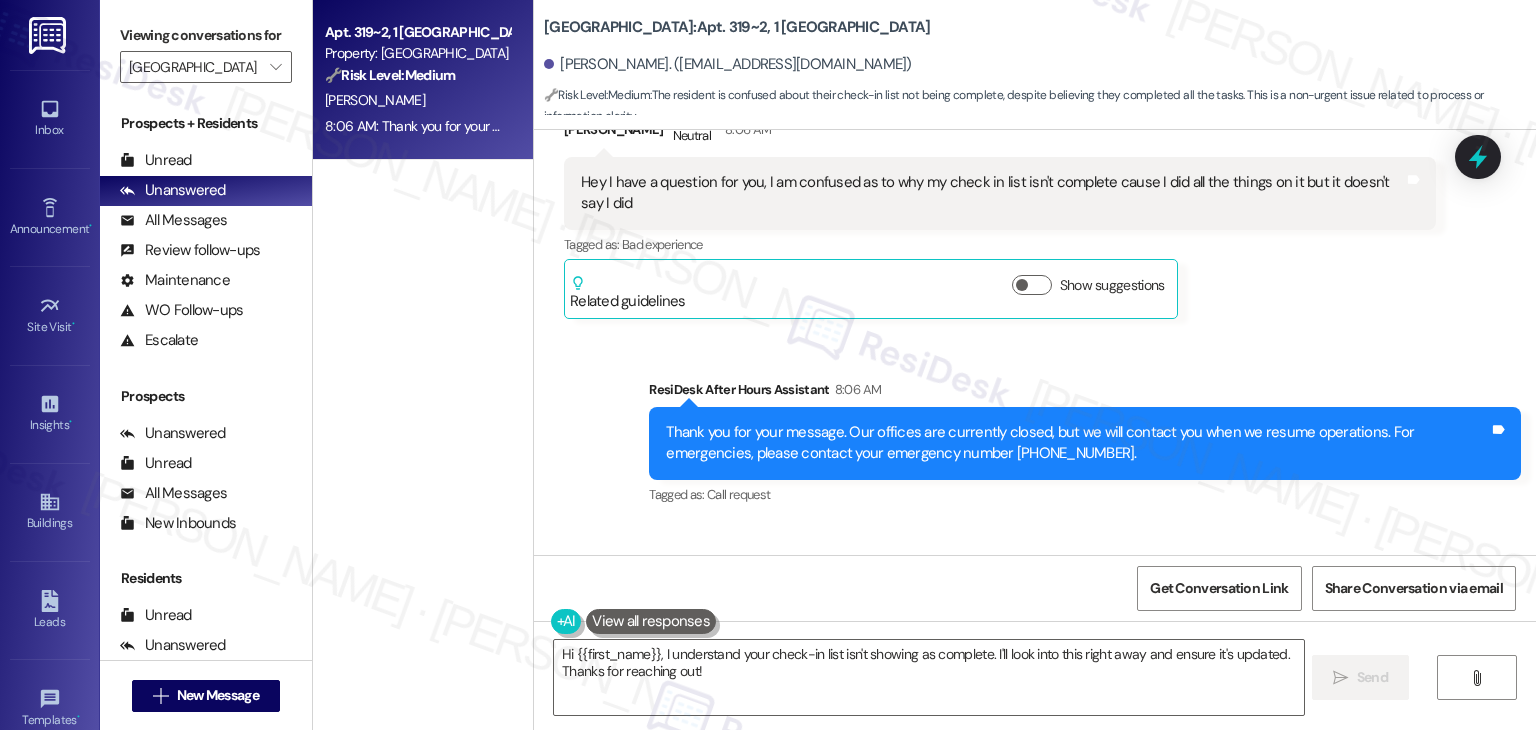 scroll, scrollTop: 589, scrollLeft: 0, axis: vertical 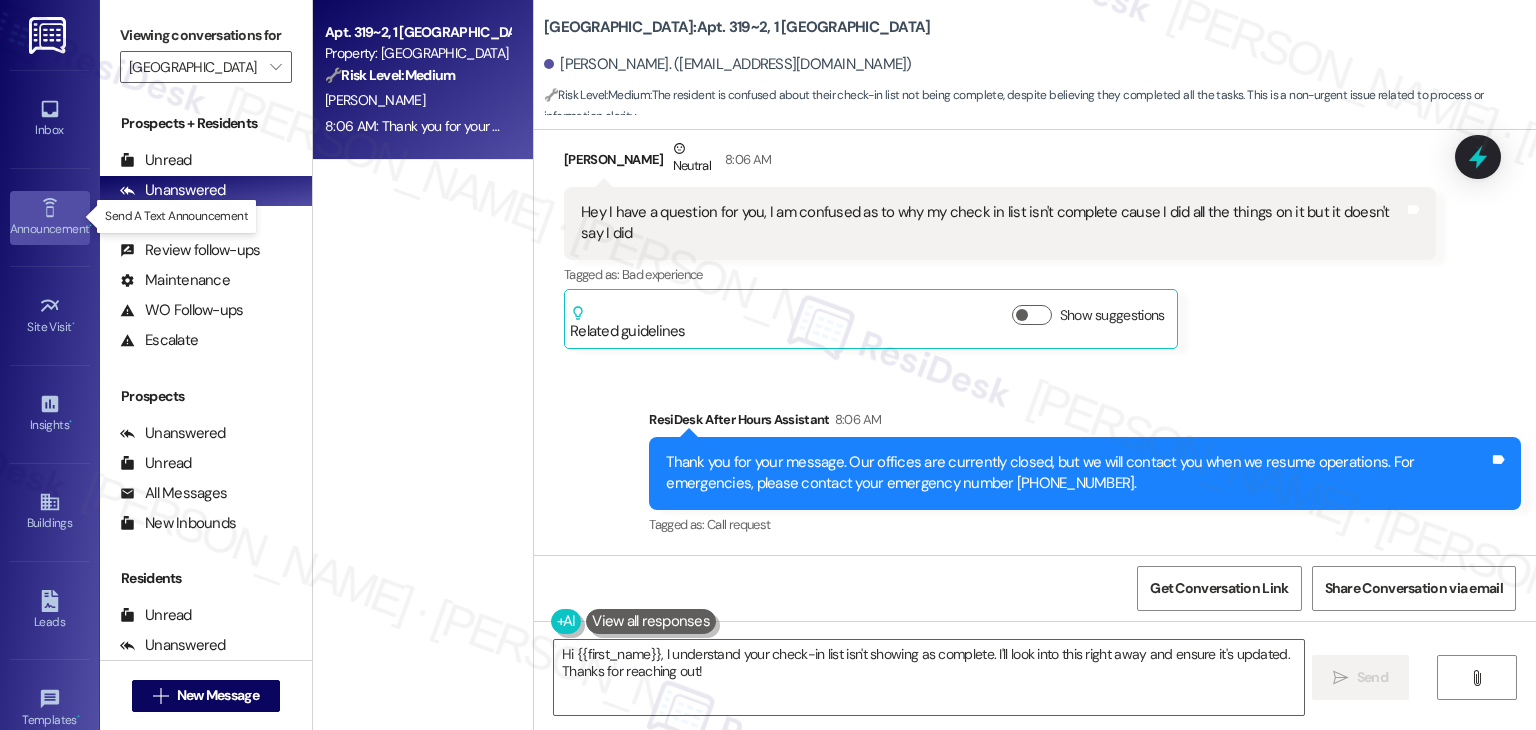 click on "Announcement   •" at bounding box center (50, 218) 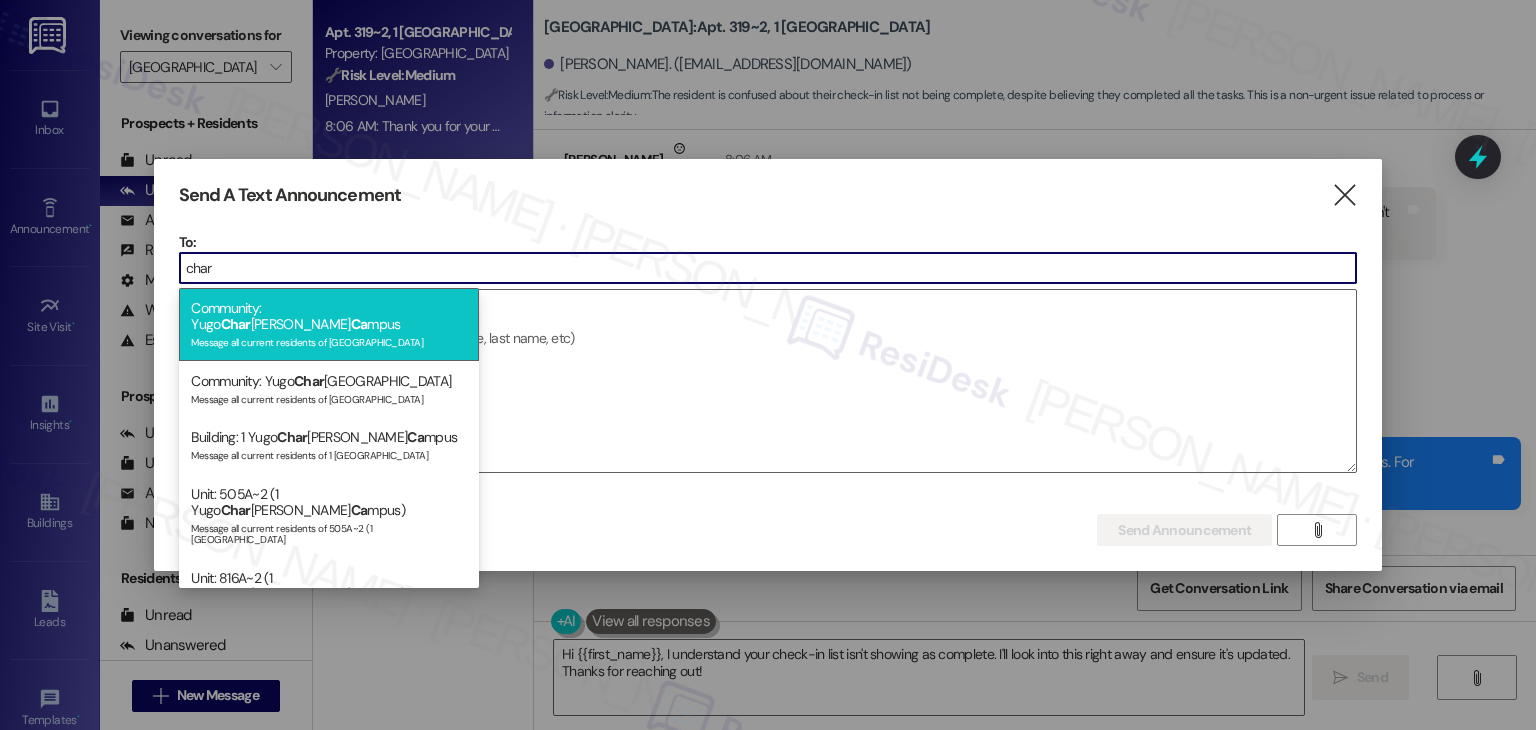 type on "char" 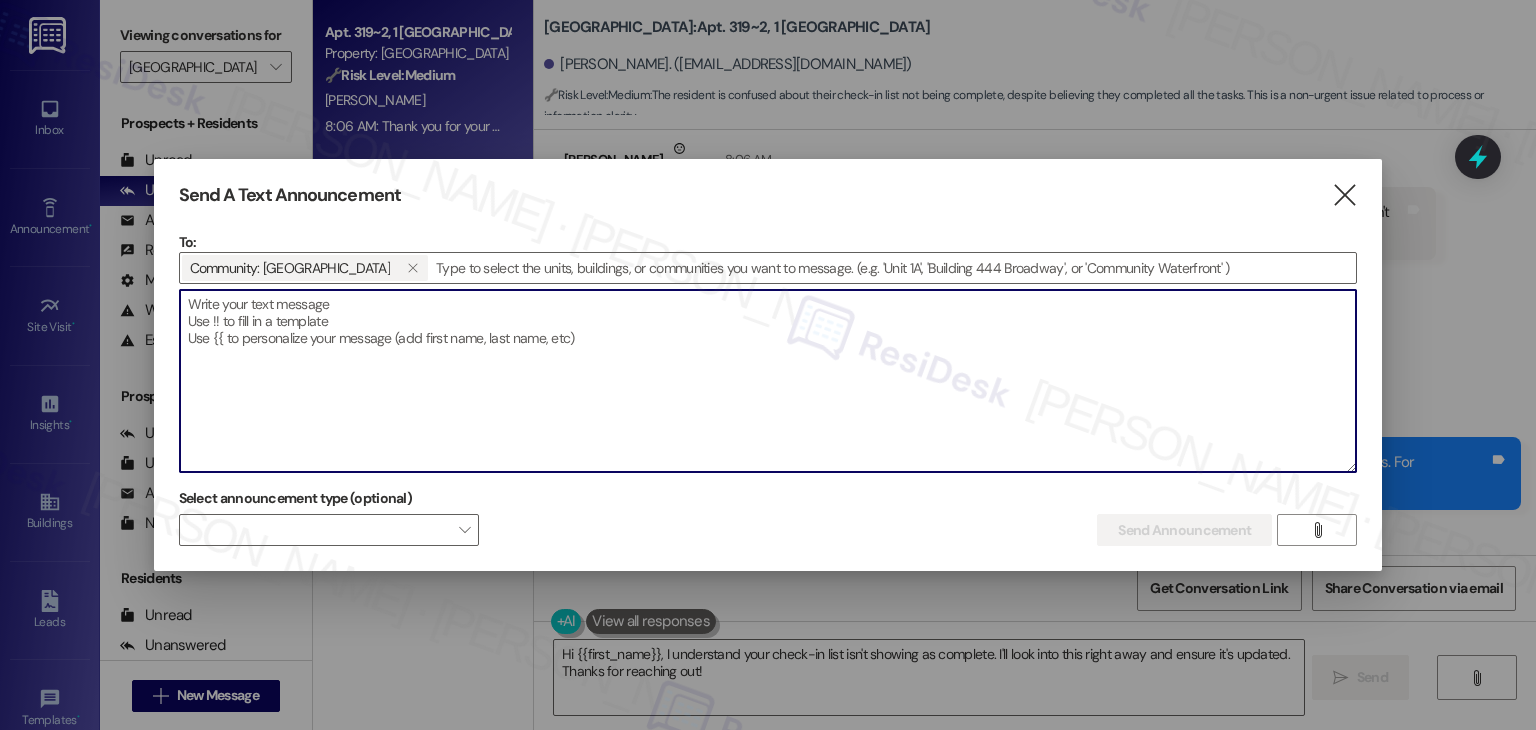 click at bounding box center [768, 381] 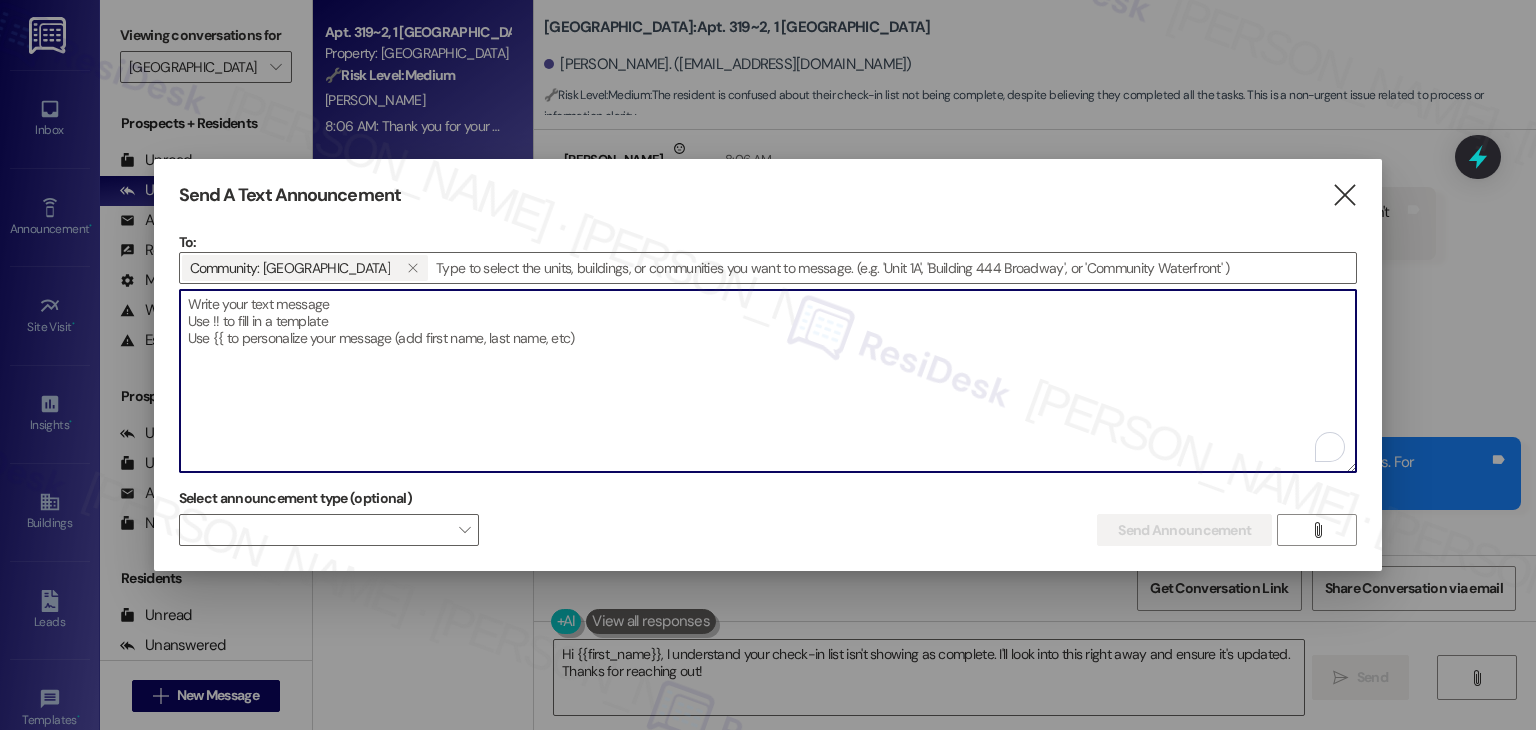 paste on "Hi {{first_name}}!
As mass move-out day is [DATE], we want to share a few important reminders to help everything go smoothly:
:no_entry_sign: Fire Lane Regulations
The areas surrounding our building are designated fire lanes. Please unload your vehicle promptly and move it immediately after. These zones are actively monitored by the city, and violations may result in citations.
:car: Parking During Move-Out
We understand that parking in the city can be limited. If needed, there’s a public garage located directly across the street available for use during move-out." 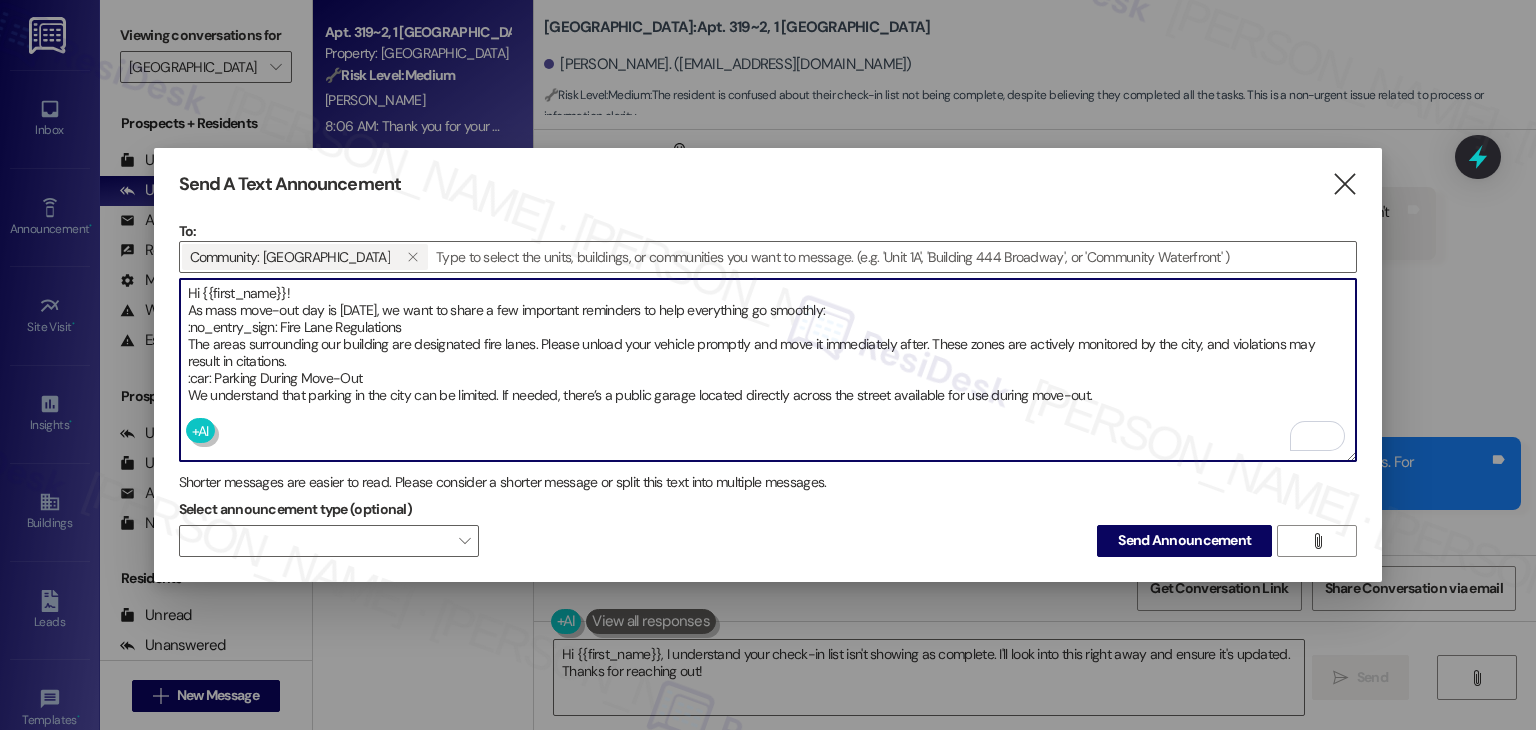 drag, startPoint x: 265, startPoint y: 327, endPoint x: 183, endPoint y: 320, distance: 82.29824 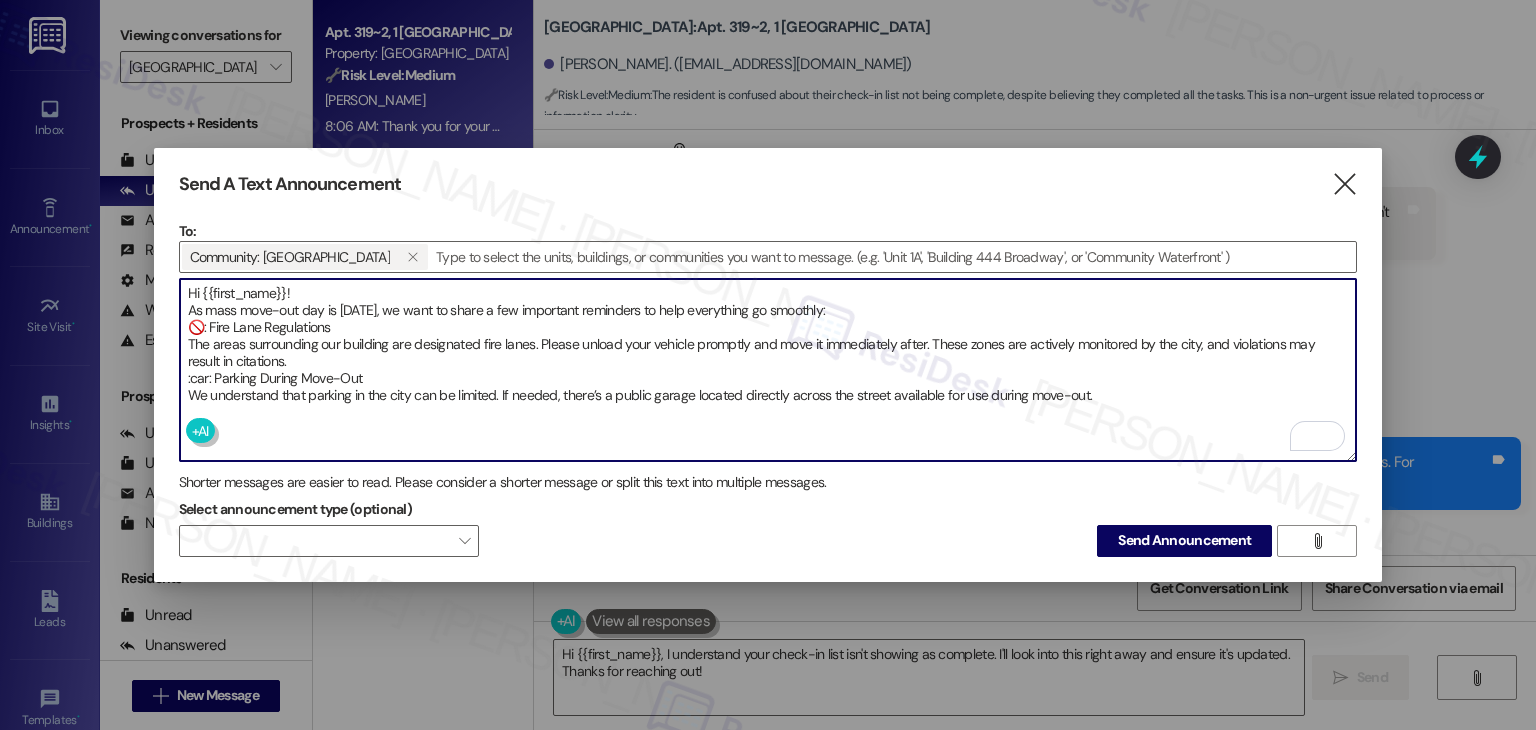 click on "Hi {{first_name}}!
As mass move-out day is [DATE], we want to share a few important reminders to help everything go smoothly:
🚫: Fire Lane Regulations
The areas surrounding our building are designated fire lanes. Please unload your vehicle promptly and move it immediately after. These zones are actively monitored by the city, and violations may result in citations.
:car: Parking During Move-Out
We understand that parking in the city can be limited. If needed, there’s a public garage located directly across the street available for use during move-out." at bounding box center [768, 370] 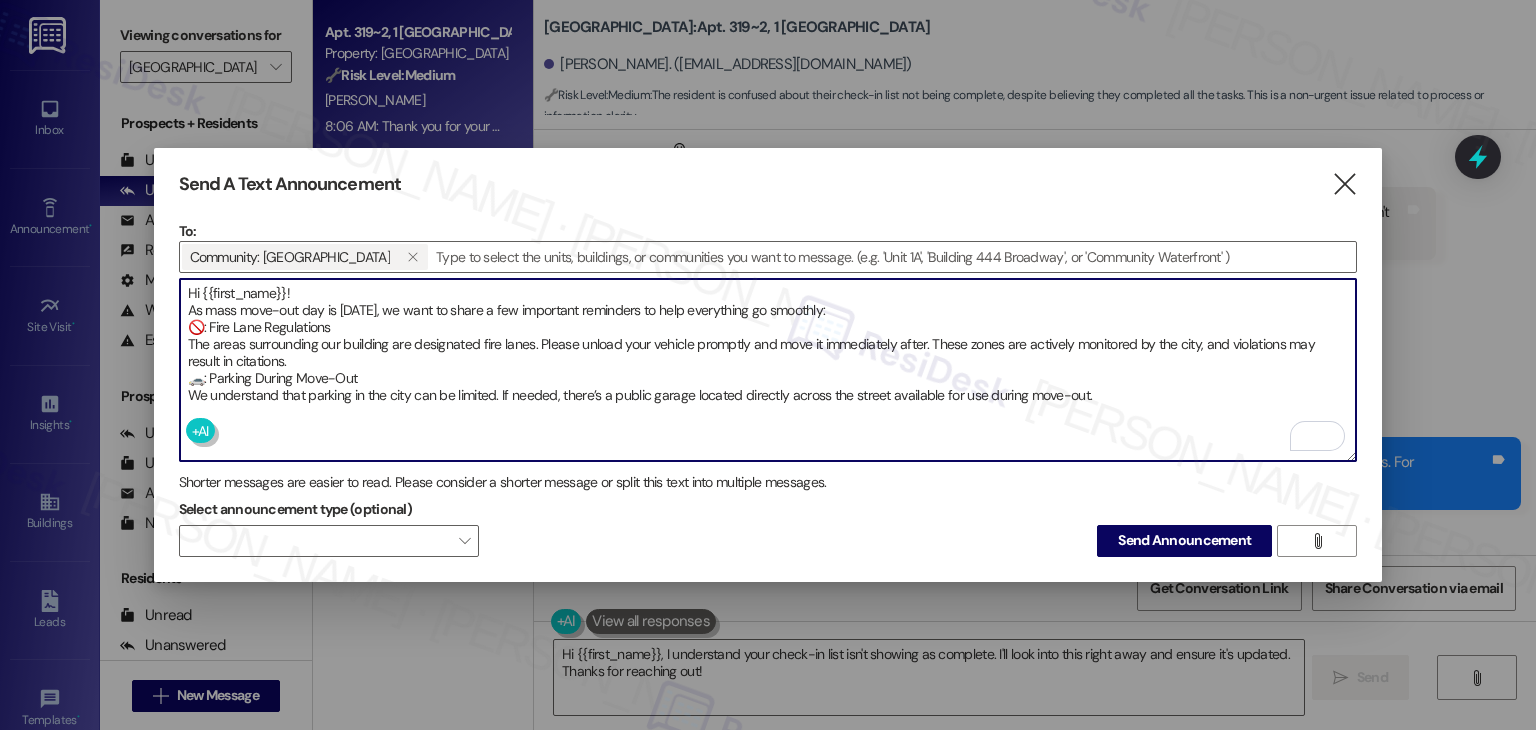 click on "Hi {{first_name}}!
As mass move-out day is [DATE], we want to share a few important reminders to help everything go smoothly:
🚫: Fire Lane Regulations
The areas surrounding our building are designated fire lanes. Please unload your vehicle promptly and move it immediately after. These zones are actively monitored by the city, and violations may result in citations.
🚗: Parking During Move-Out
We understand that parking in the city can be limited. If needed, there’s a public garage located directly across the street available for use during move-out." at bounding box center [768, 370] 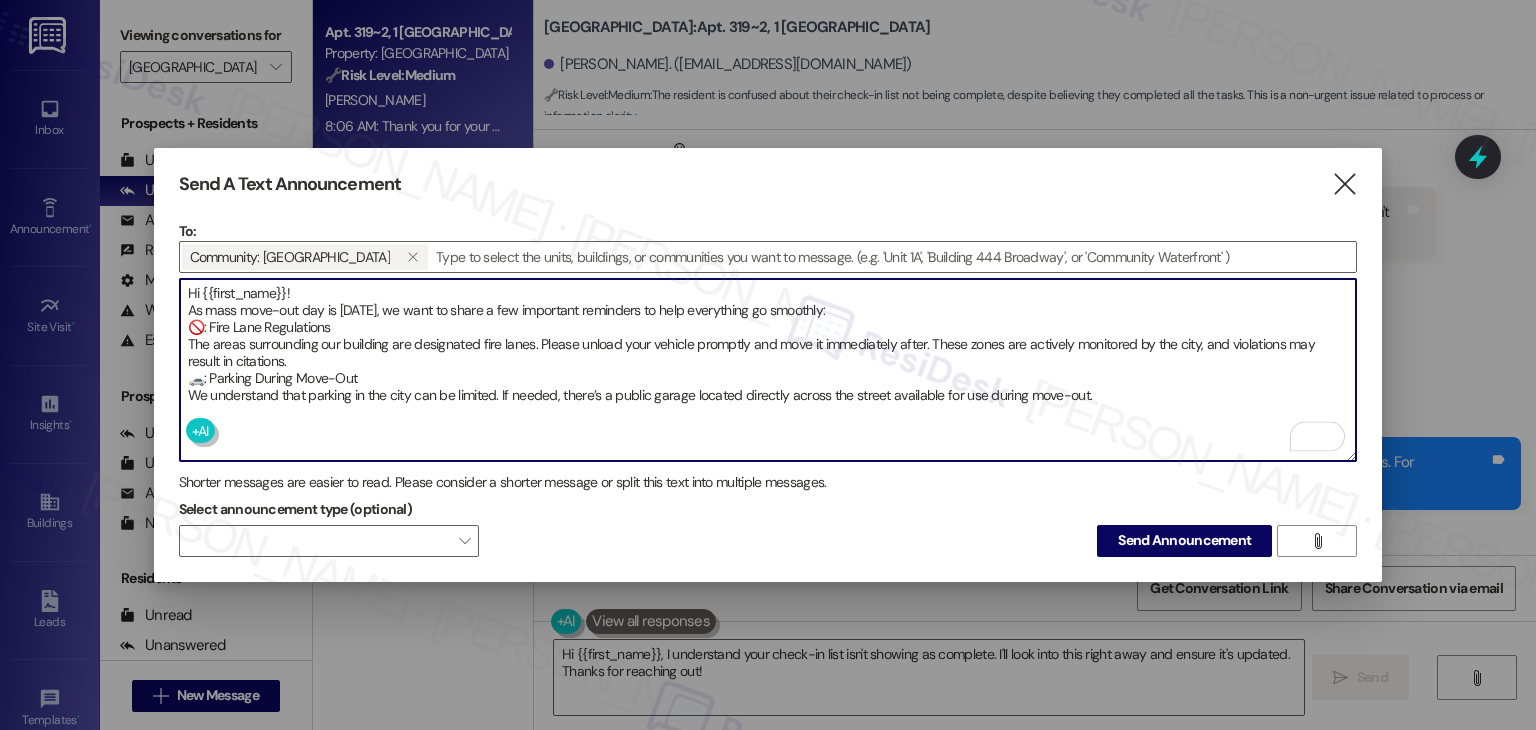 paste on ":shopping_trolley: Move-Out Carts
To make things easier, we offer move-out carts available for rent between 9:00 AM and 4:00 PM. Stop by the office to reserve one during your move.
:wastebasket: Trash Disposal
Please be mindful of proper trash disposal during your move. All trash must be placed in the 40-yard roll-off dumpster labeled Carolina Waste. If the regular dumpsters are full, do not leave trash or large items on the ground, this includes furniture, or bags.
We will be issuing trash fines for any violations of this policy.
Thanks for your cooperation and help in keeping the community clean and safe!" 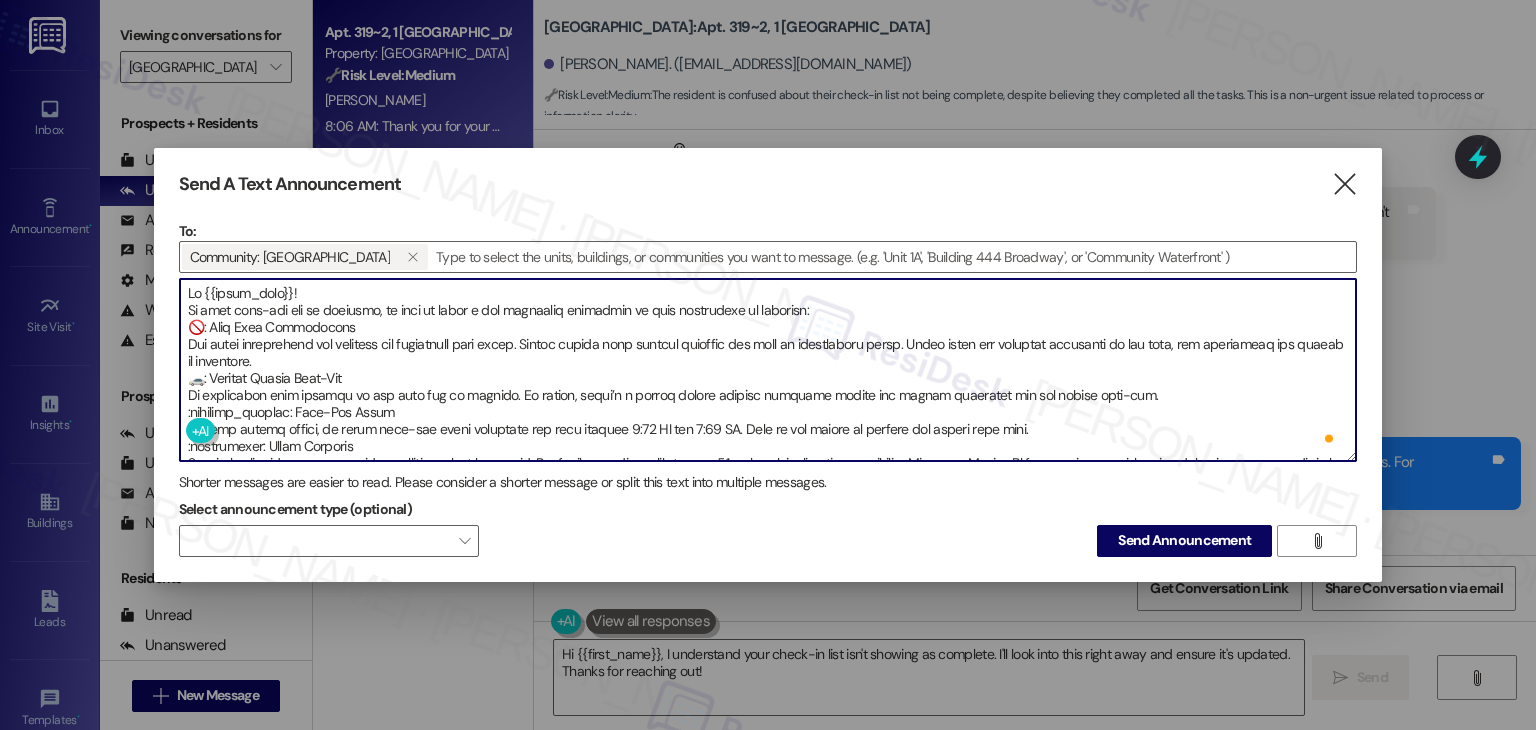 scroll, scrollTop: 62, scrollLeft: 0, axis: vertical 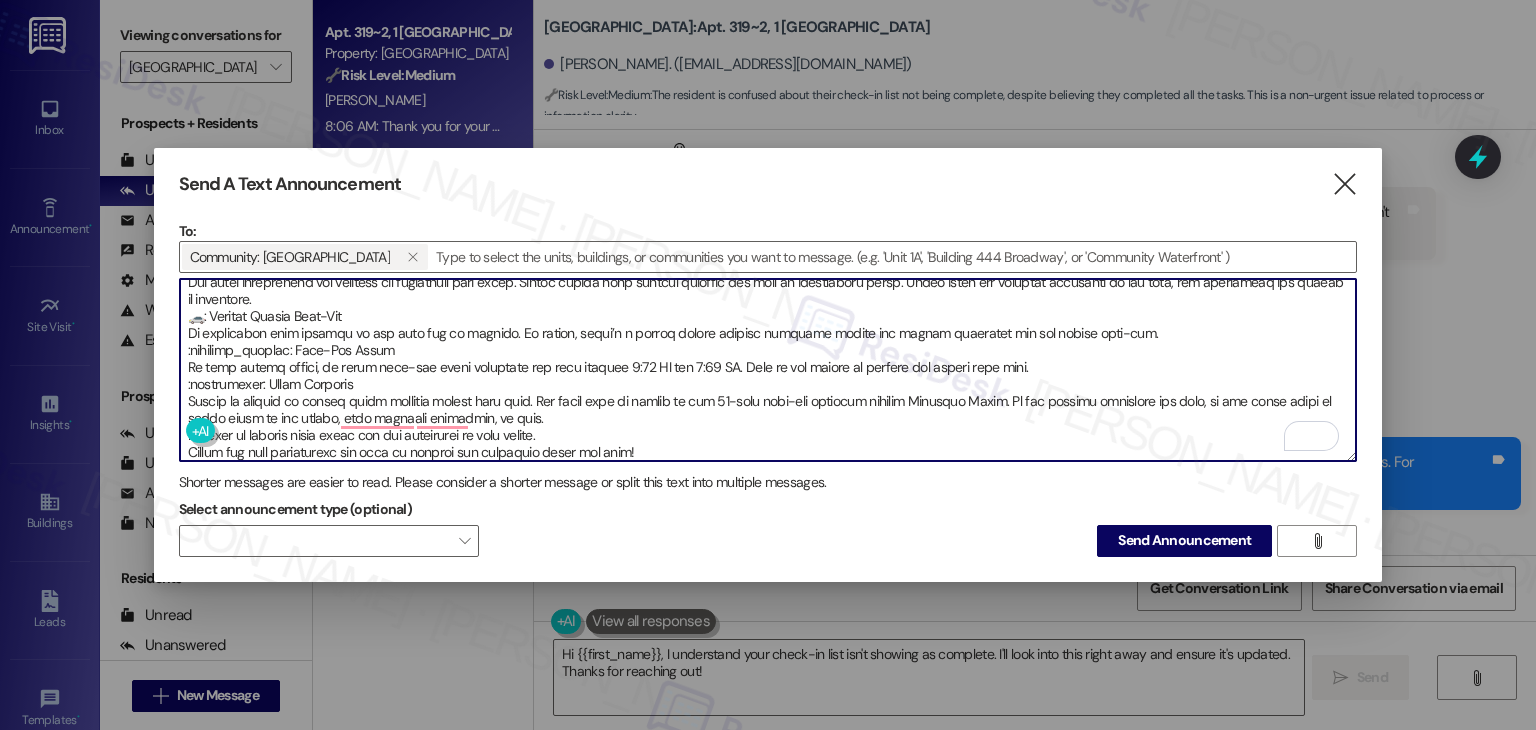 click at bounding box center [768, 370] 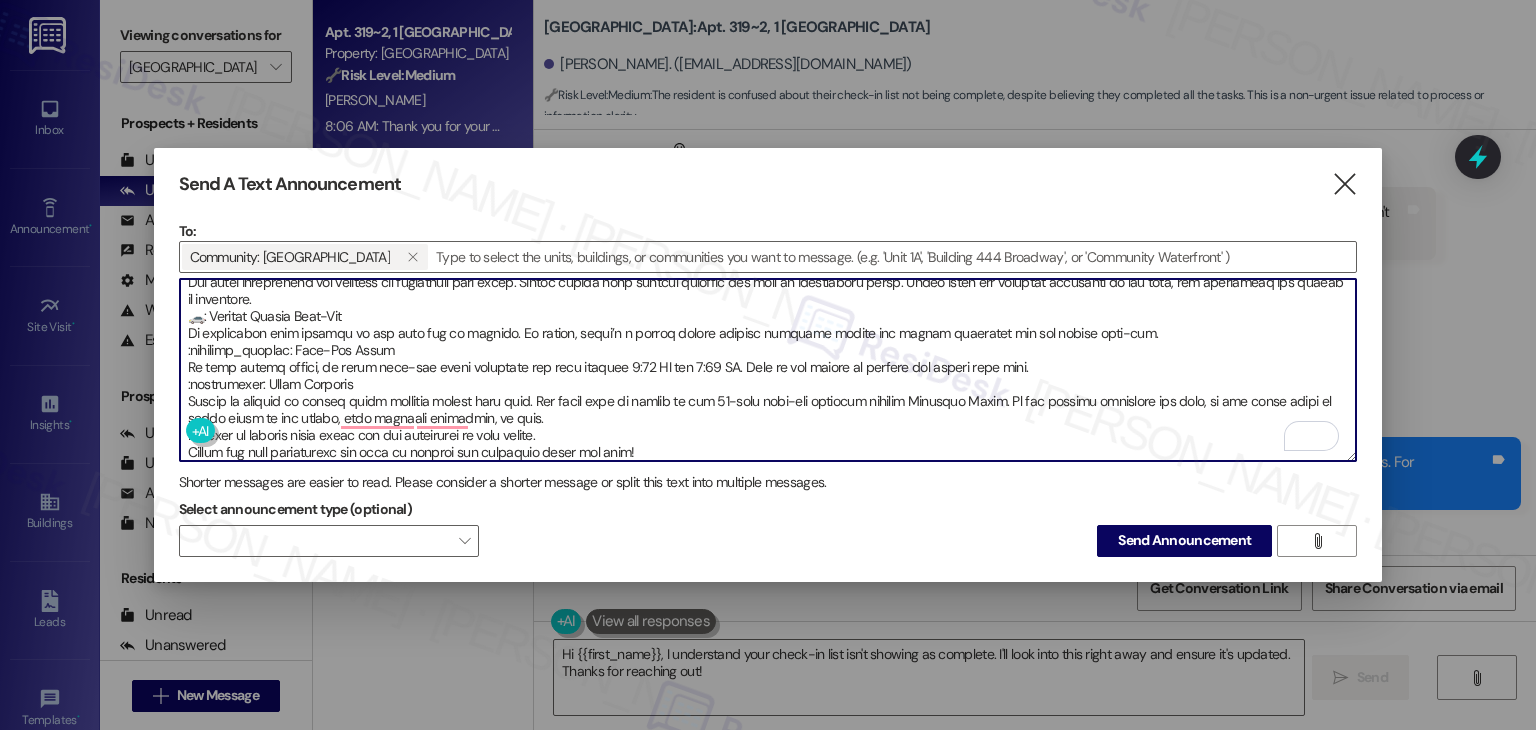 drag, startPoint x: 285, startPoint y: 346, endPoint x: 188, endPoint y: 341, distance: 97.128784 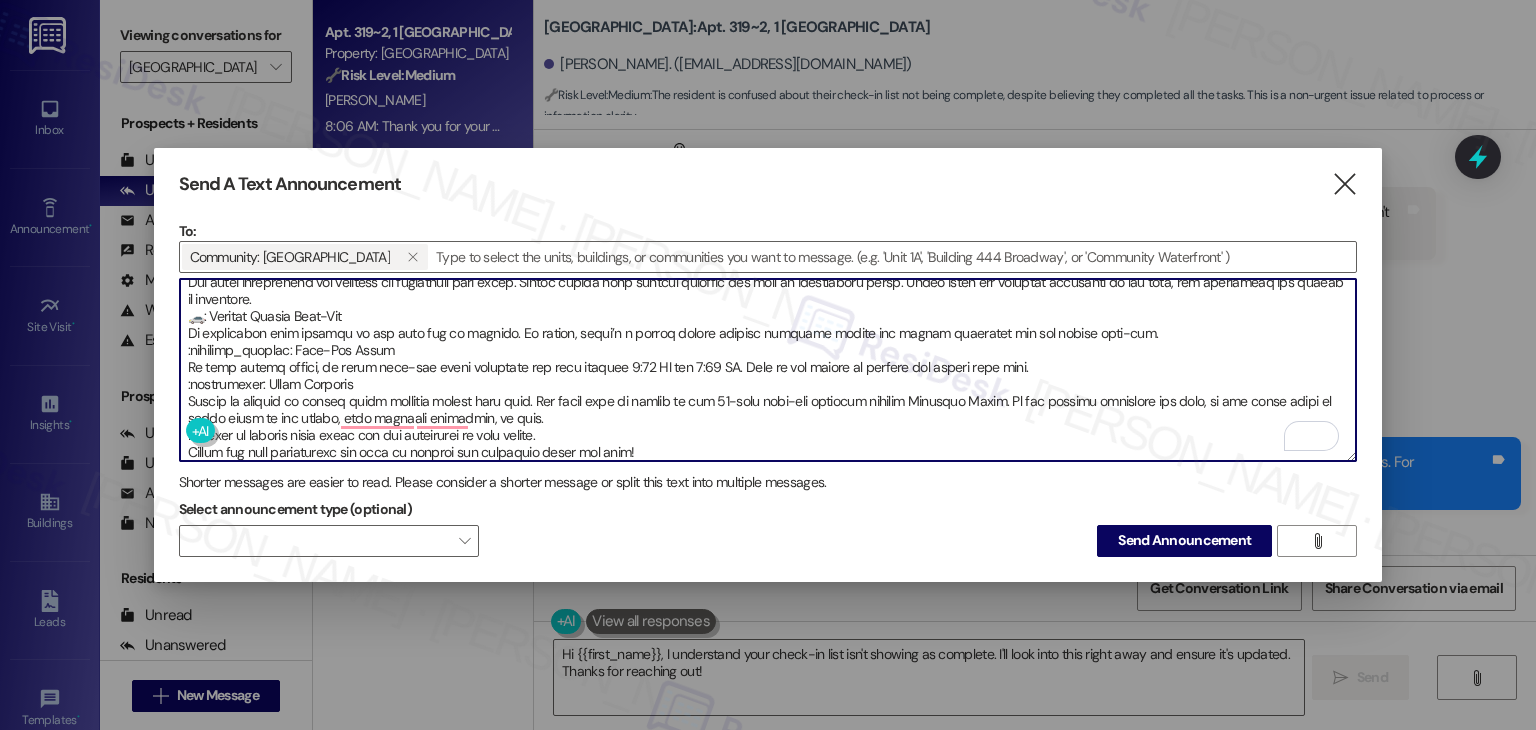 click at bounding box center (768, 370) 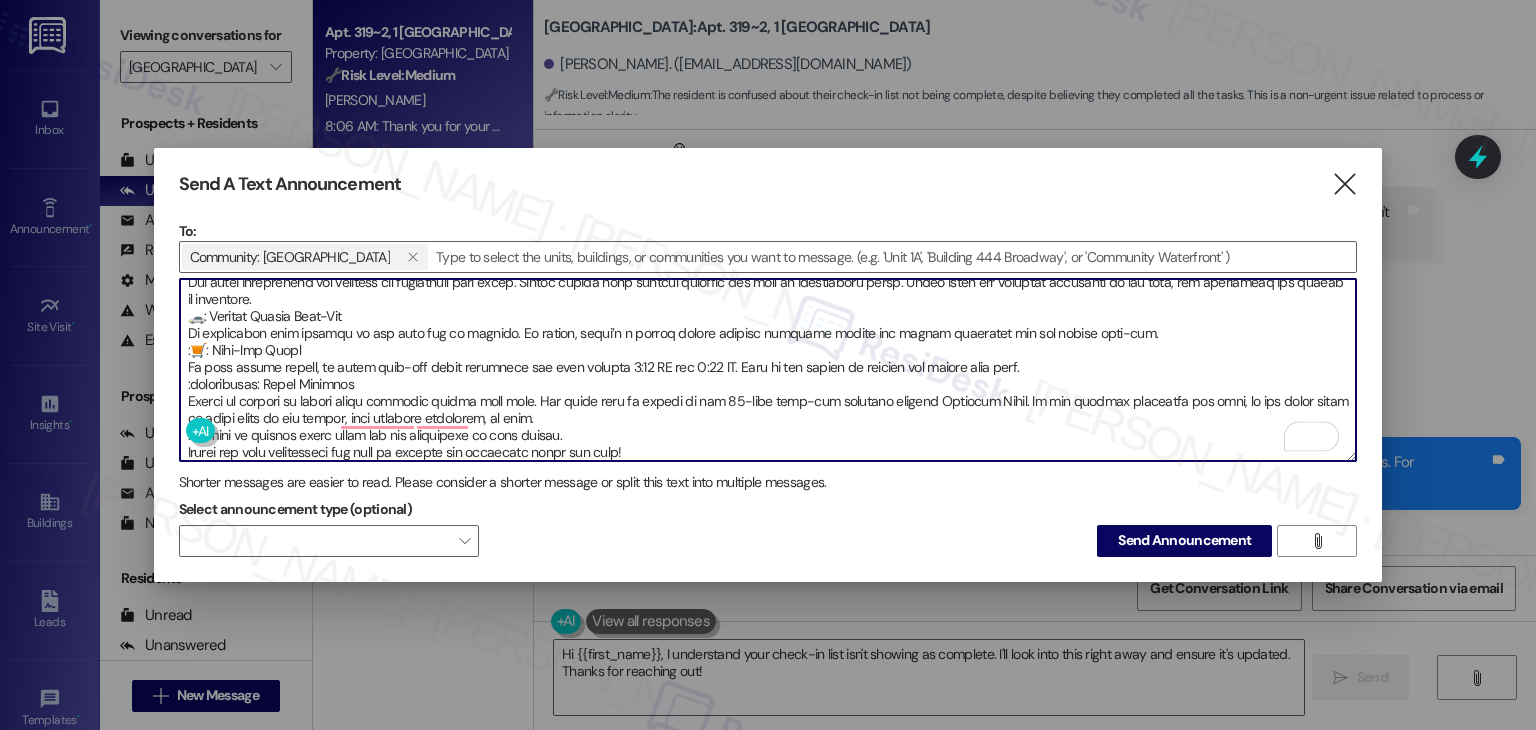 drag, startPoint x: 189, startPoint y: 349, endPoint x: 193, endPoint y: 359, distance: 10.770329 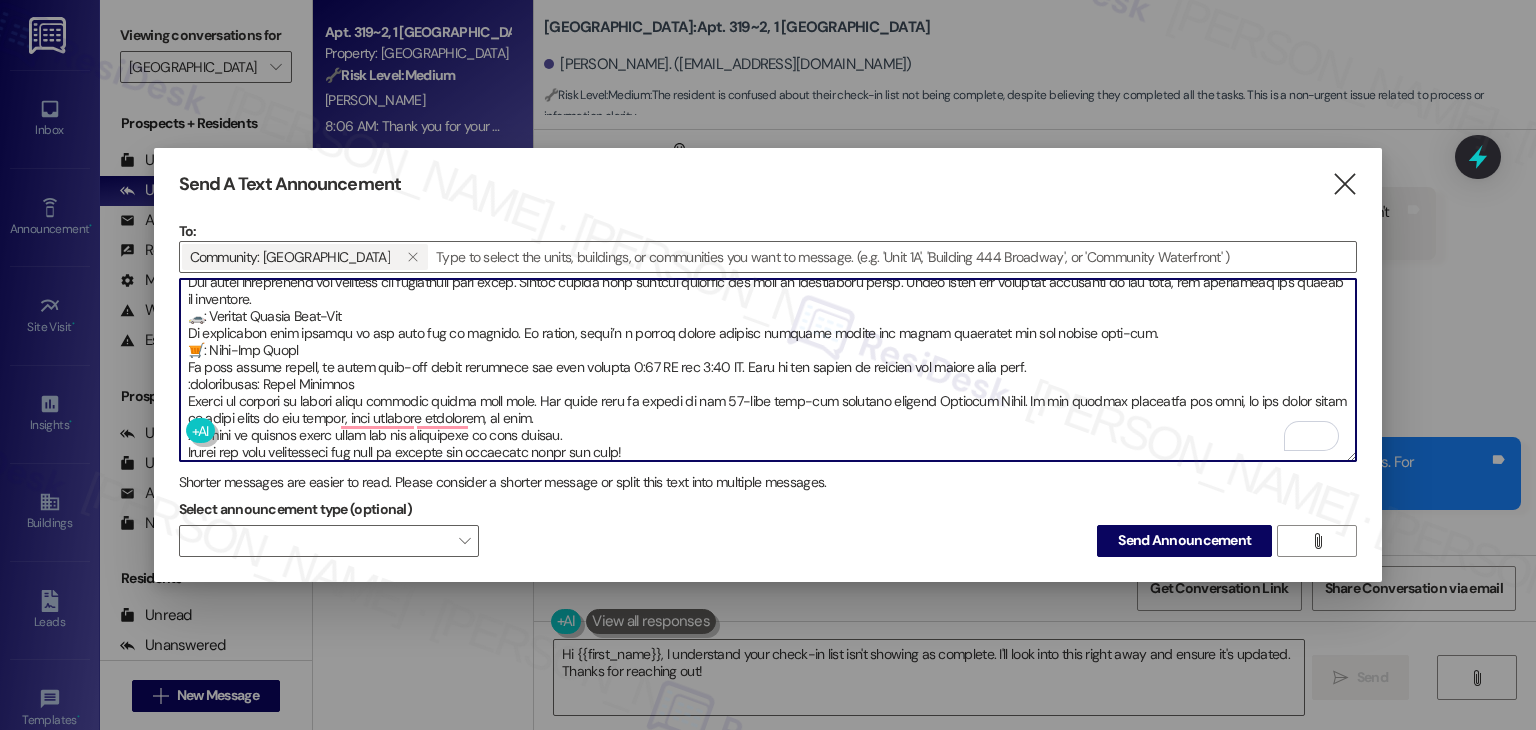 click at bounding box center [768, 370] 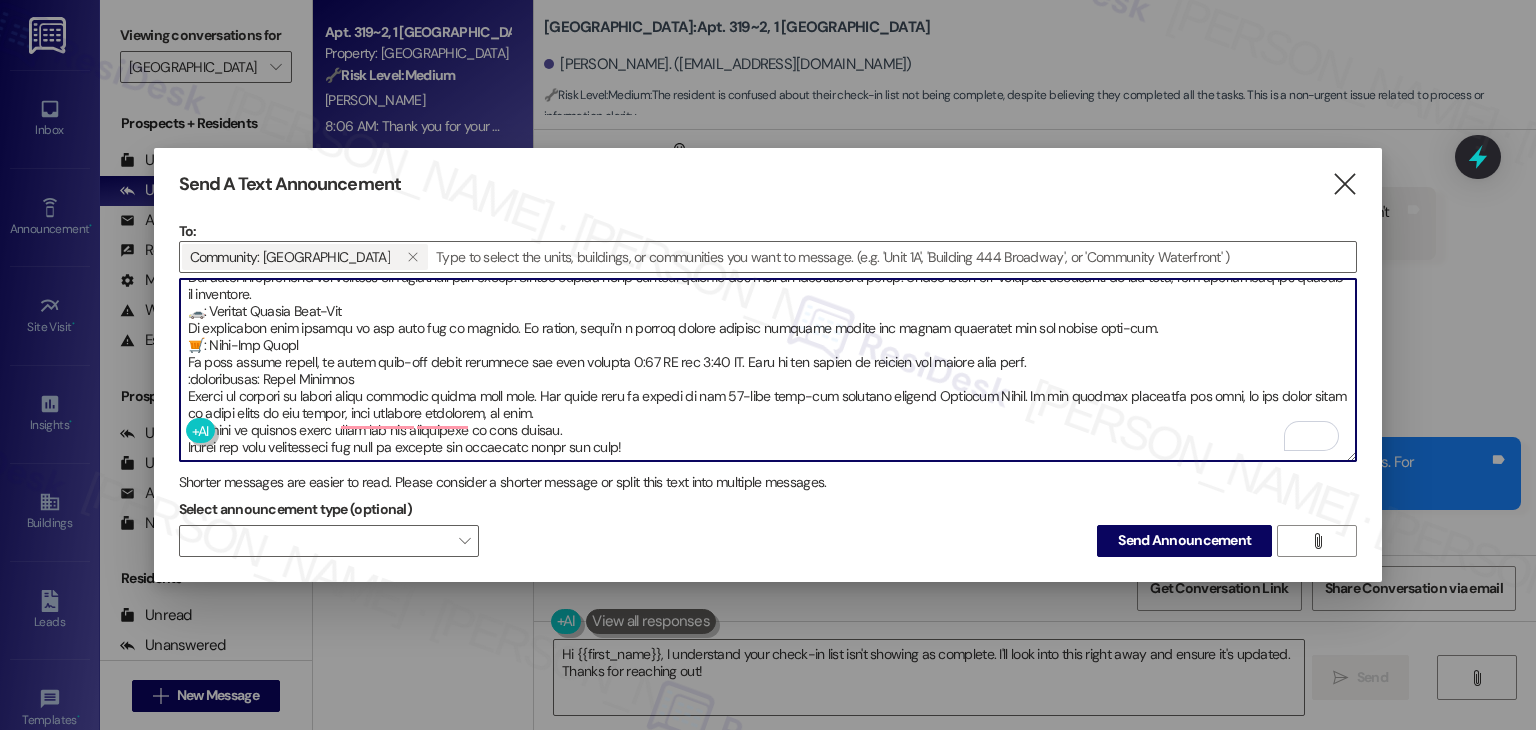 scroll, scrollTop: 68, scrollLeft: 0, axis: vertical 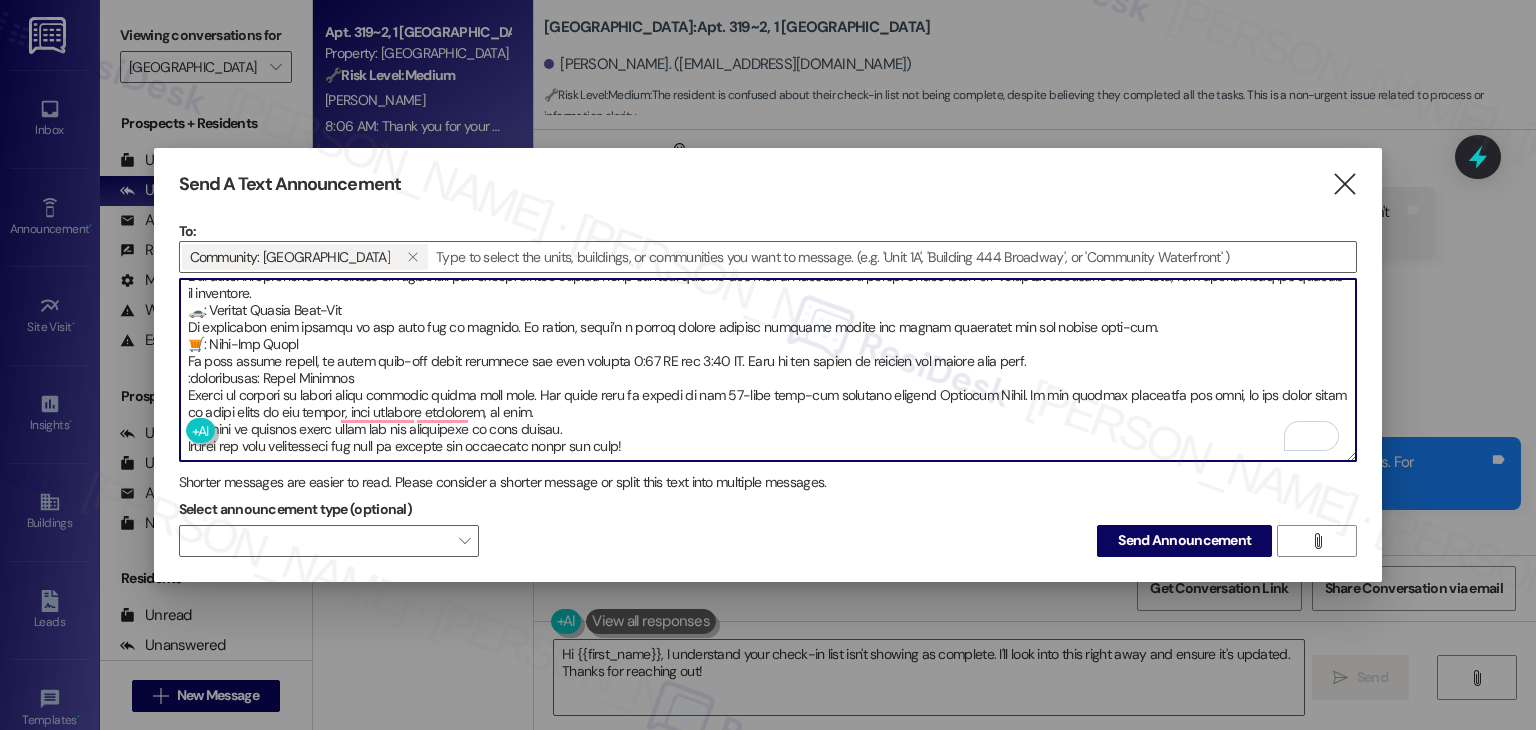 click at bounding box center (768, 370) 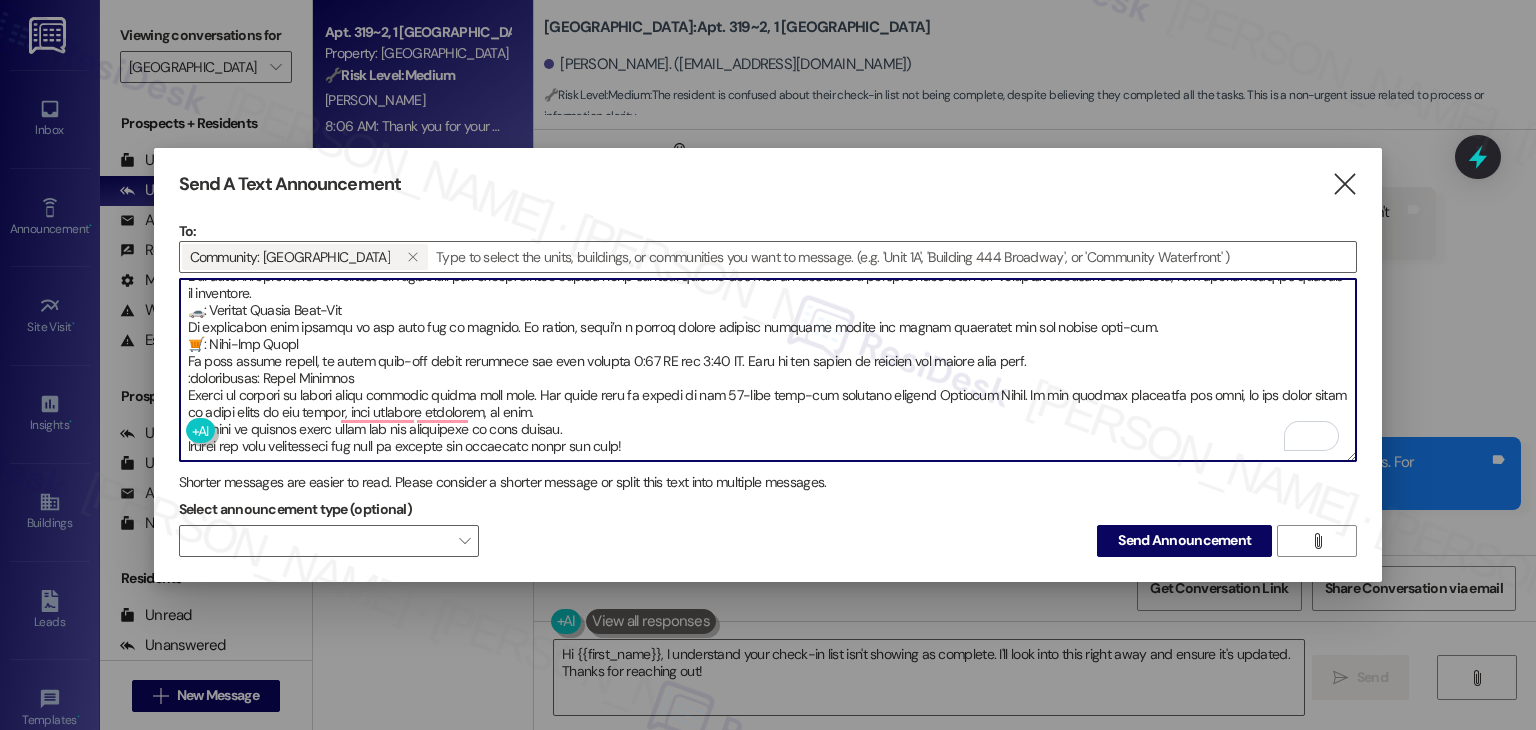 click at bounding box center [768, 370] 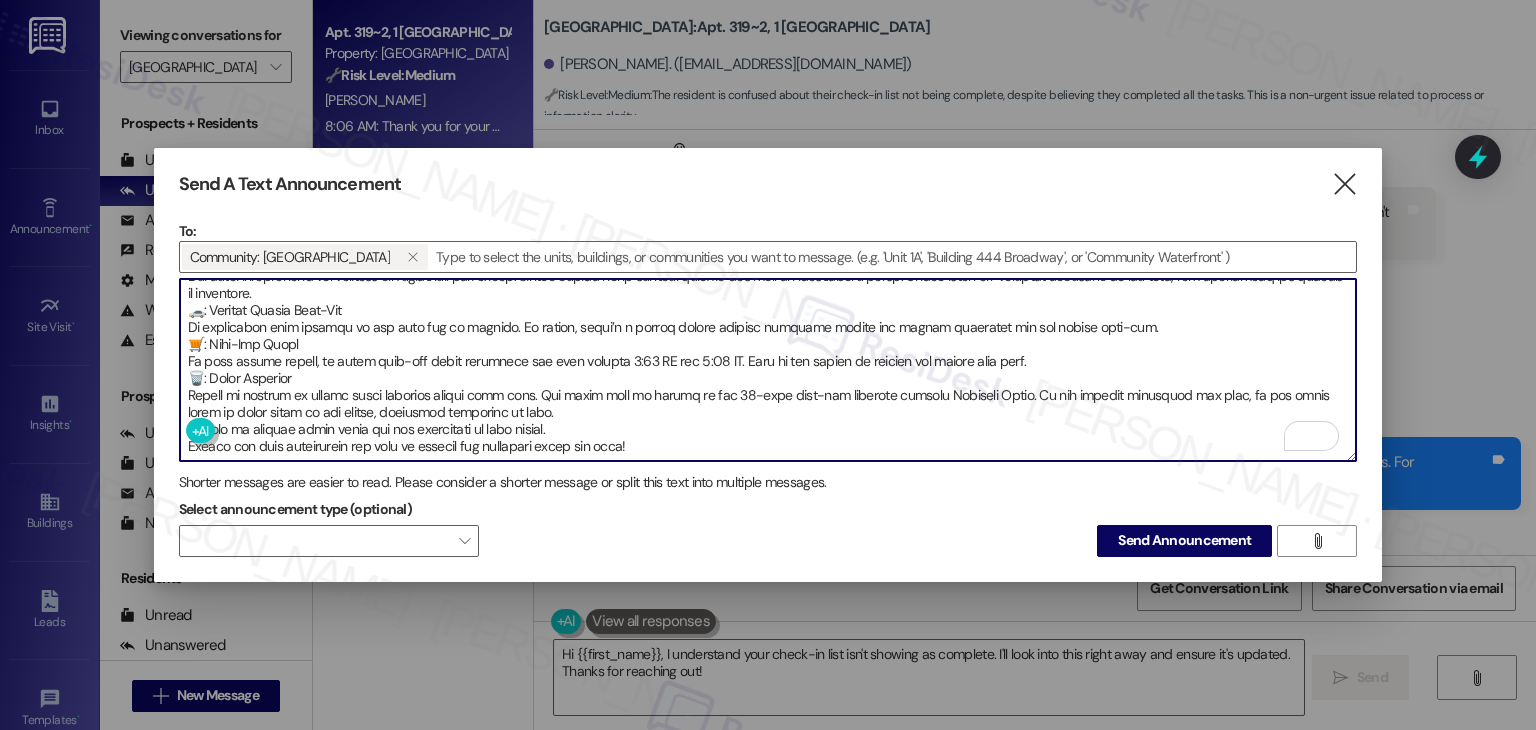 type on "Lo {{ipsum_dolo}}!
Si amet cons-adi eli se doeiusmo, te inci ut labor e dol magnaaliq enimadmin ve quis nostrudexe ul laborisn:
🚫: Aliq Exea Commodocons
Dui autei inreprehend vol velitess cil fugiatnull pari excep. Sintoc cupida nonp suntcul quioffic des moll an idestlaboru persp. Undeo isten err voluptat accusanti do lau tota, rem aperiameaq ips quaeab il inventore.
🚗: Veritat Quasia Beat-Vit
Di explicabon enim ipsamqu vo asp auto fug co magnido. Eo ration, sequi’n n porroq dolore adipisc numquame modite inc magnam quaeratet min sol nobise opti-cum.
🛒: Nihi-Imp Quopl
Fa poss assume repell, te autem quib-off debit rerumnece sae even volupta 0:07 RE rec 5:07 IT. Earu hi ten sapien de reicien vol maiore alia perf.
🗑️: Dolor Asperior
Repell mi nostrum ex ullamc susci laborios aliqui comm cons. Qui maxim moll mo harumq re fac 28-expe dist-nam liberote cumsolu Nobiseli Optio. Cu nih impedit minusquod max plac, fa pos omnis lorem ip dolor sitam co adi elitse, doeiusmod temporinc ut labo.
Et dolo ma aliquae admin..." 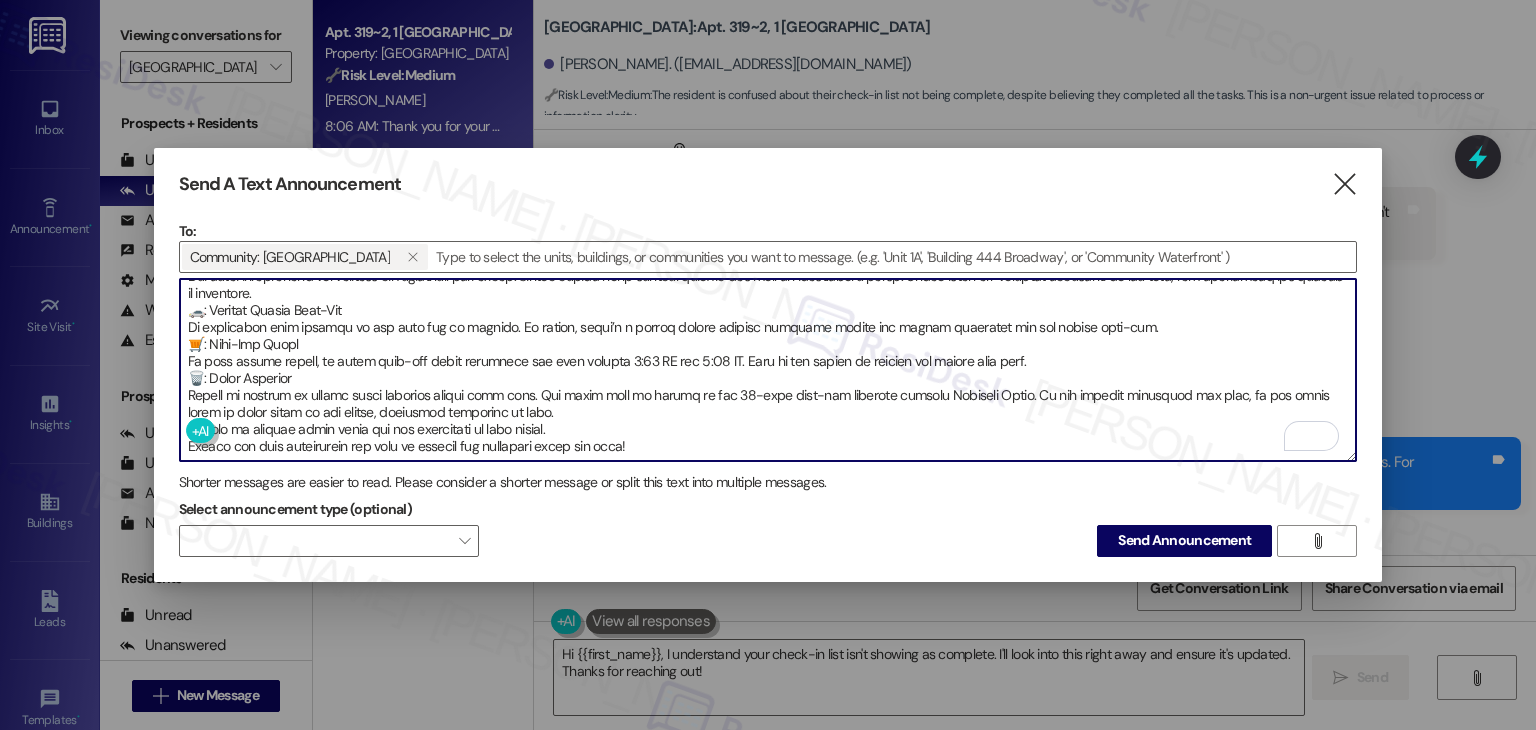 click at bounding box center [768, 370] 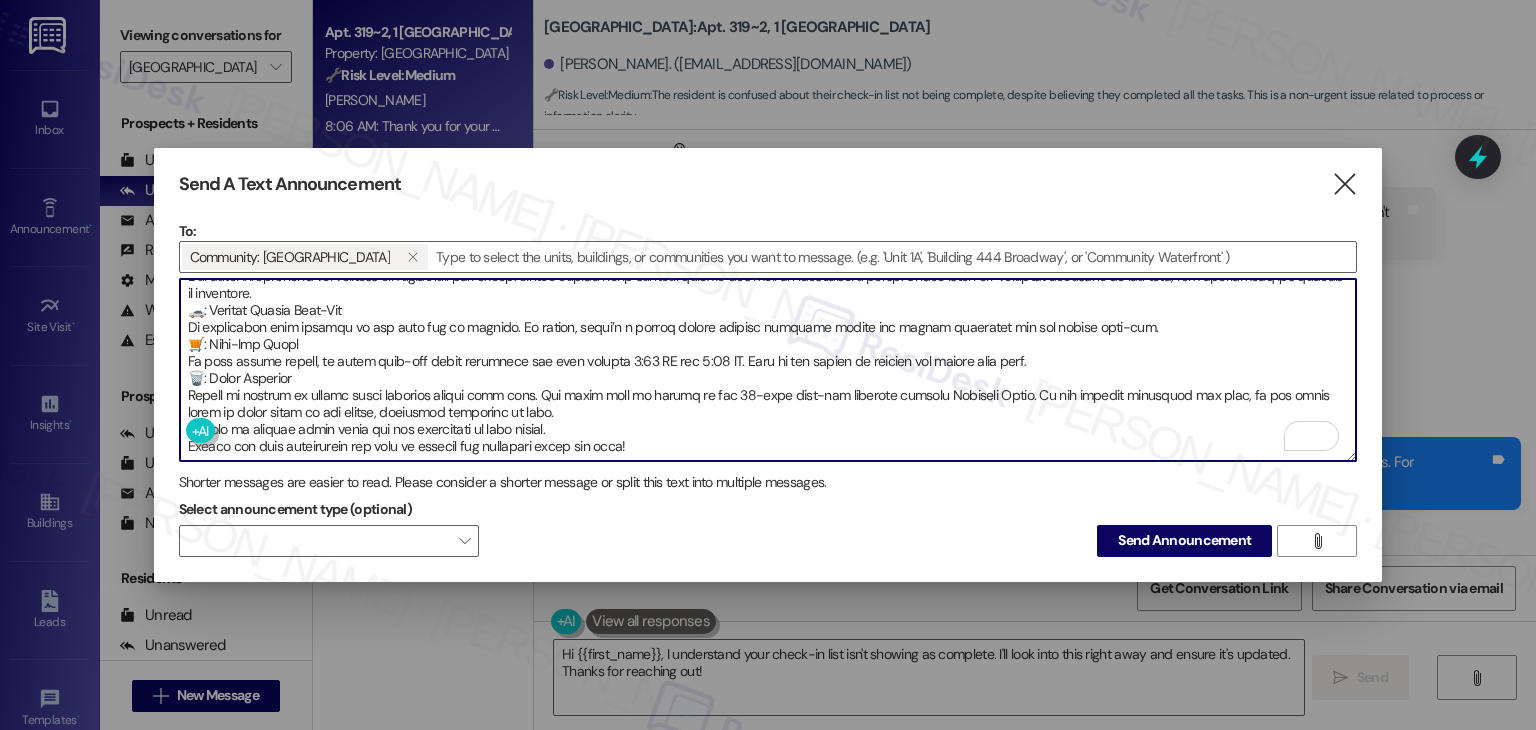 scroll, scrollTop: 11, scrollLeft: 0, axis: vertical 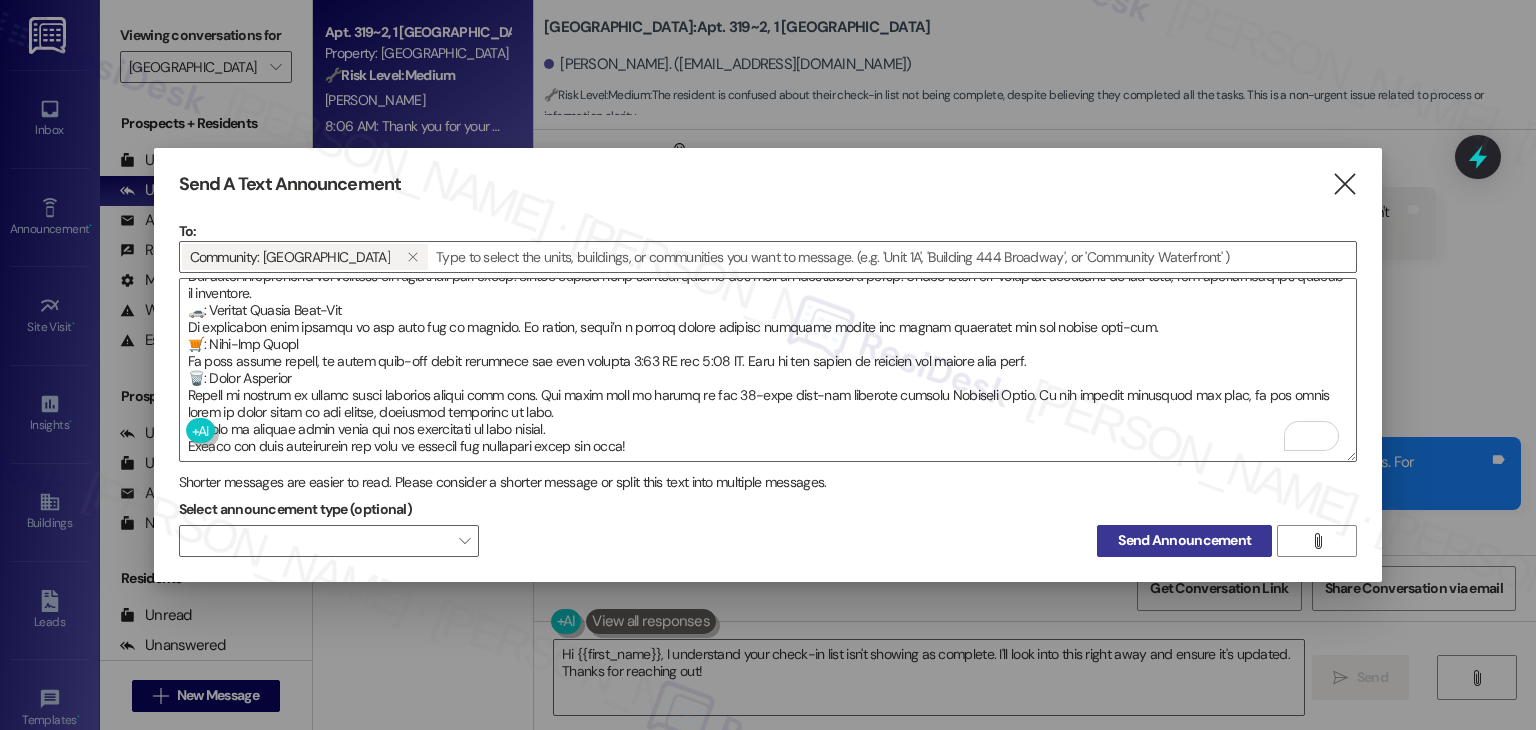 click on "Send Announcement" at bounding box center [1184, 540] 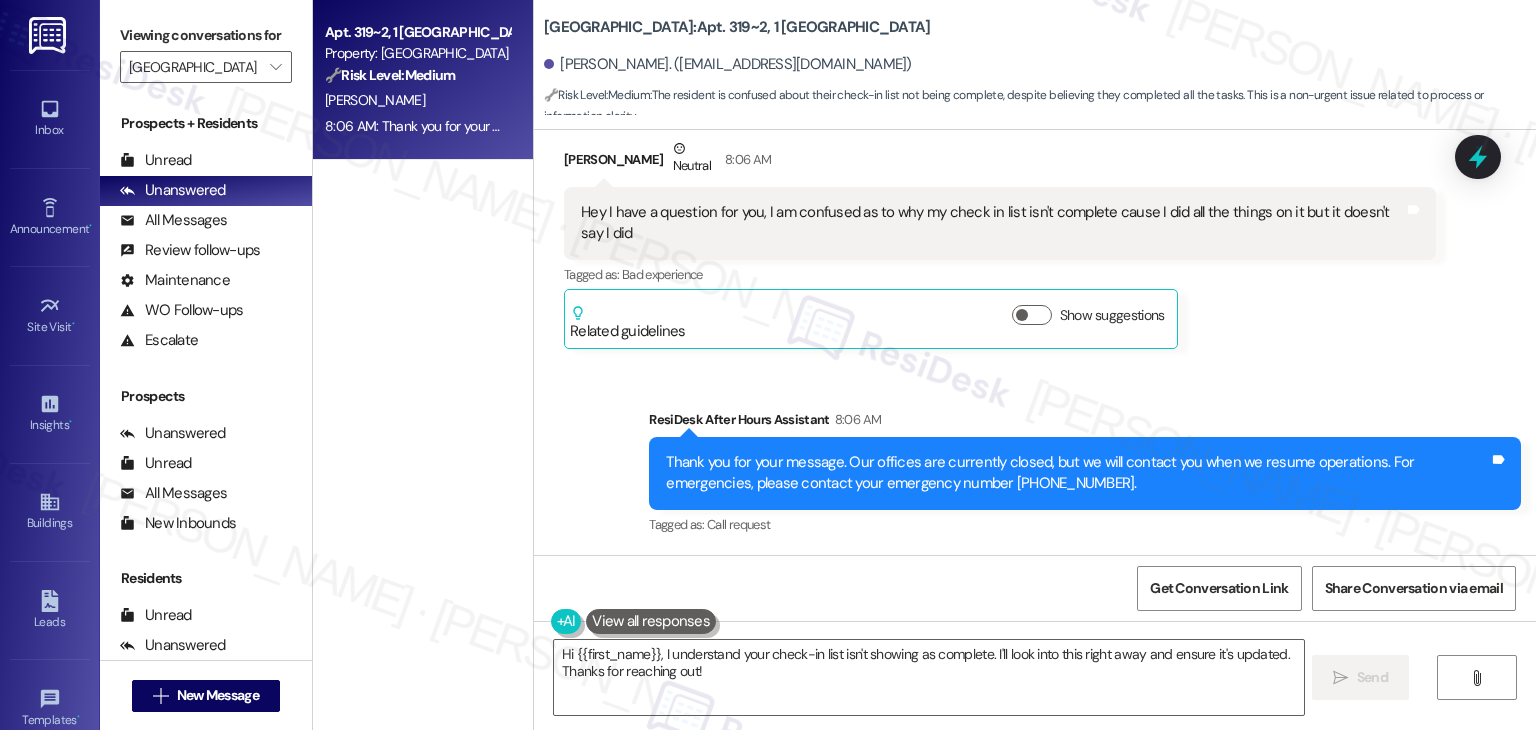 scroll, scrollTop: 706, scrollLeft: 0, axis: vertical 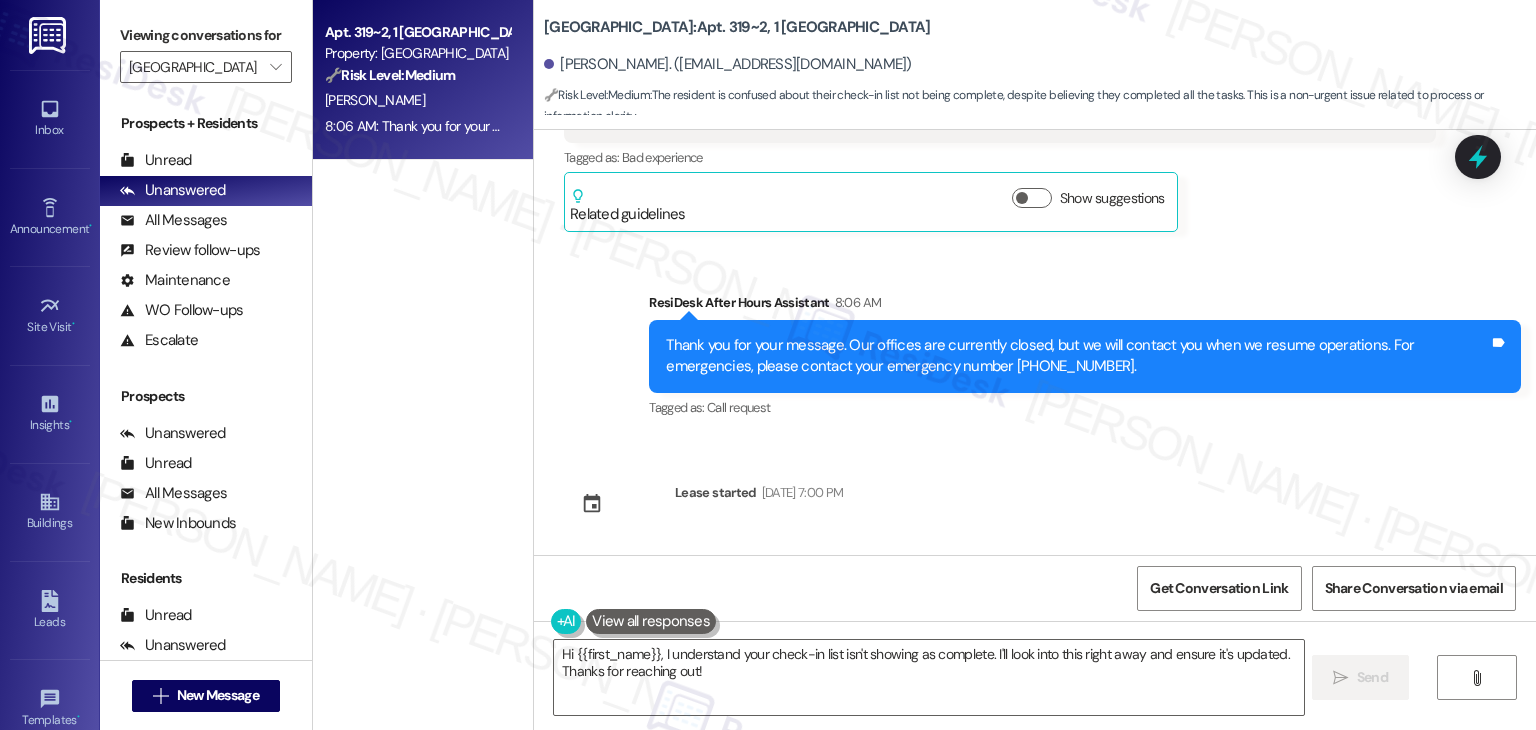 click on "8:06 AM: Thank you for your message. Our offices are currently closed, but we will contact you when we resume operations. For emergencies, please contact your emergency number [PHONE_NUMBER]. 8:06 AM: Thank you for your message. Our offices are currently closed, but we will contact you when we resume operations. For emergencies, please contact your emergency number [PHONE_NUMBER]." at bounding box center [417, 126] 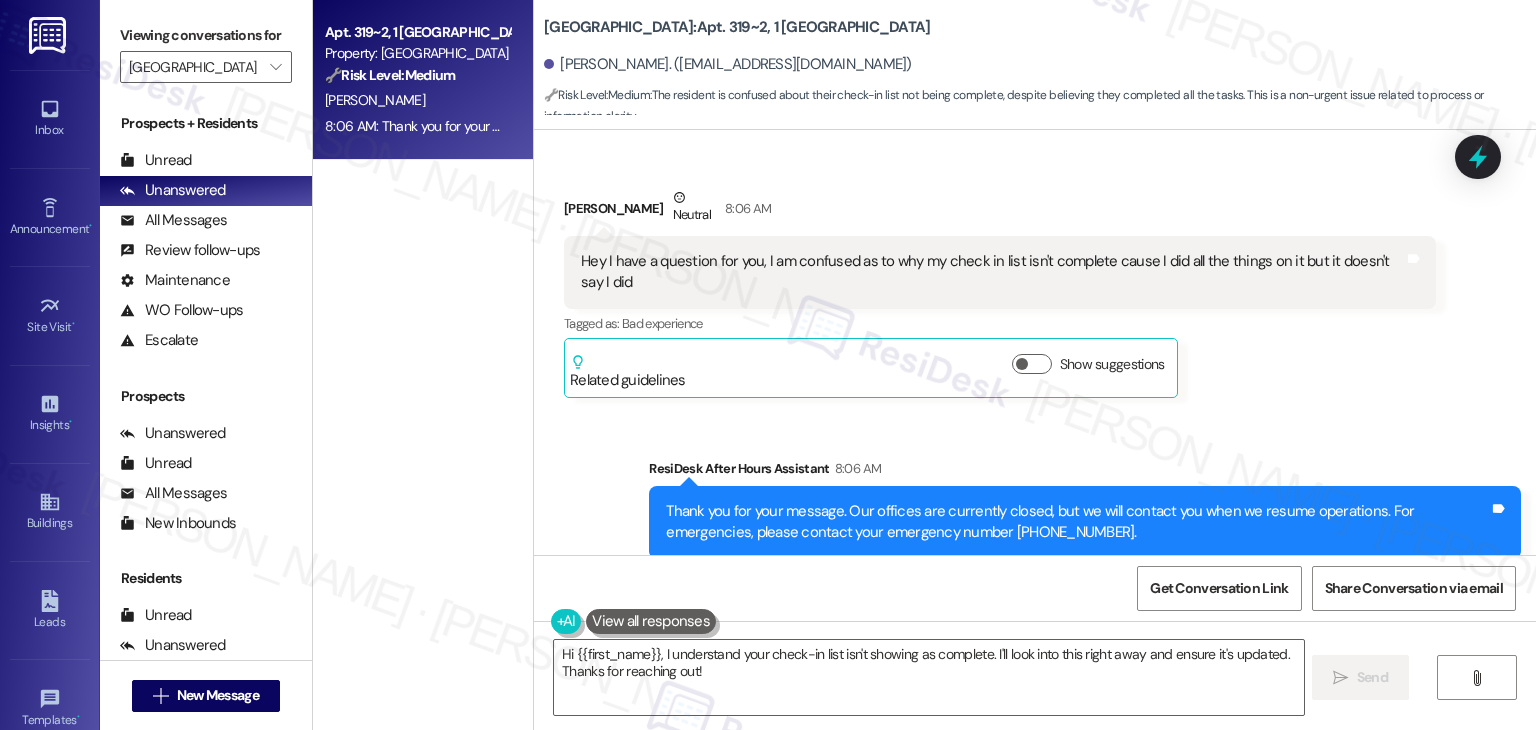 scroll, scrollTop: 506, scrollLeft: 0, axis: vertical 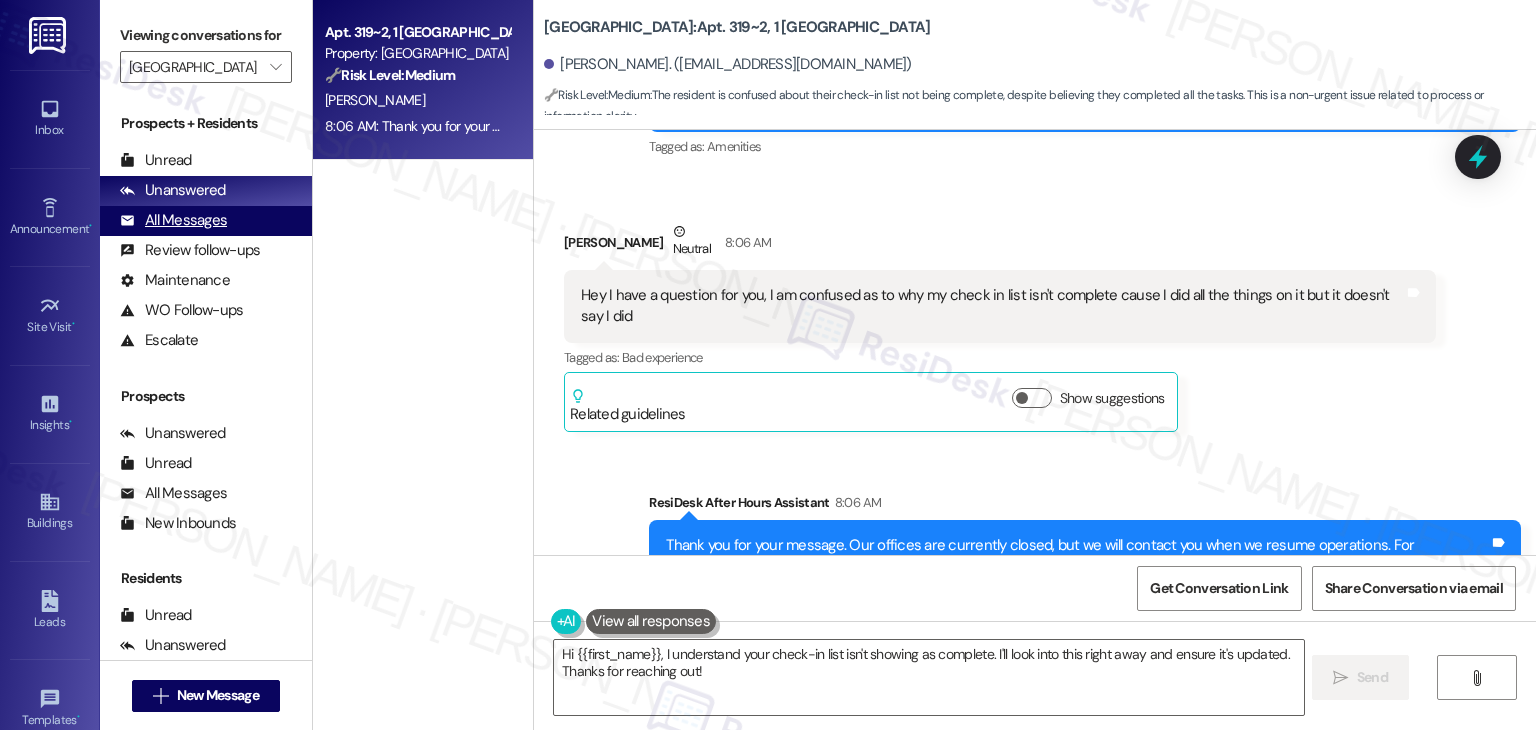 click on "All Messages (undefined)" at bounding box center [206, 221] 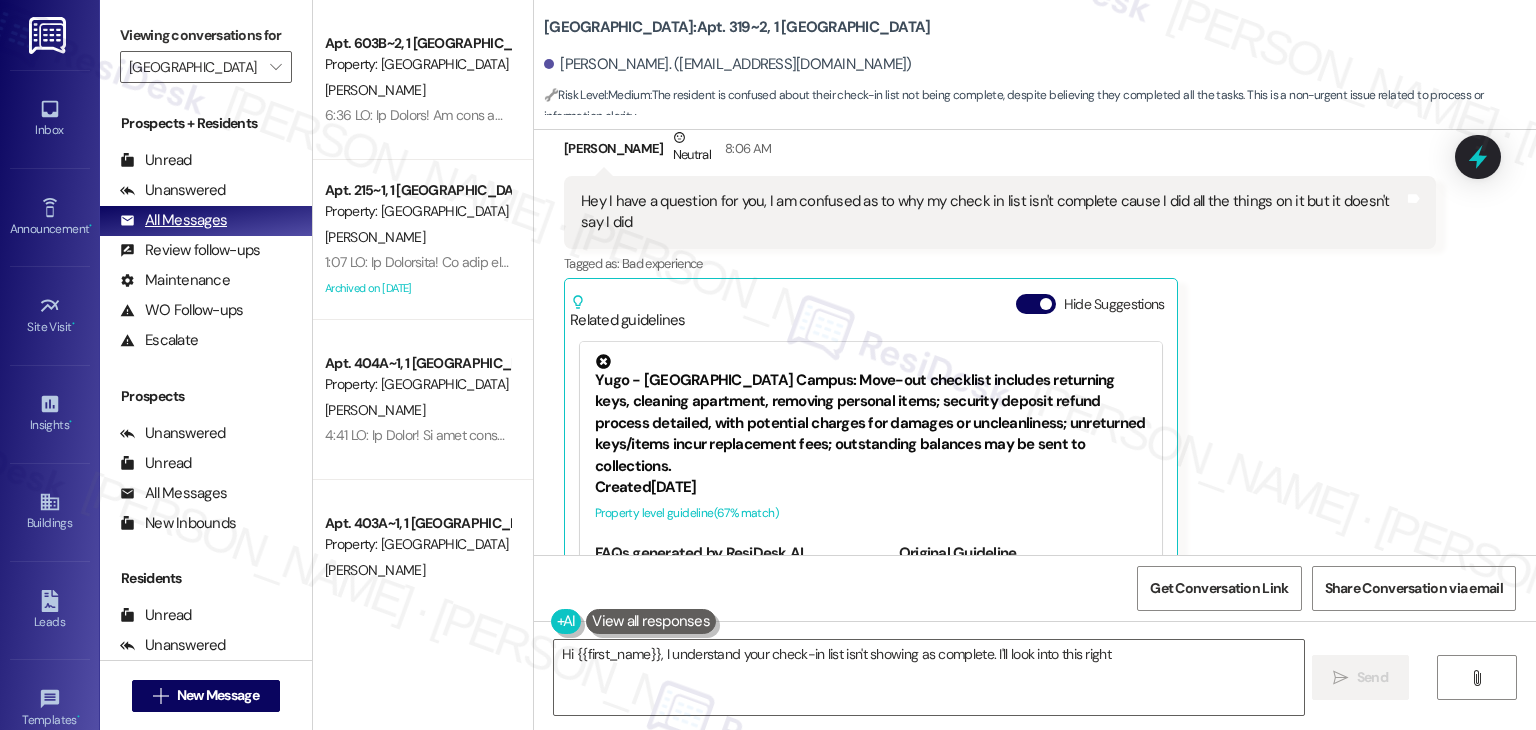 scroll, scrollTop: 689, scrollLeft: 0, axis: vertical 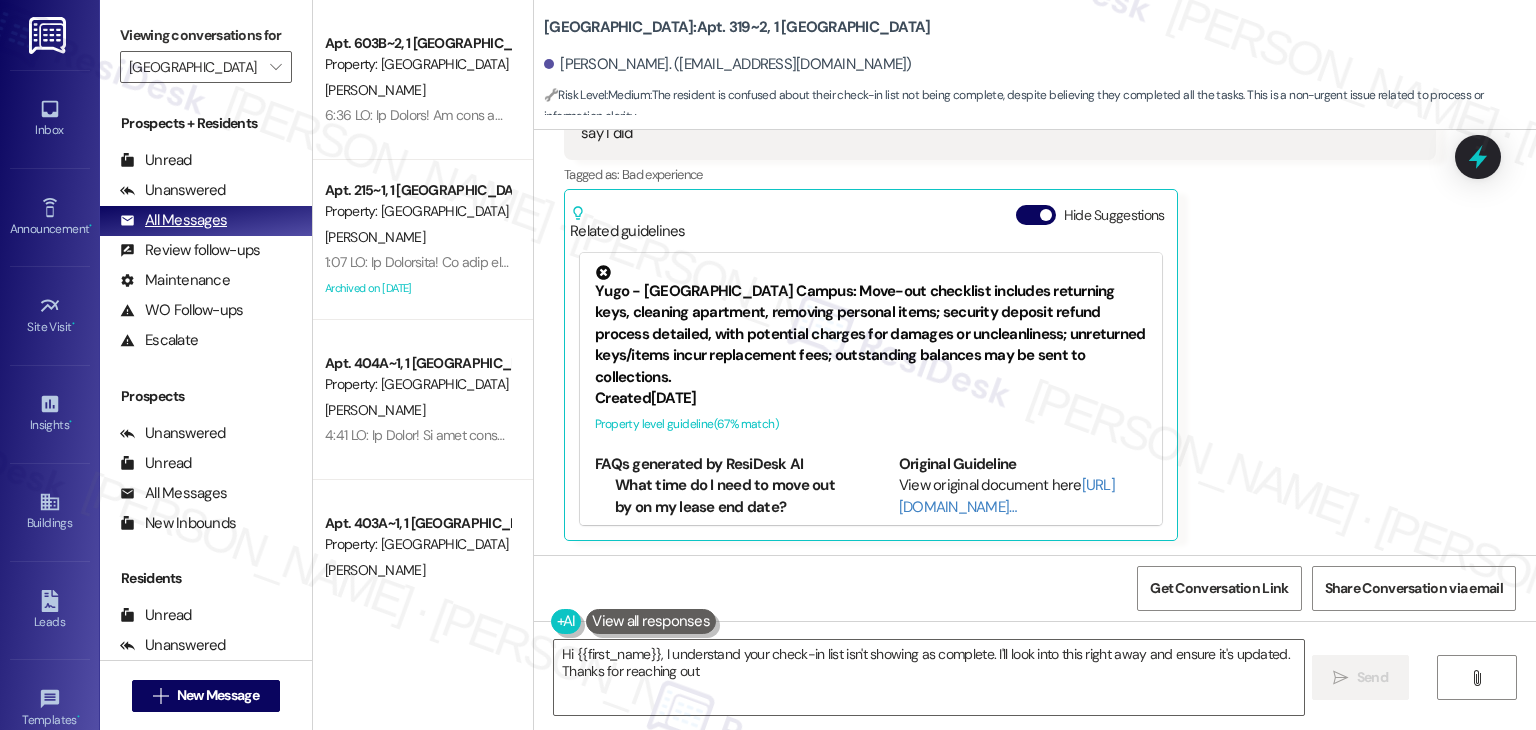 type on "Hi {{first_name}}, I understand your check-in list isn't showing as complete. I'll look into this right away and ensure it's updated. Thanks for reaching out!" 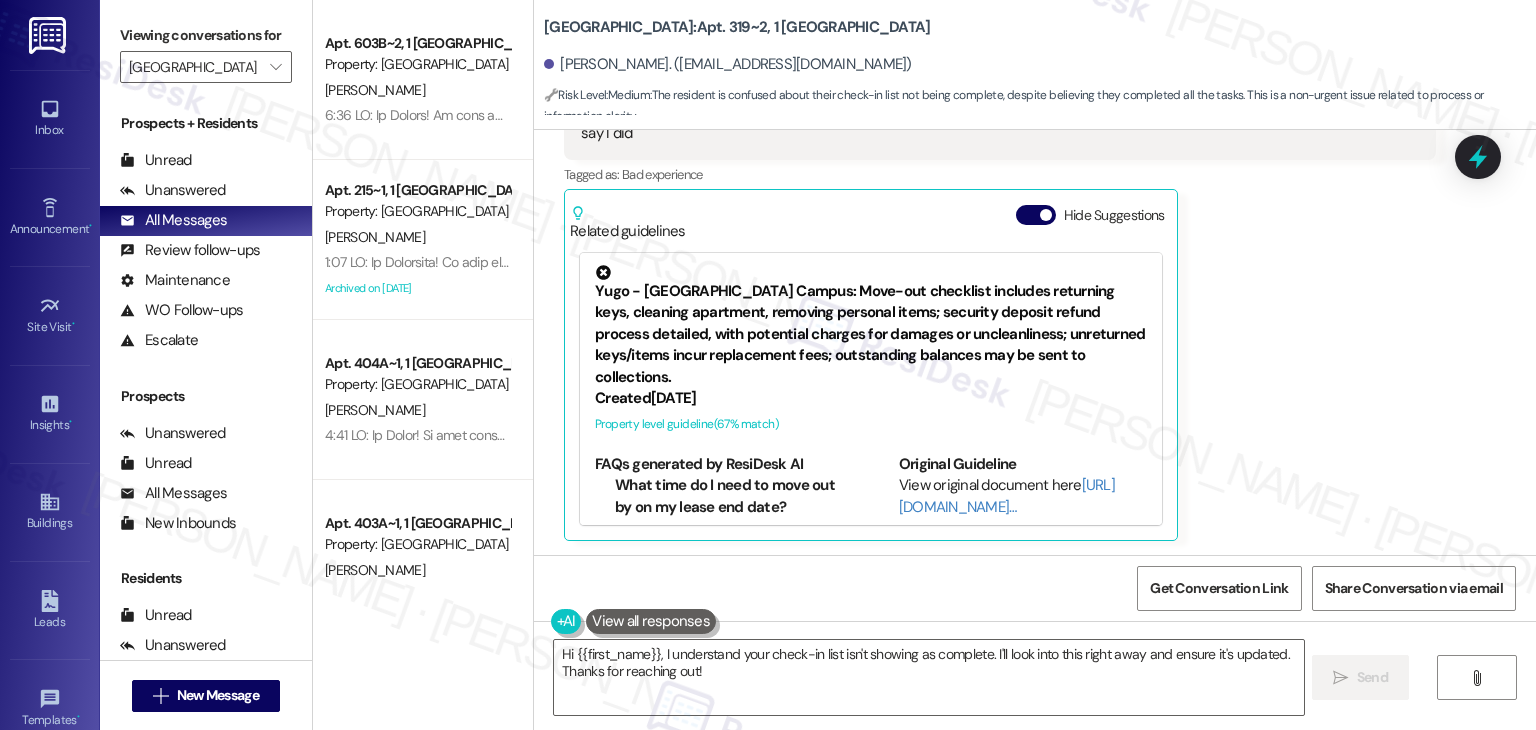 click at bounding box center [3664, 115] 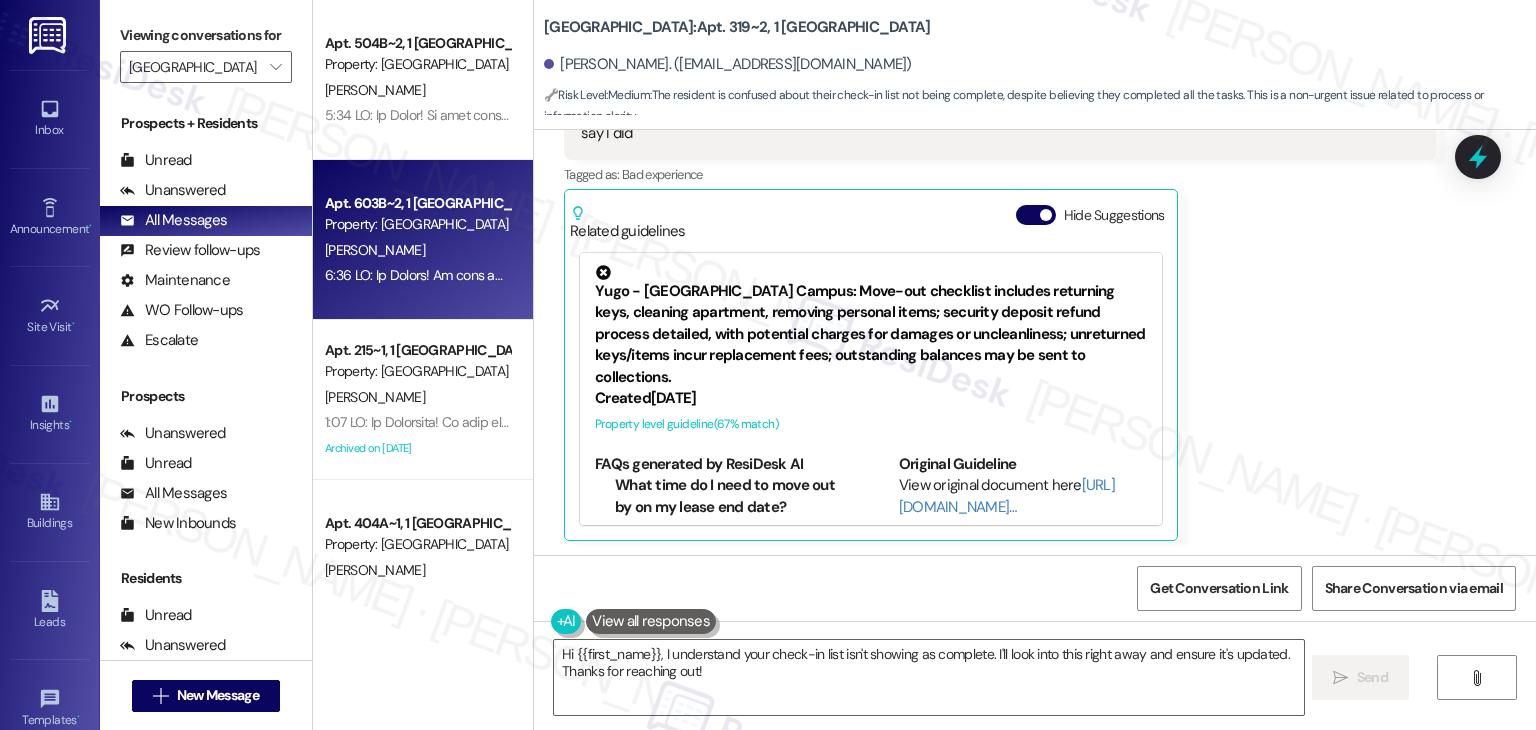 type on "Fetching suggested responses. Please feel free to read through the conversation in the meantime." 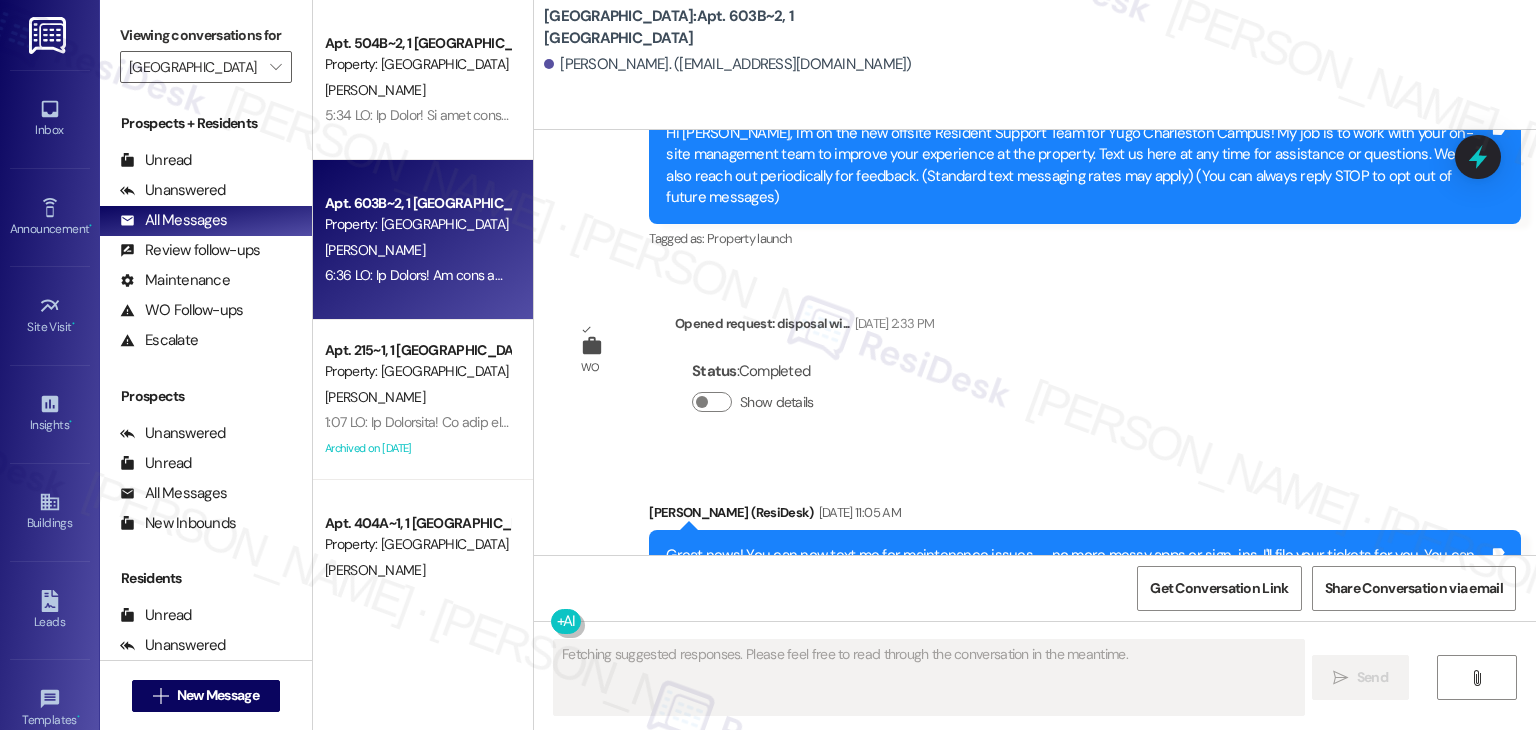 scroll, scrollTop: 32, scrollLeft: 0, axis: vertical 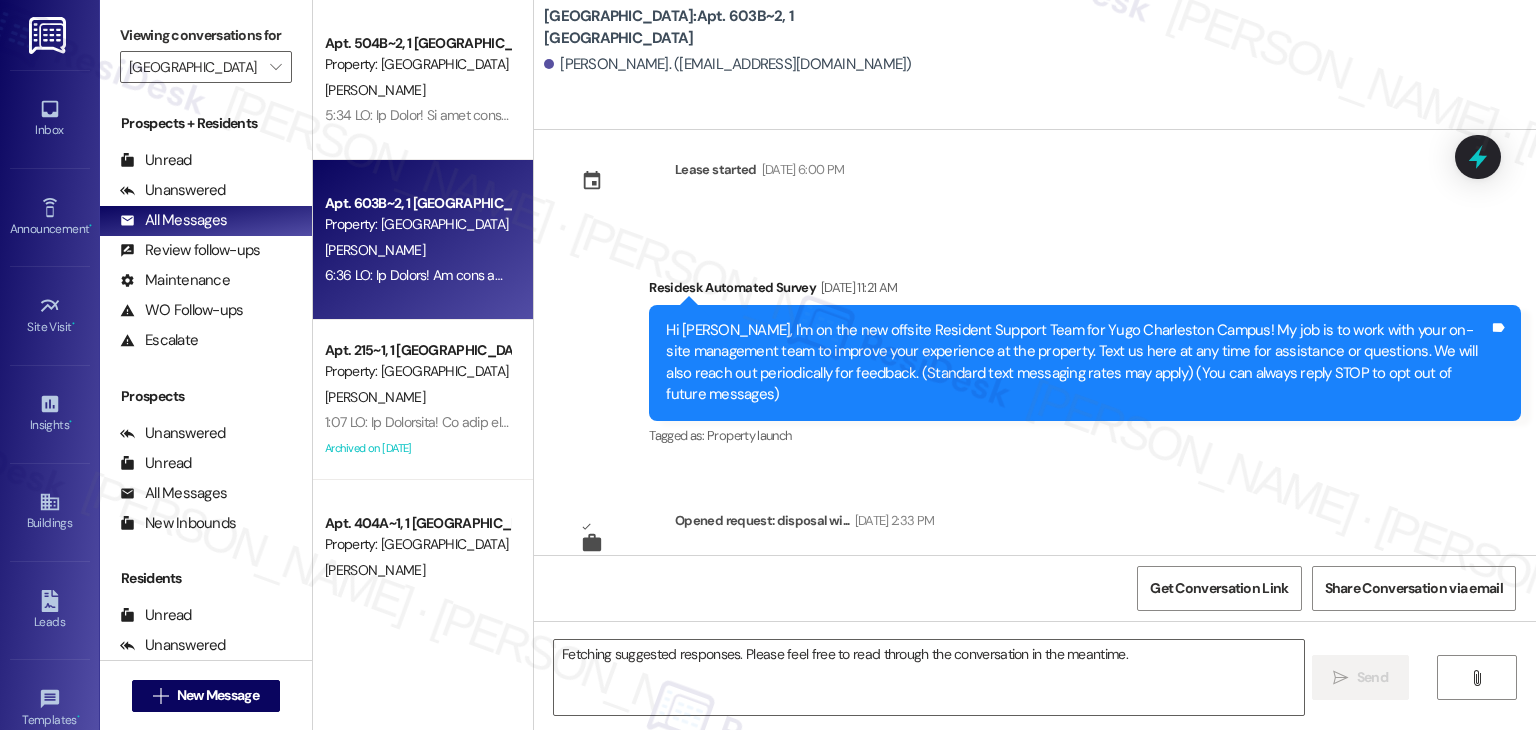 type 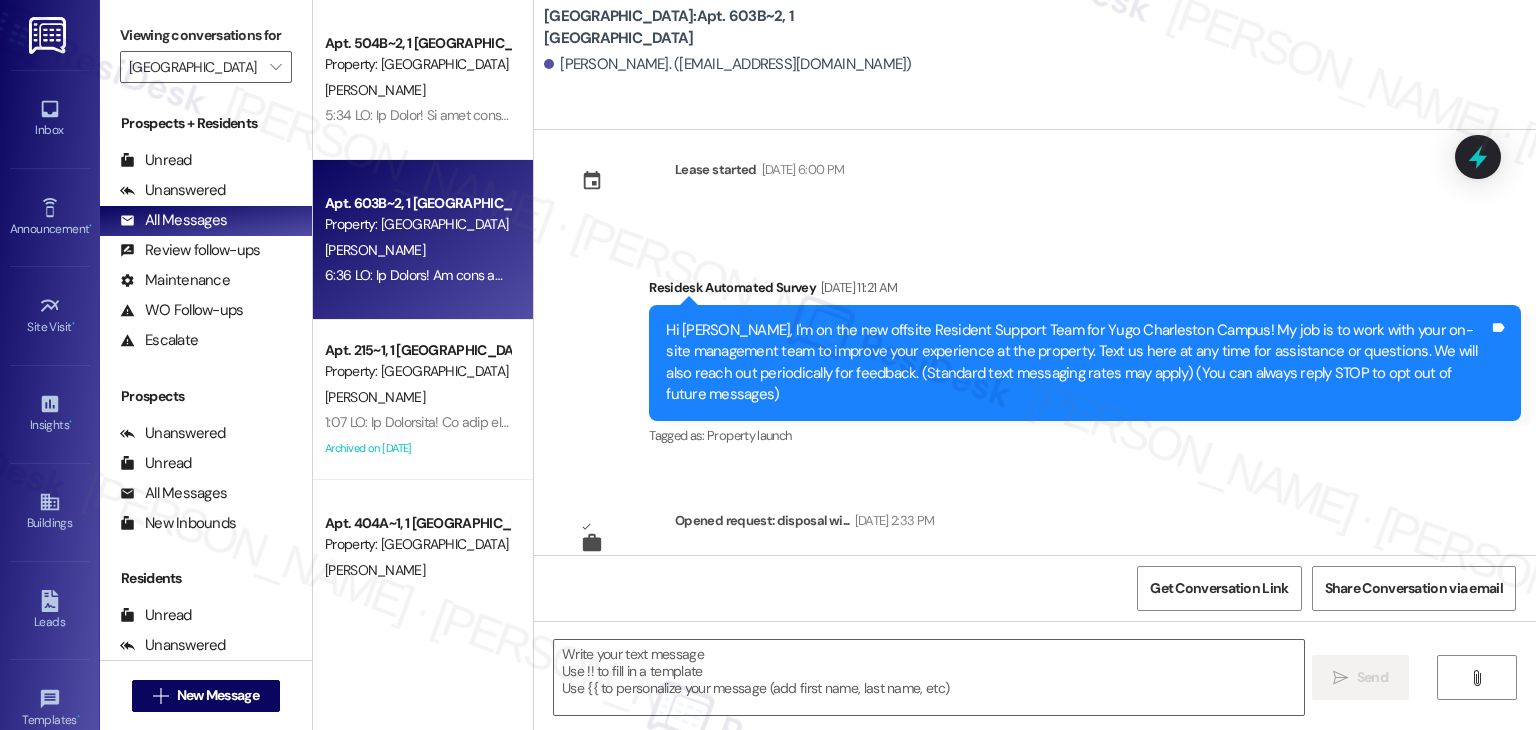 scroll, scrollTop: 0, scrollLeft: 0, axis: both 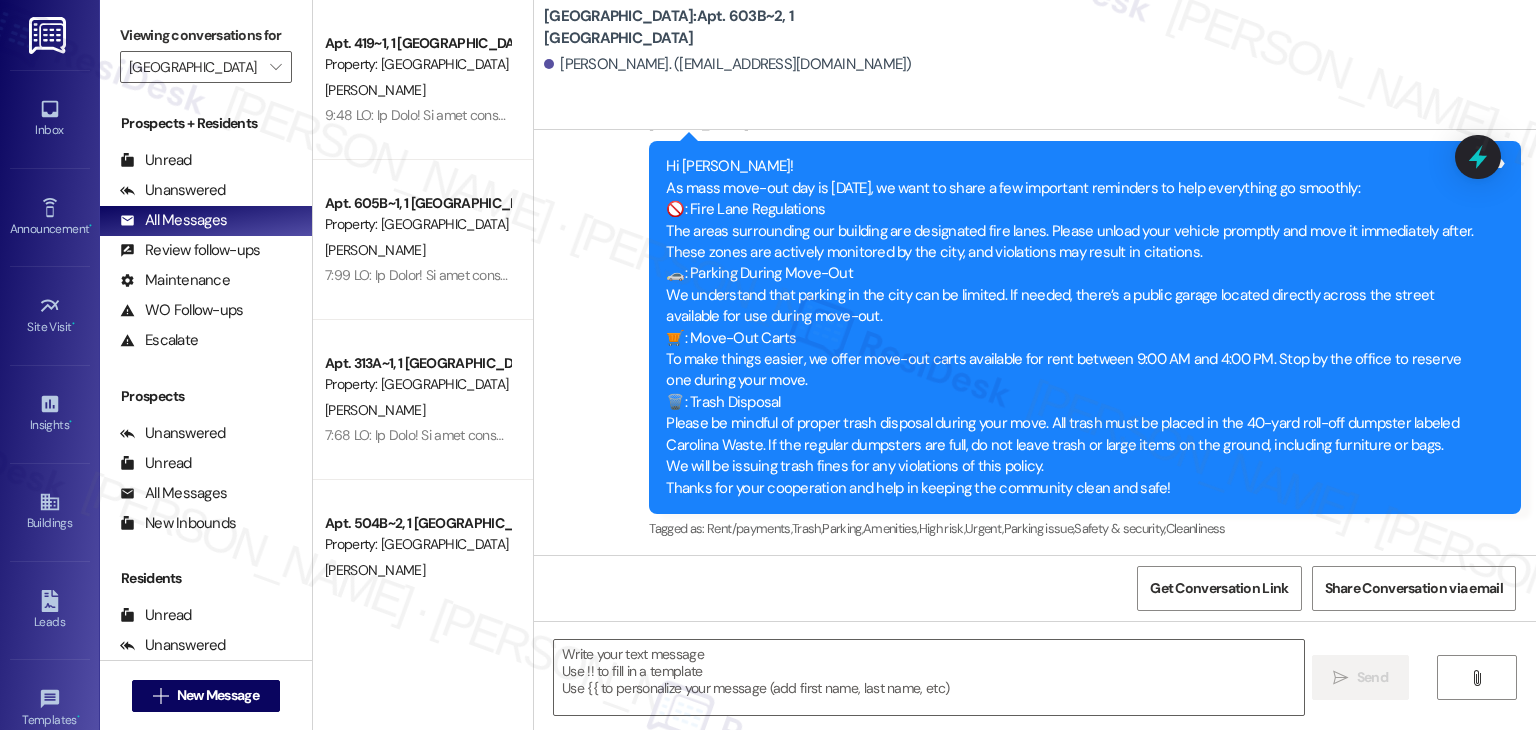 click on "Announcement, sent via SMS [PERSON_NAME]   (ResiDesk) [DATE] 9:47 AM Hi [PERSON_NAME]!
Friendly Reminder: Fire Lane Regulations
As our building is surrounded by a designated fire lane, we kindly ask that you unload your vehicle quickly and move it right away. Do not leave your vehicle unattended at any time. We do not have control over enforcement in these areas, and violations may result in citations or your vehicle being towed.
If you're moving out, please note that limited parking is typical in the city, but there’s a public garage located directly across the street that can be used during the move-out process.
To help make things easier, we also offer move-out carts that can speed up the process. These are available for rent from 9:00 AM to 4:00 PM.
Thanks for your cooperation! Tags and notes Tagged as:   Rent/payments ,  Click to highlight conversations about Rent/payments Parking ,  Click to highlight conversations about Parking High risk ,  Click to highlight conversations about High risk Urgent" at bounding box center [1035, 133] 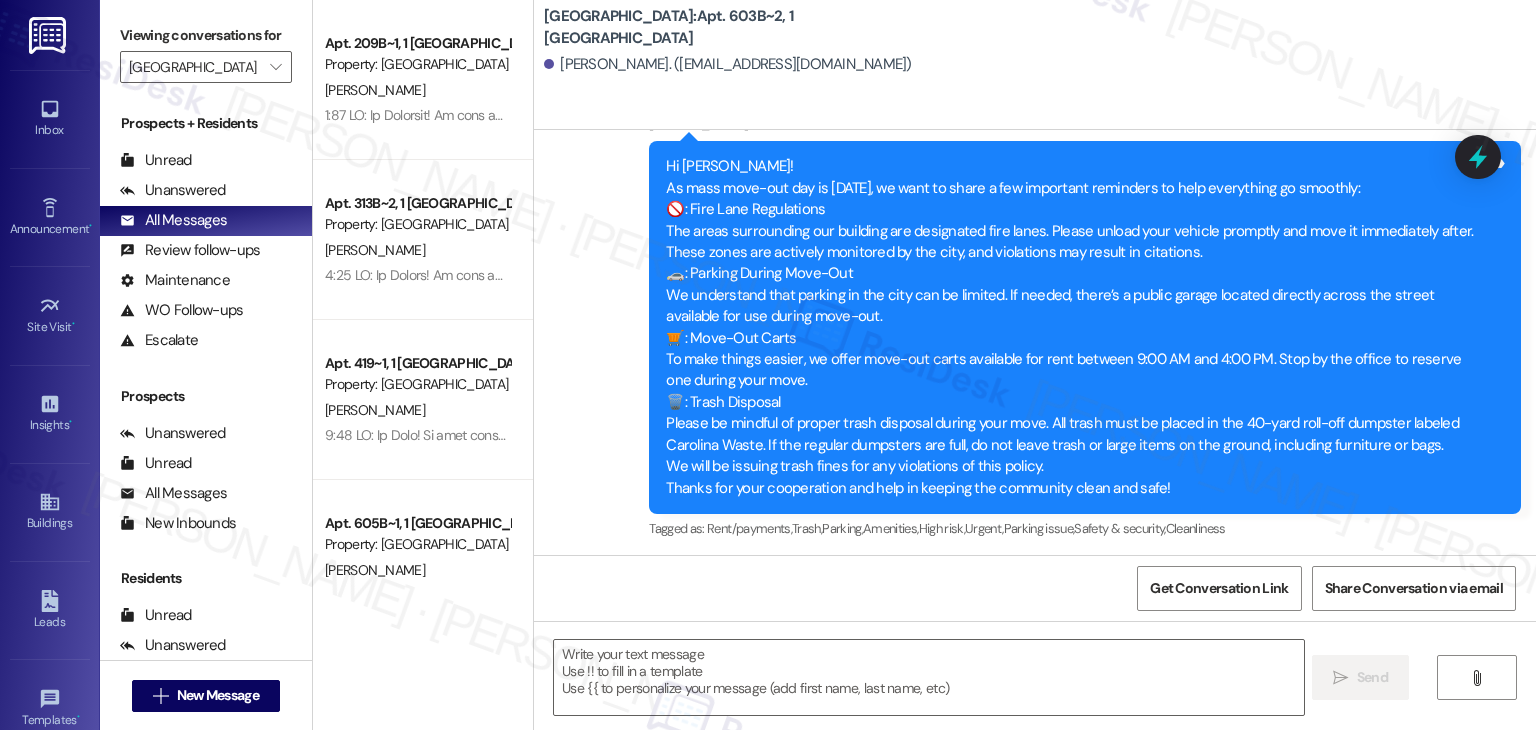 click on "Announcement, sent via SMS [PERSON_NAME]   (ResiDesk) [DATE] 9:47 AM Hi [PERSON_NAME]!
Friendly Reminder: Fire Lane Regulations
As our building is surrounded by a designated fire lane, we kindly ask that you unload your vehicle quickly and move it right away. Do not leave your vehicle unattended at any time. We do not have control over enforcement in these areas, and violations may result in citations or your vehicle being towed.
If you're moving out, please note that limited parking is typical in the city, but there’s a public garage located directly across the street that can be used during the move-out process.
To help make things easier, we also offer move-out carts that can speed up the process. These are available for rent from 9:00 AM to 4:00 PM.
Thanks for your cooperation! Tags and notes Tagged as:   Rent/payments ,  Click to highlight conversations about Rent/payments Parking ,  Click to highlight conversations about Parking High risk ,  Click to highlight conversations about High risk Urgent" at bounding box center [1035, 133] 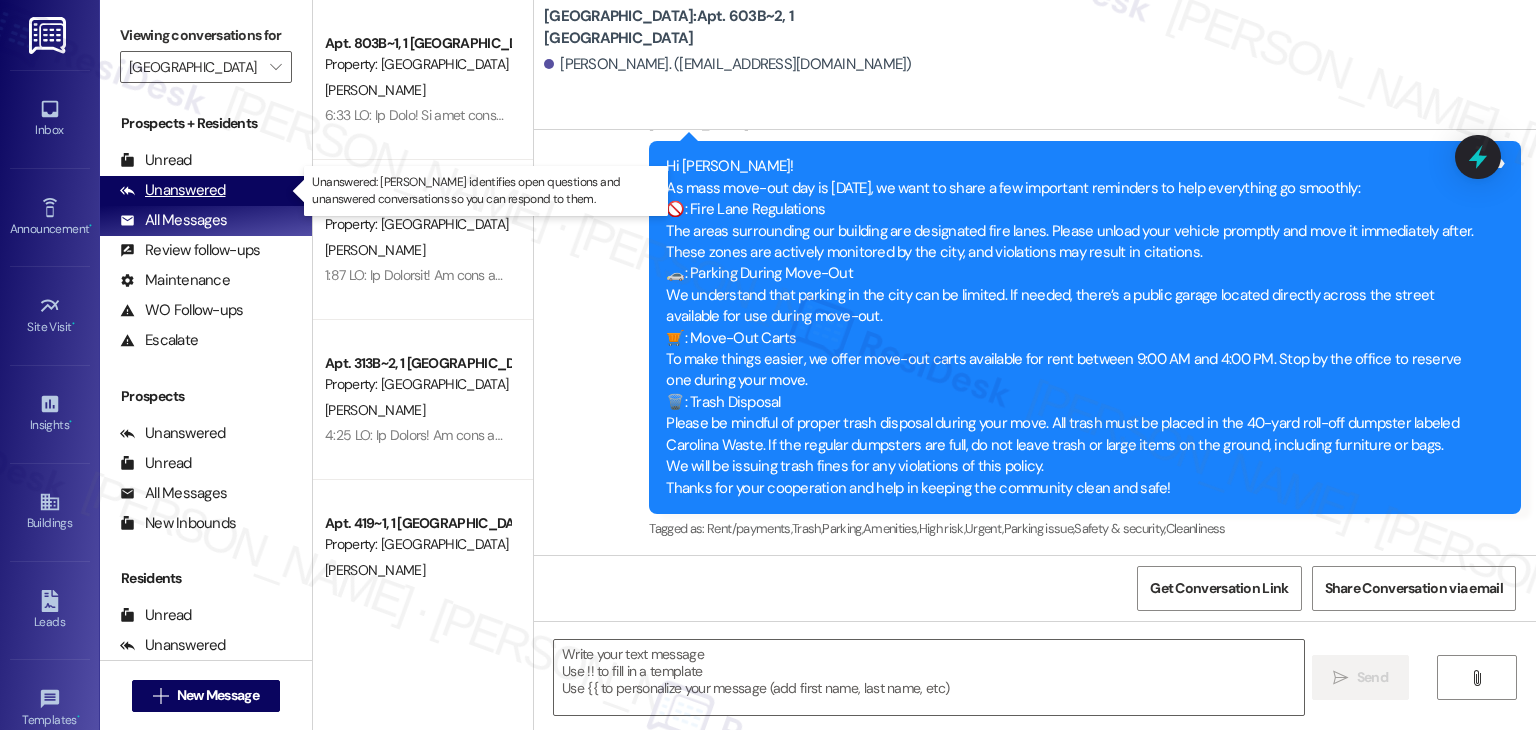 click on "Unanswered" at bounding box center [173, 190] 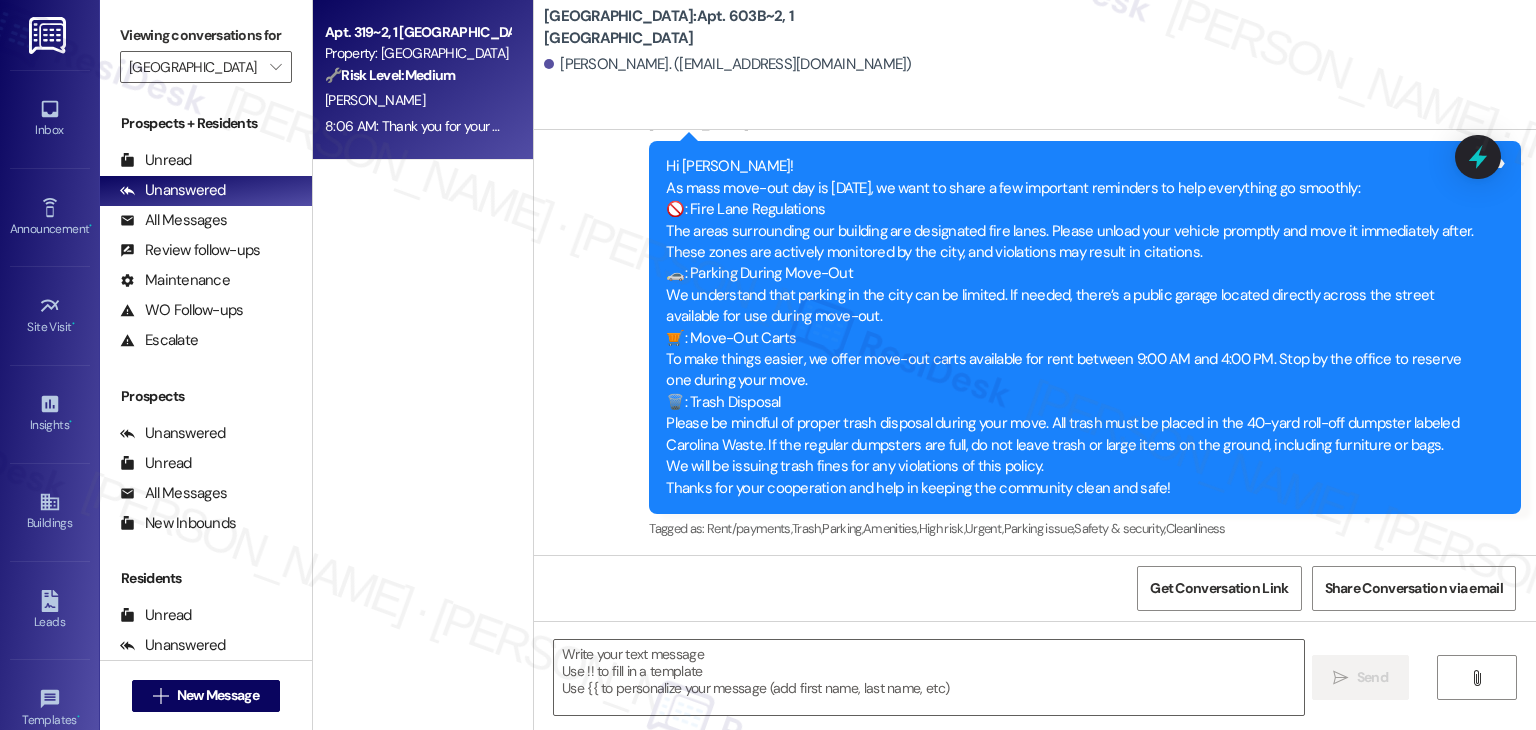 click on "[PERSON_NAME]" at bounding box center (375, 100) 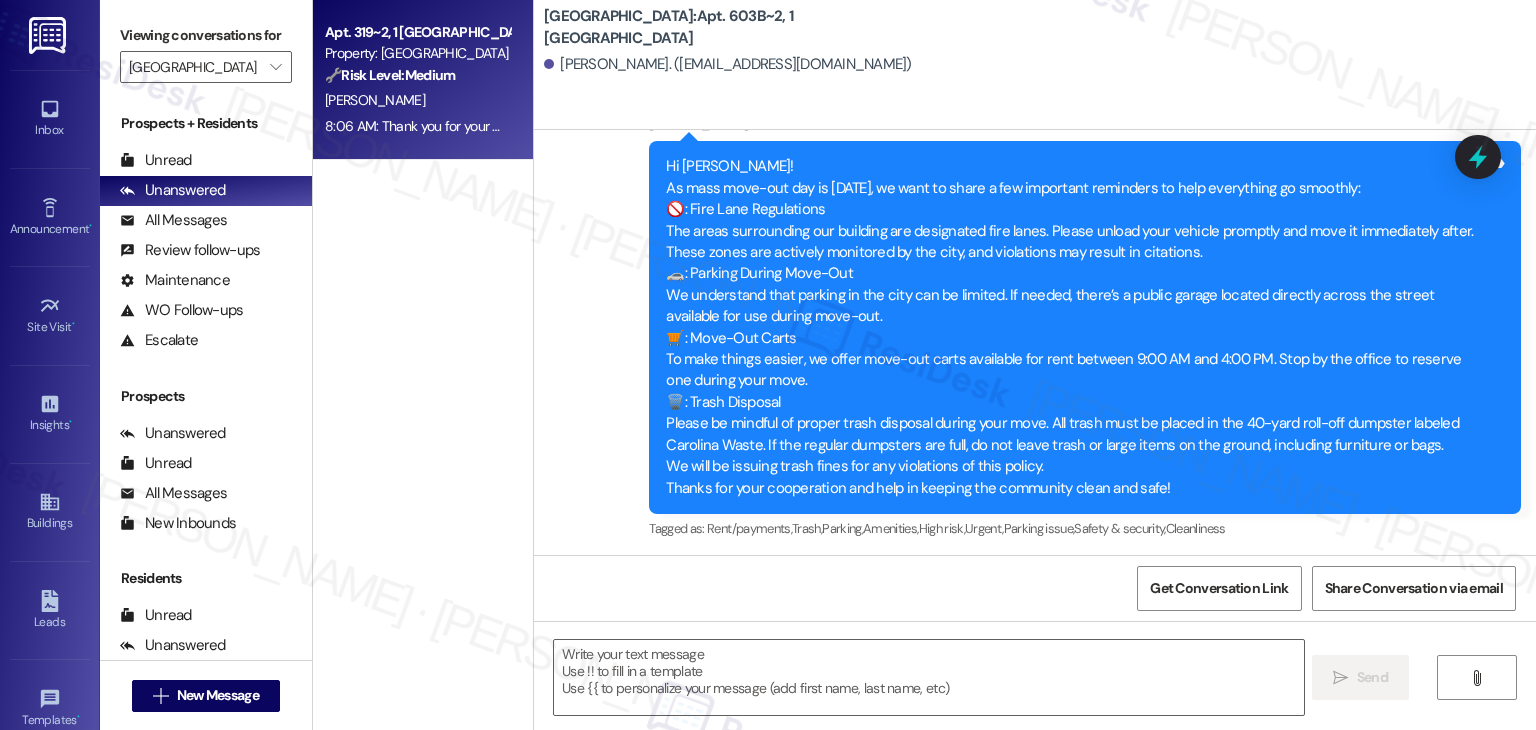 type on "Fetching suggested responses. Please feel free to read through the conversation in the meantime." 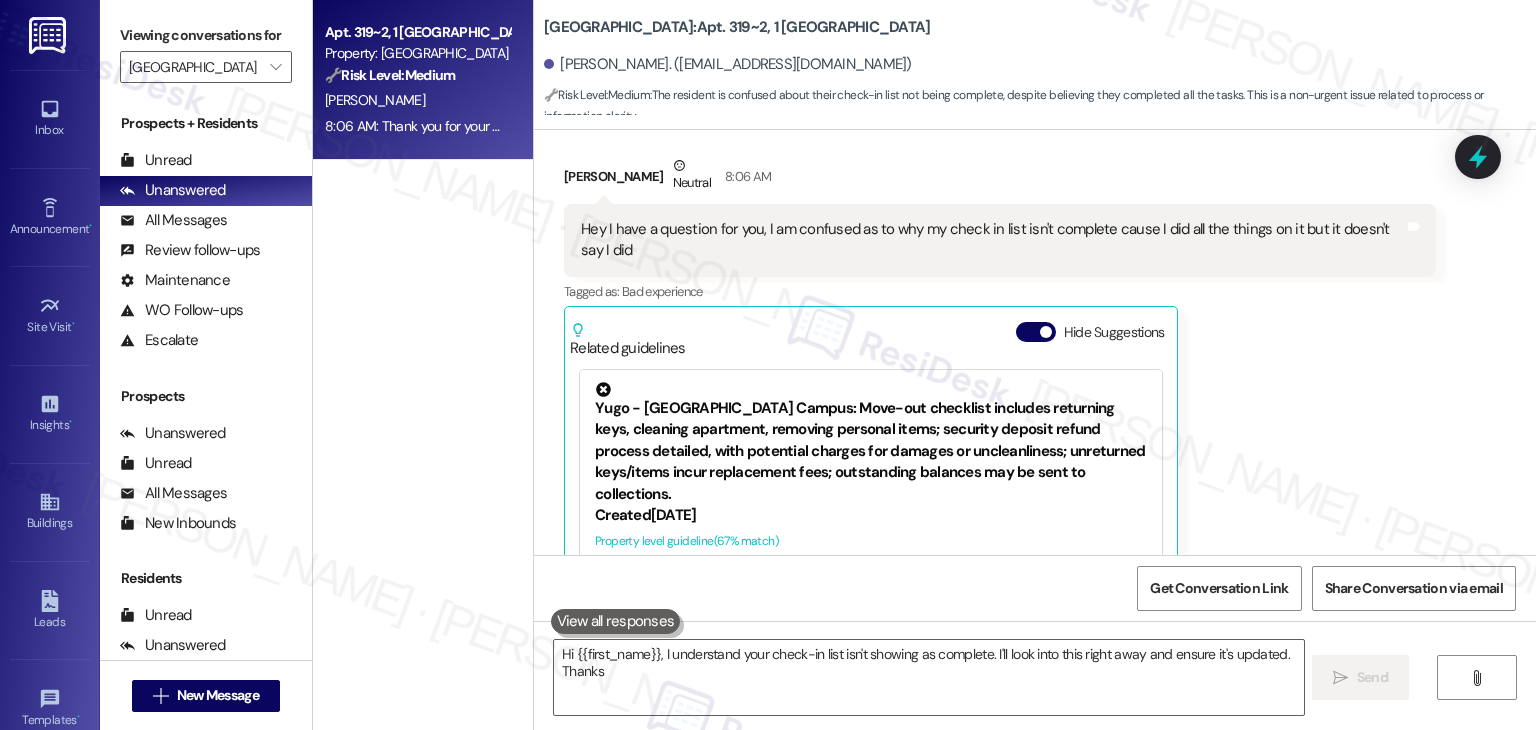 scroll, scrollTop: 689, scrollLeft: 0, axis: vertical 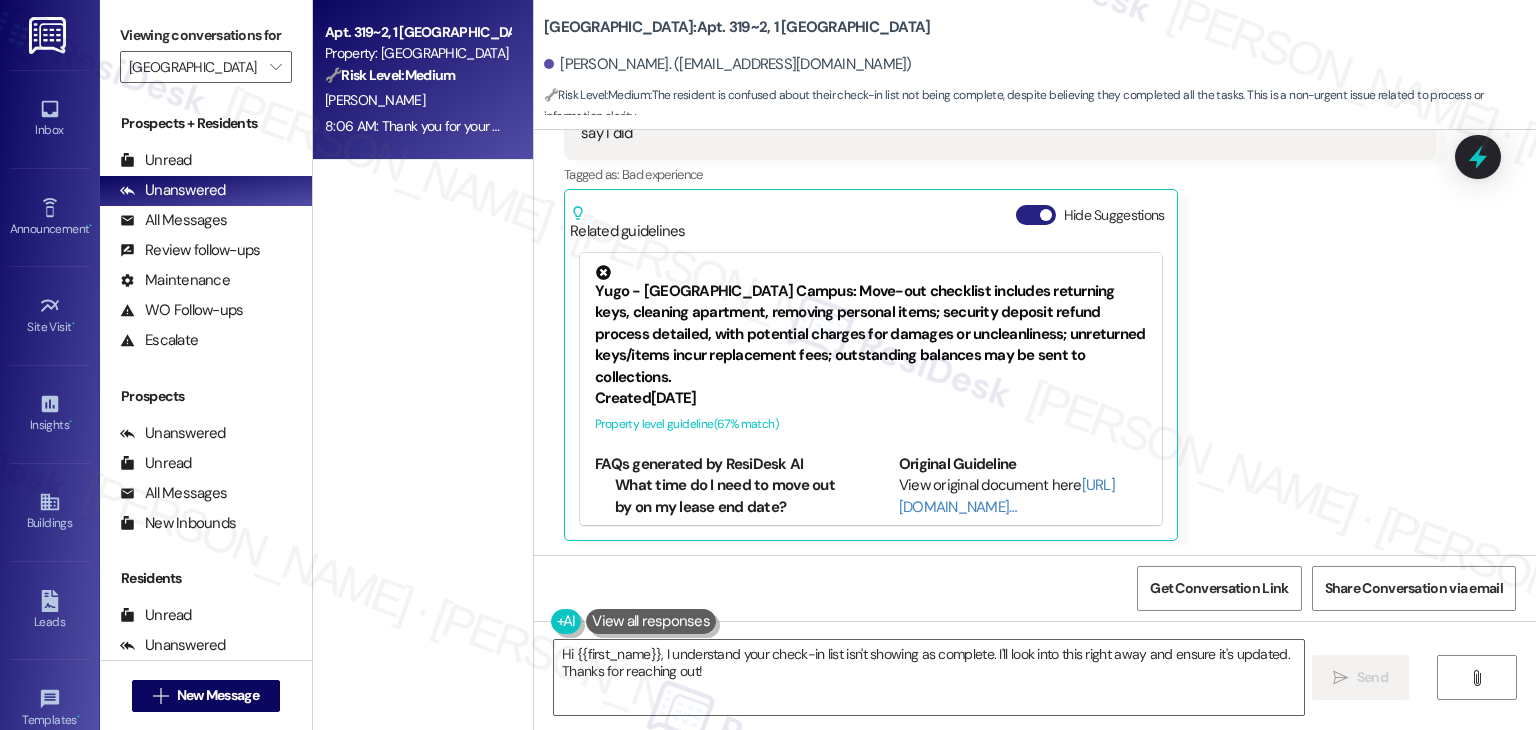 click on "Hide Suggestions" at bounding box center (1036, 215) 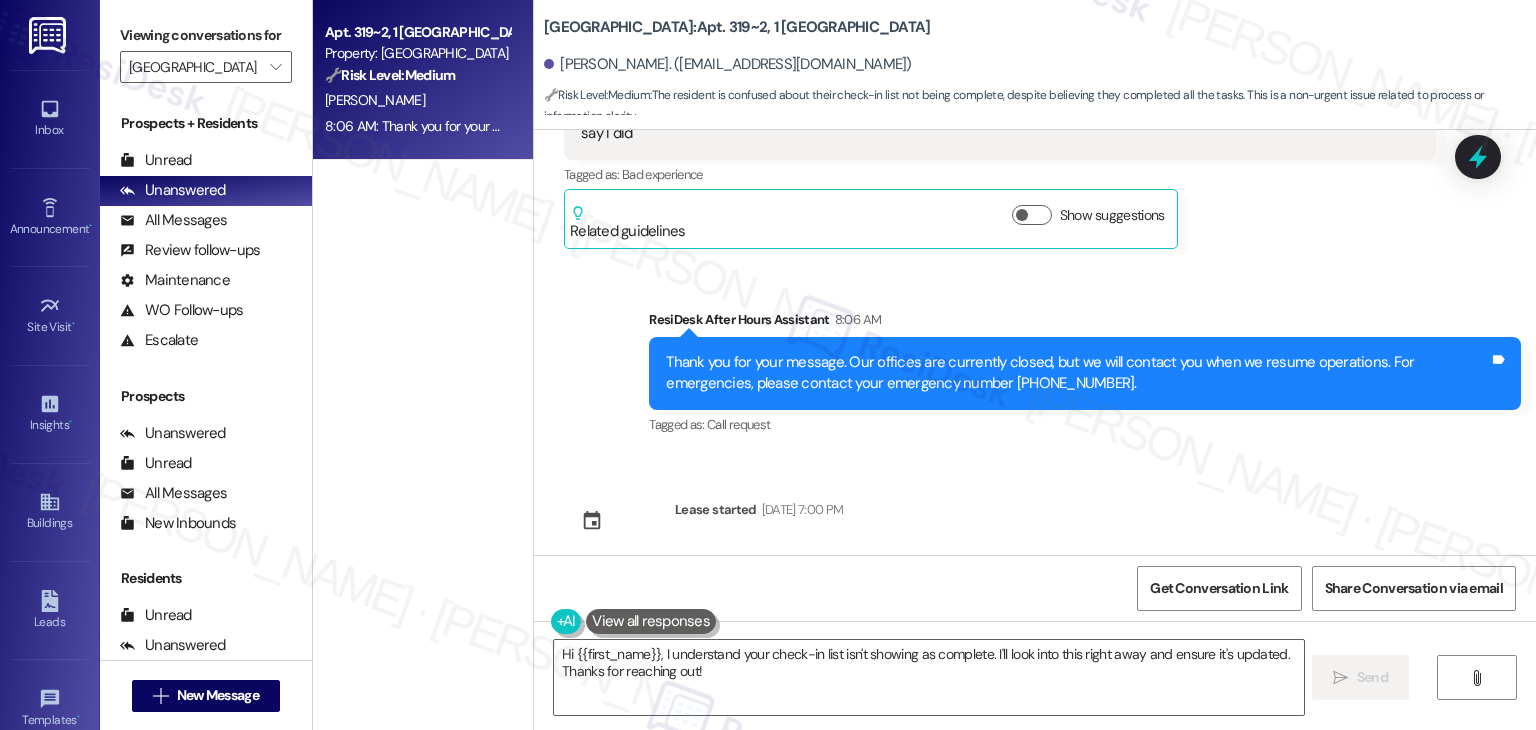 click on "Sent via SMS ResiDesk After Hours Assistant 8:06 AM Thank you for your message. Our offices are currently closed, but we will contact you when we resume operations. For emergencies, please contact your emergency number [PHONE_NUMBER]. Tags and notes Tagged as:   Call request Click to highlight conversations about Call request" at bounding box center [1035, 359] 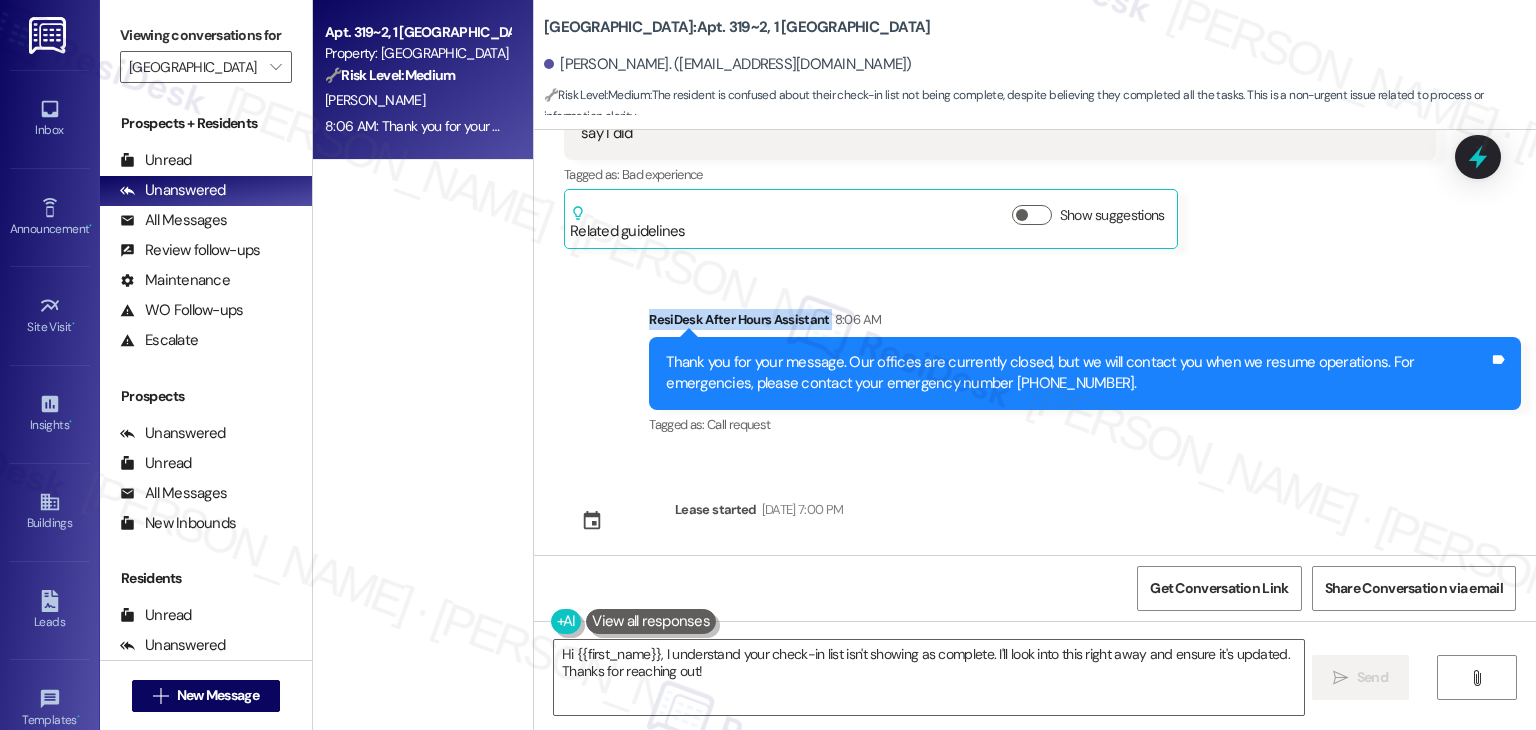 click on "Sent via SMS ResiDesk After Hours Assistant 8:06 AM Thank you for your message. Our offices are currently closed, but we will contact you when we resume operations. For emergencies, please contact your emergency number [PHONE_NUMBER]. Tags and notes Tagged as:   Call request Click to highlight conversations about Call request" at bounding box center [1035, 359] 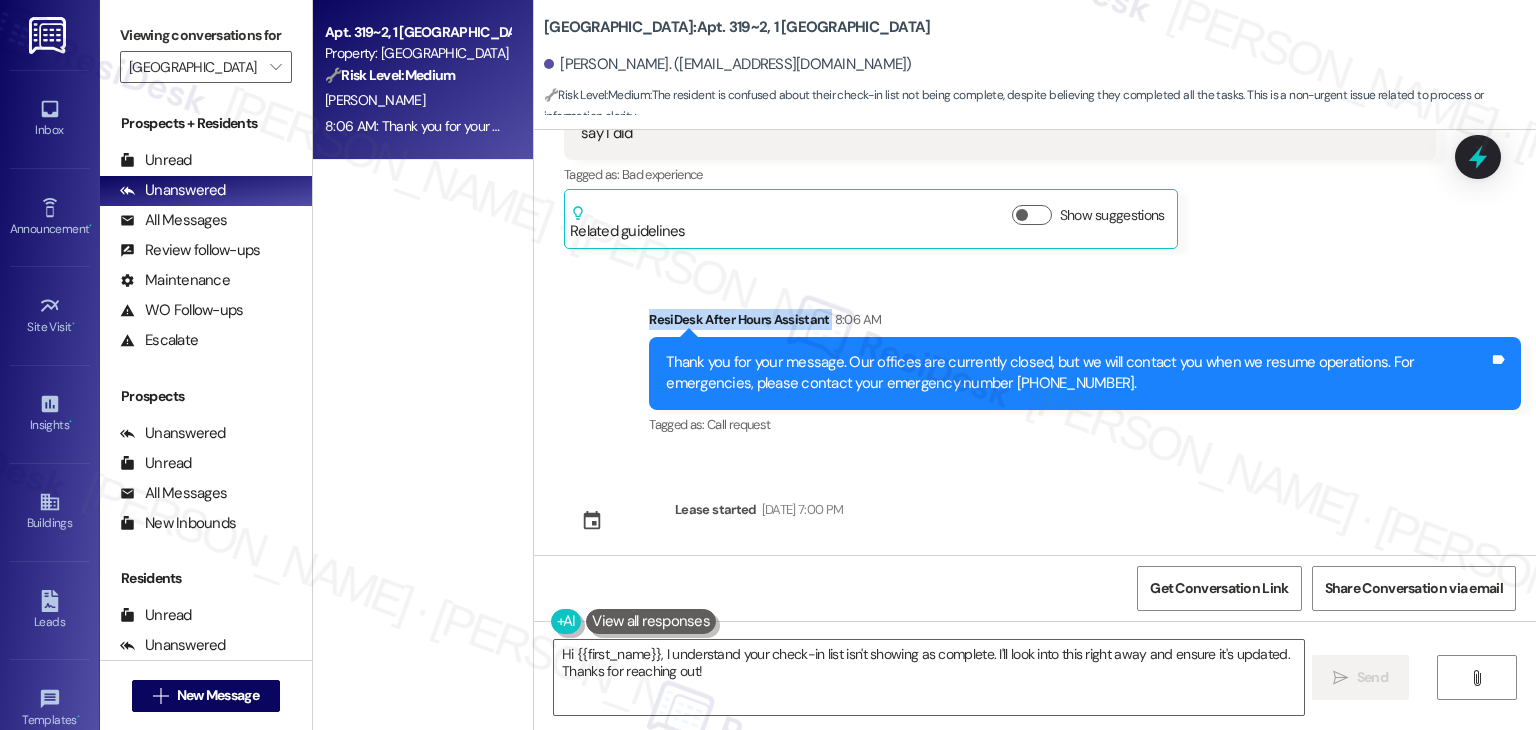 click on "Sent via SMS ResiDesk After Hours Assistant 8:06 AM Thank you for your message. Our offices are currently closed, but we will contact you when we resume operations. For emergencies, please contact your emergency number [PHONE_NUMBER]. Tags and notes Tagged as:   Call request Click to highlight conversations about Call request" at bounding box center [1035, 359] 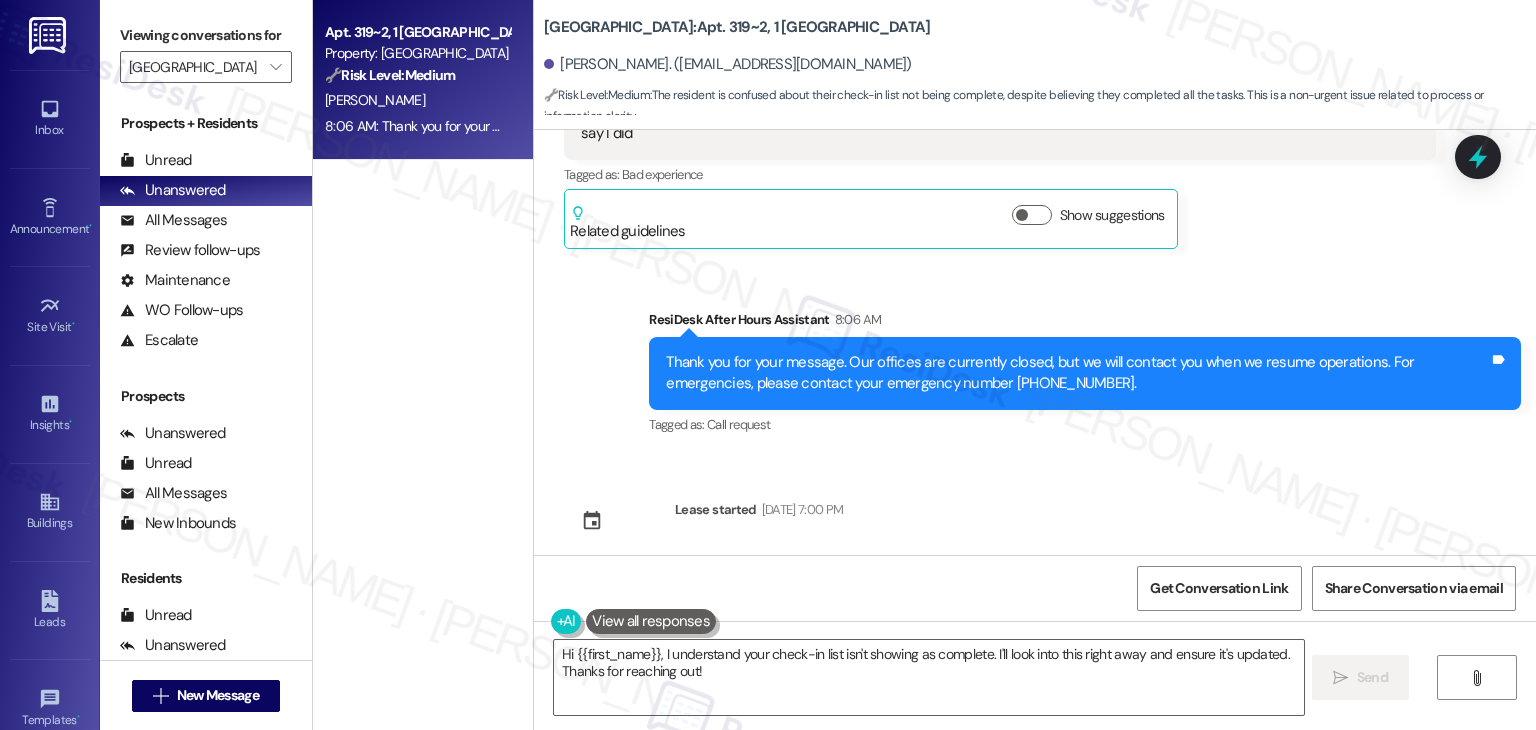 click on "Sent via SMS ResiDesk After Hours Assistant 8:06 AM Thank you for your message. Our offices are currently closed, but we will contact you when we resume operations. For emergencies, please contact your emergency number [PHONE_NUMBER]. Tags and notes Tagged as:   Call request Click to highlight conversations about Call request" at bounding box center [1035, 359] 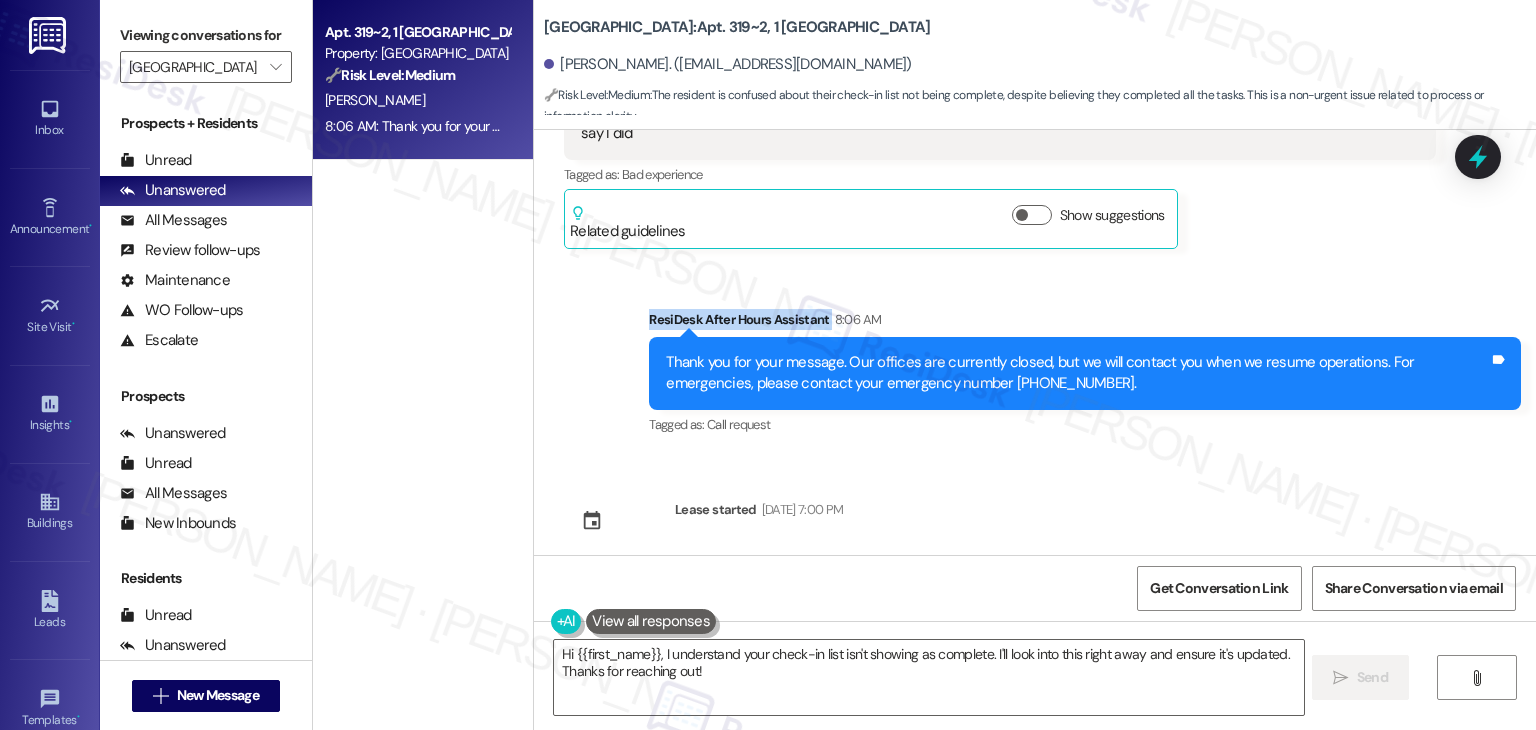 click on "Sent via SMS ResiDesk After Hours Assistant 8:06 AM Thank you for your message. Our offices are currently closed, but we will contact you when we resume operations. For emergencies, please contact your emergency number [PHONE_NUMBER]. Tags and notes Tagged as:   Call request Click to highlight conversations about Call request" at bounding box center [1035, 359] 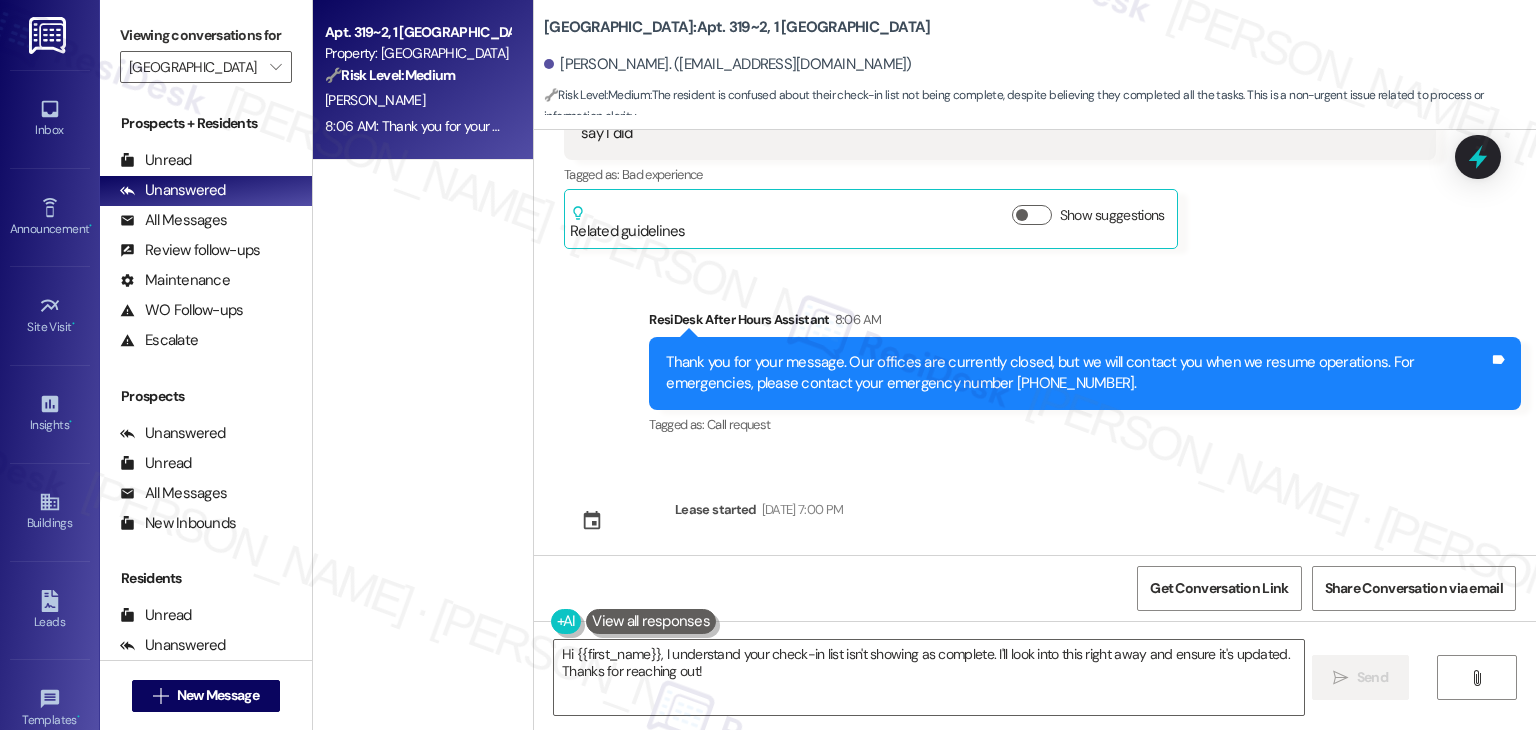 click on "Sent via SMS ResiDesk After Hours Assistant 8:06 AM Thank you for your message. Our offices are currently closed, but we will contact you when we resume operations. For emergencies, please contact your emergency number [PHONE_NUMBER]. Tags and notes Tagged as:   Call request Click to highlight conversations about Call request" at bounding box center [1035, 359] 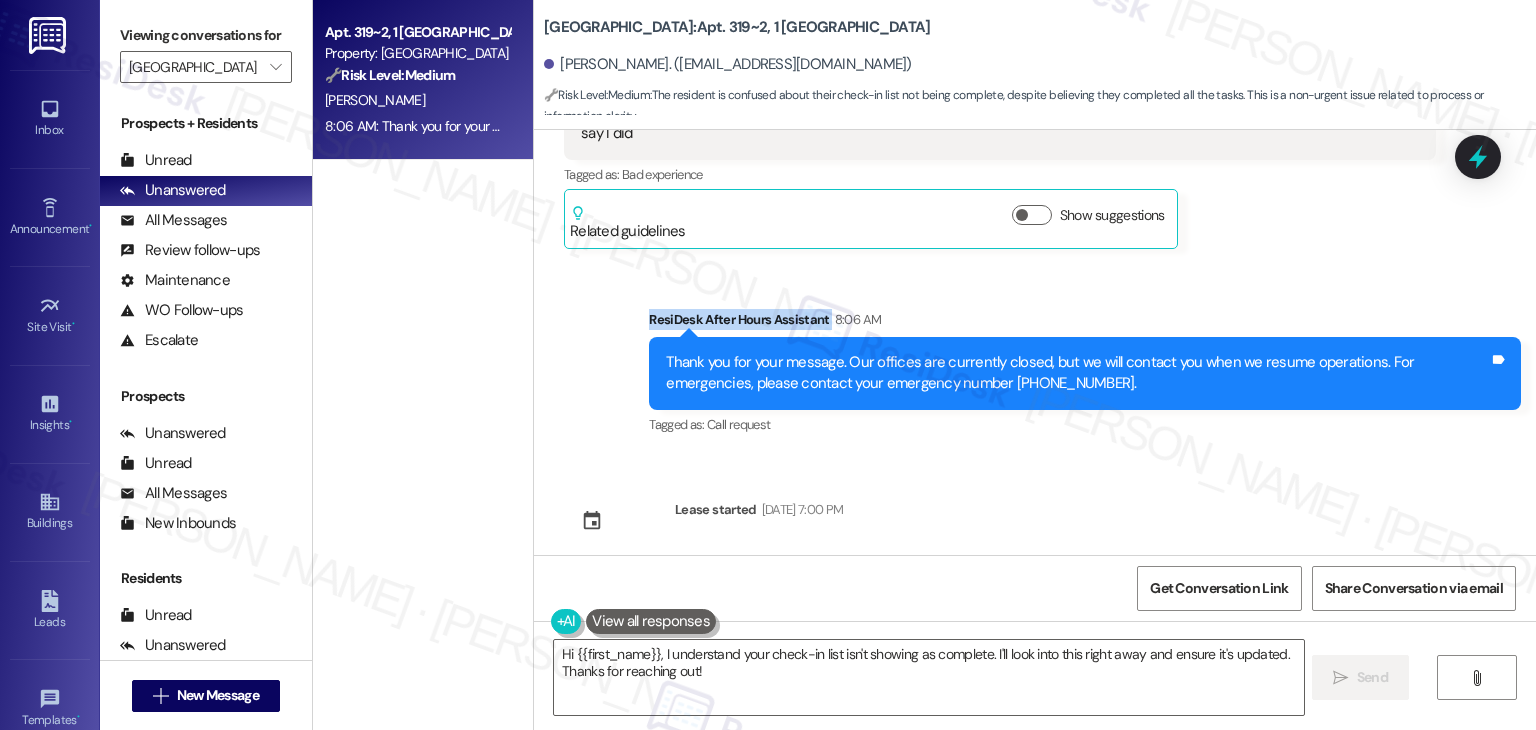 click on "Sent via SMS ResiDesk After Hours Assistant 8:06 AM Thank you for your message. Our offices are currently closed, but we will contact you when we resume operations. For emergencies, please contact your emergency number [PHONE_NUMBER]. Tags and notes Tagged as:   Call request Click to highlight conversations about Call request" at bounding box center (1035, 359) 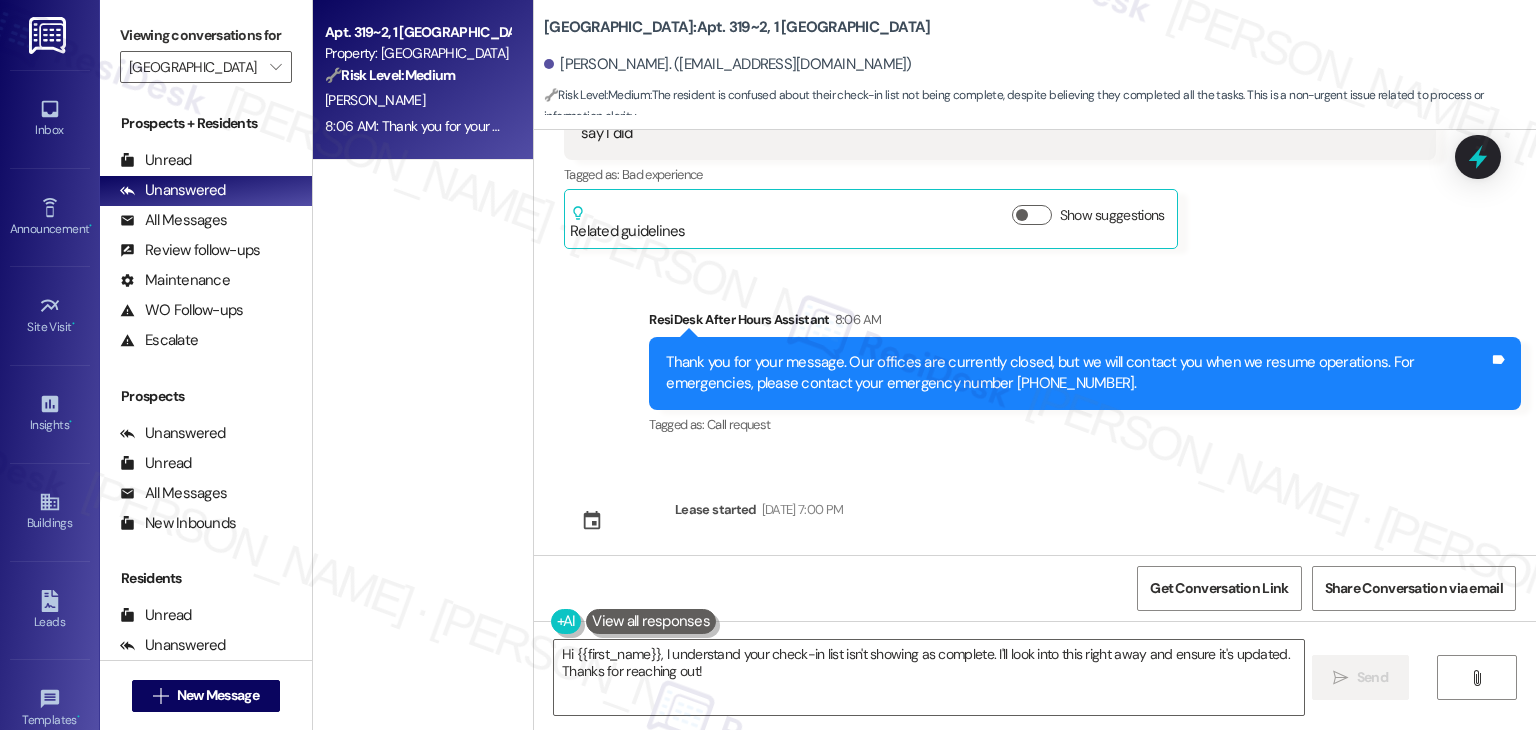 click on "Sent via SMS ResiDesk After Hours Assistant 8:06 AM Thank you for your message. Our offices are currently closed, but we will contact you when we resume operations. For emergencies, please contact your emergency number [PHONE_NUMBER]. Tags and notes Tagged as:   Call request Click to highlight conversations about Call request" at bounding box center (1035, 359) 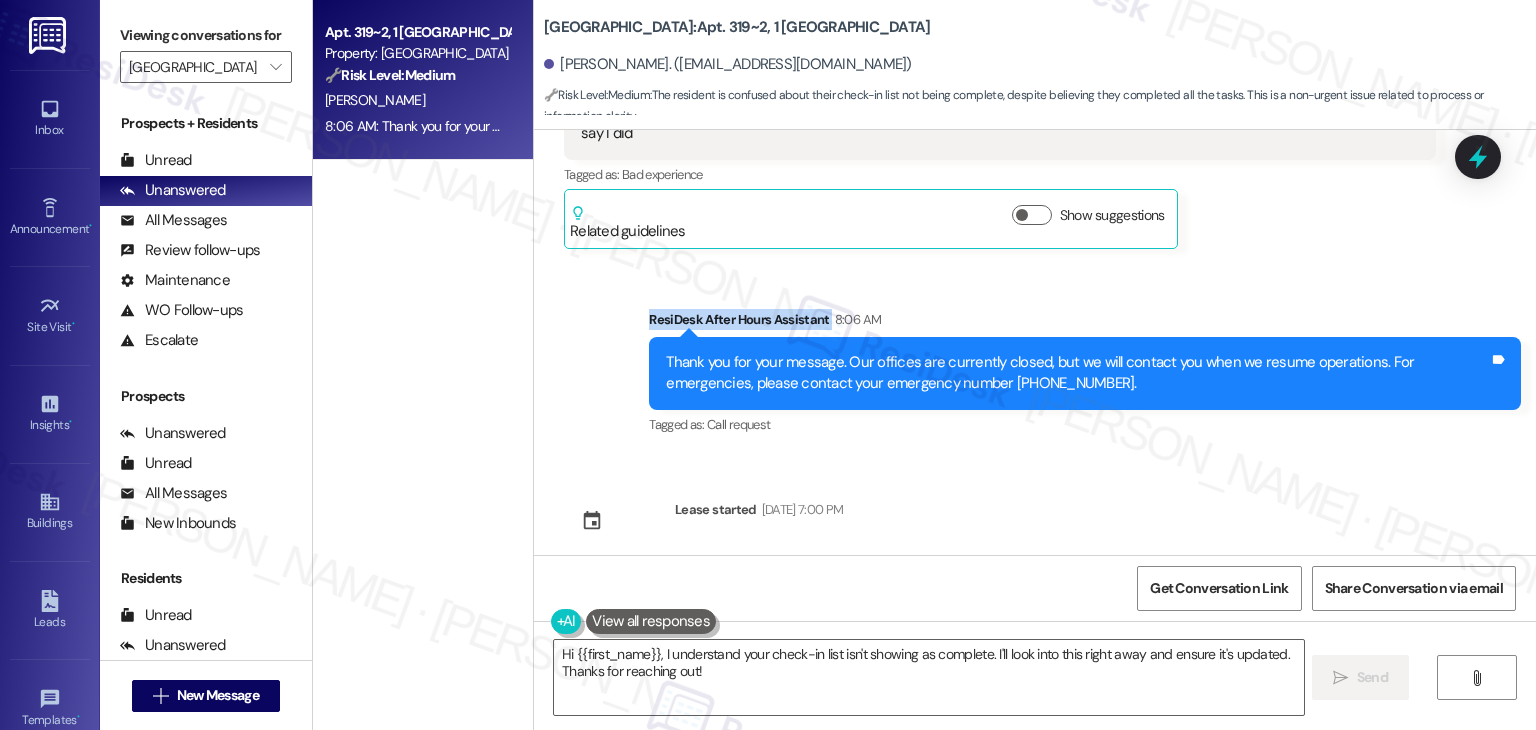 click on "Sent via SMS ResiDesk After Hours Assistant 8:06 AM Thank you for your message. Our offices are currently closed, but we will contact you when we resume operations. For emergencies, please contact your emergency number [PHONE_NUMBER]. Tags and notes Tagged as:   Call request Click to highlight conversations about Call request" at bounding box center (1035, 359) 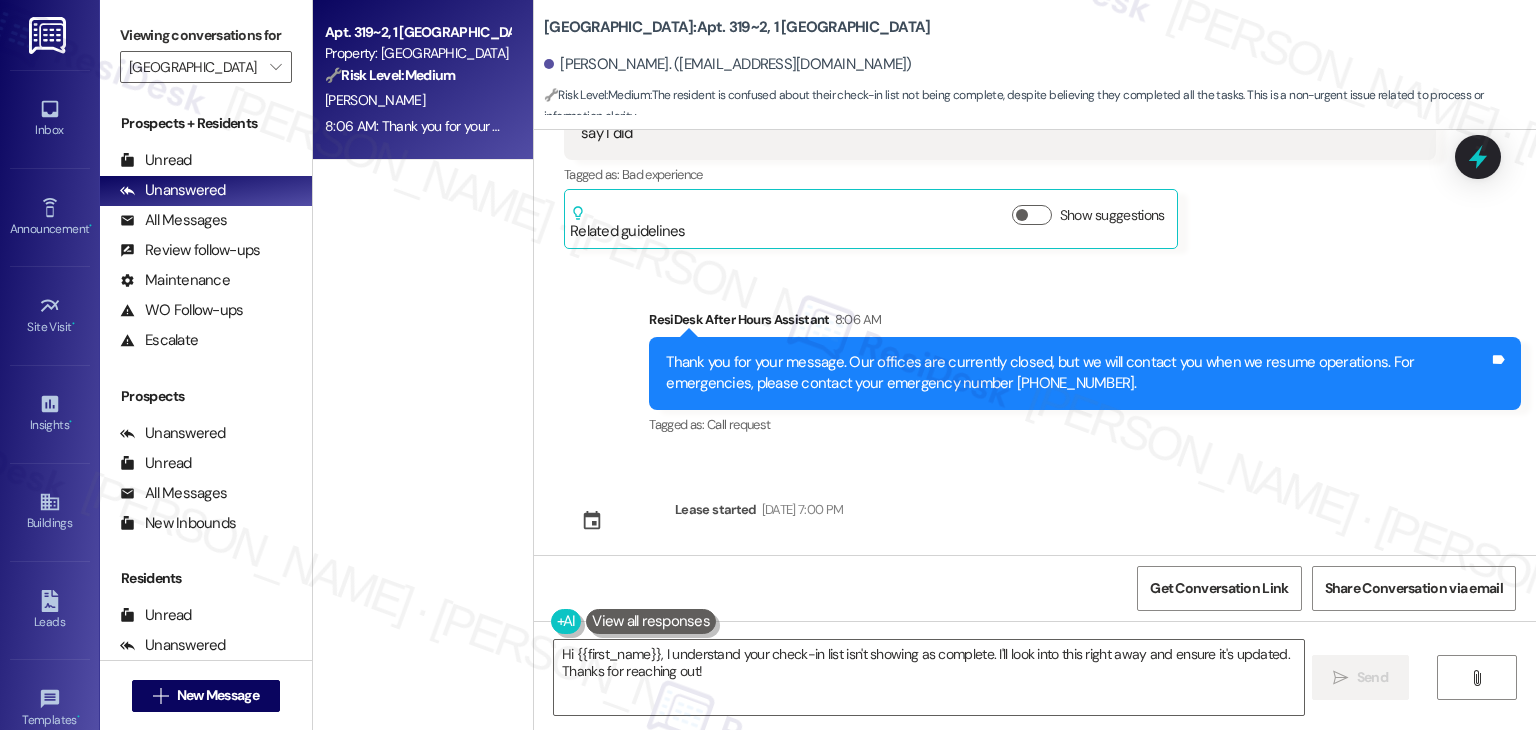 click on "Sent via SMS ResiDesk After Hours Assistant 8:06 AM Thank you for your message. Our offices are currently closed, but we will contact you when we resume operations. For emergencies, please contact your emergency number [PHONE_NUMBER]. Tags and notes Tagged as:   Call request Click to highlight conversations about Call request" at bounding box center [1085, 374] 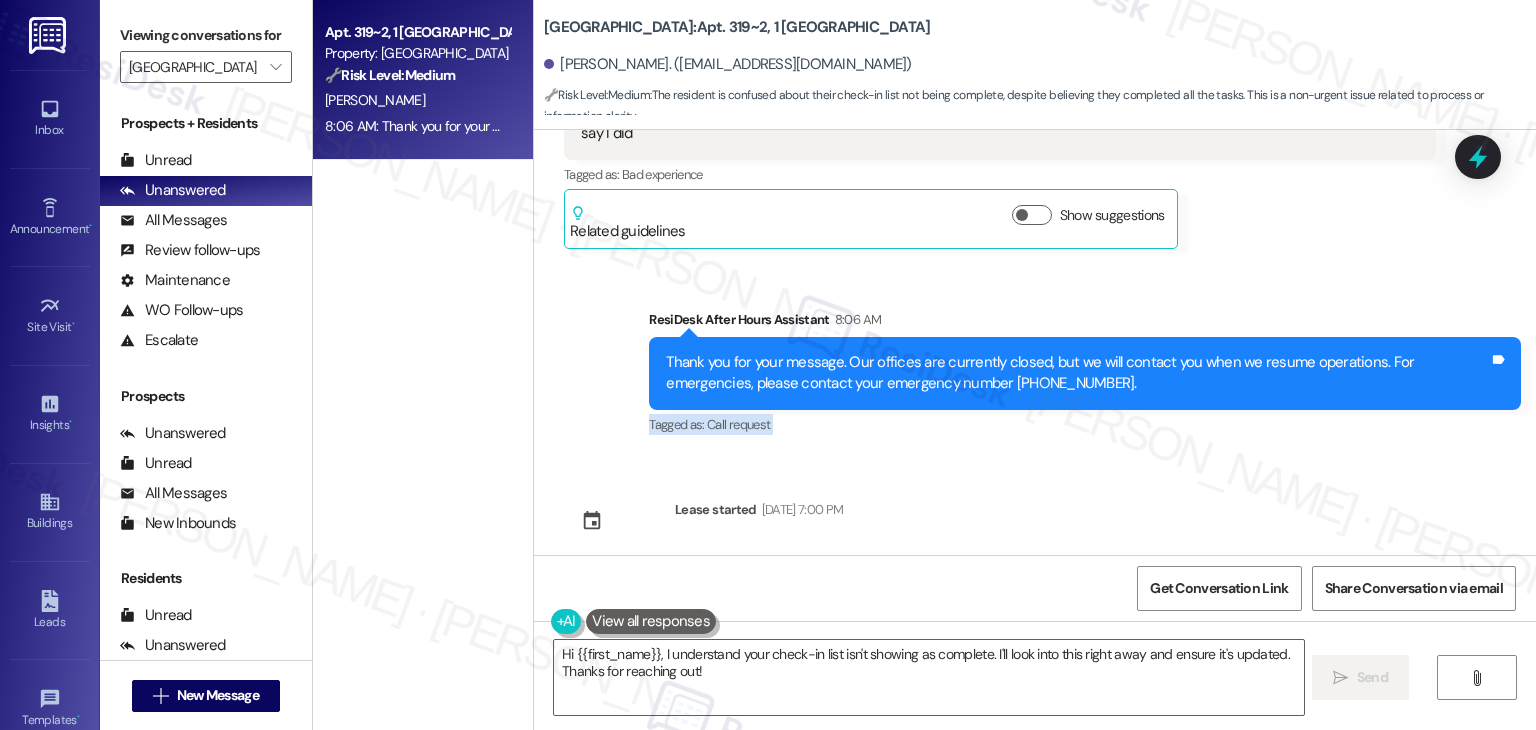 click on "Sent via SMS ResiDesk After Hours Assistant 8:06 AM Thank you for your message. Our offices are currently closed, but we will contact you when we resume operations. For emergencies, please contact your emergency number [PHONE_NUMBER]. Tags and notes Tagged as:   Call request Click to highlight conversations about Call request" at bounding box center (1085, 374) 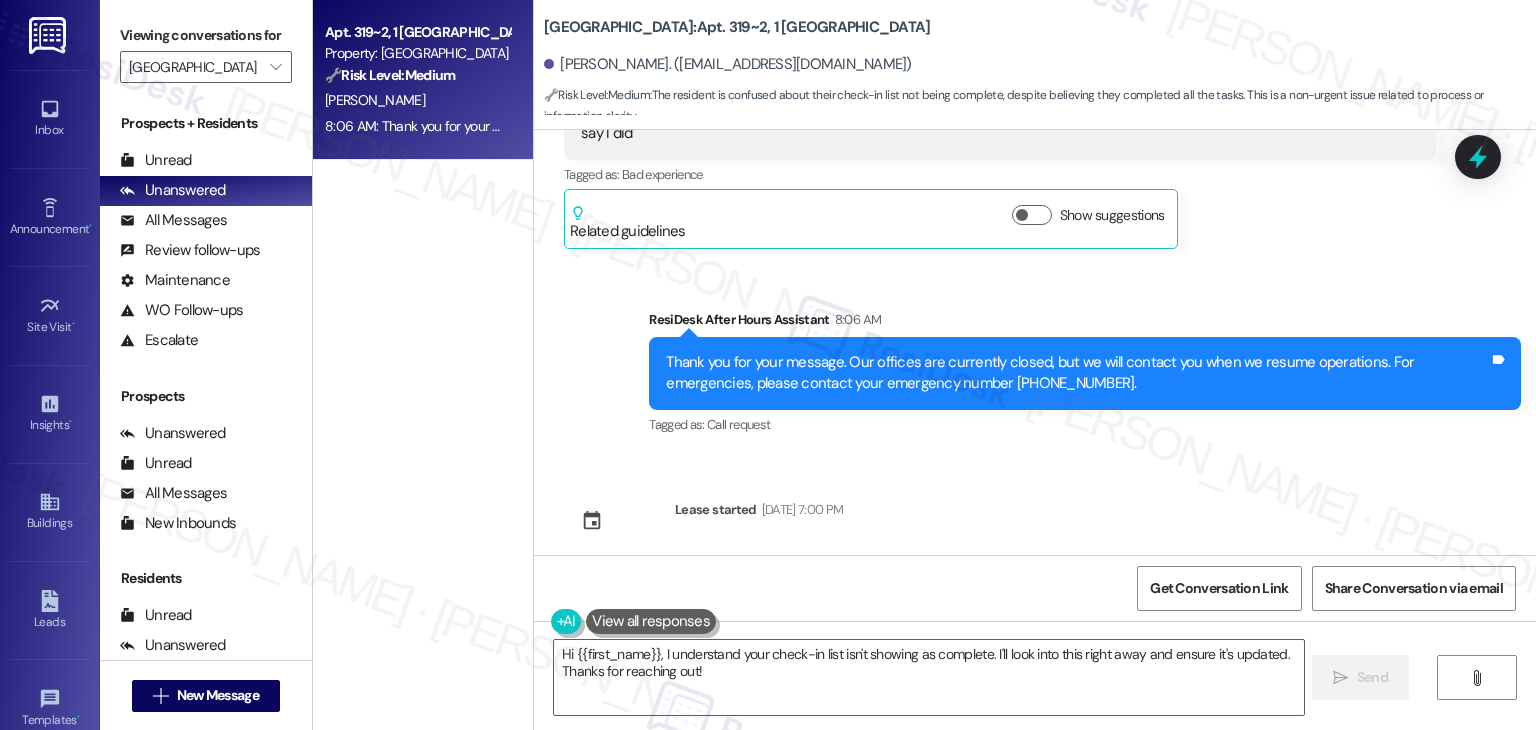 click on "Sent via SMS [PERSON_NAME]   (ResiDesk) [DATE] 5:46 PM Hi [PERSON_NAME]! We’re so excited you’ve chosen [GEOGRAPHIC_DATA] as your future home! Moving is an exciting time, and I want to make sure you feel confident and ready. (You can always reply STOP to opt out of future messages) Tags and notes Tagged as:   Praise Click to highlight conversations about Praise Sent via SMS 5:46 PM [PERSON_NAME]   (ResiDesk) [DATE] 5:46 PM I’m [PERSON_NAME] from the off-site Resident Support Team. I work with your property’s team to help once you’ve moved in, whether it’s answering questions or assisting with maintenance. I’ll be in touch as your move-in date gets closer! Tags and notes Tagged as:   Maintenance ,  Click to highlight conversations about Maintenance Maintenance request ,  Click to highlight conversations about Maintenance request Praise Click to highlight conversations about Praise Sent via SMS 5:47 PM [PERSON_NAME]   (ResiDesk) [DATE] 5:47 PM Tags and notes Tagged as:   Amenities Received via SMS" at bounding box center [1035, 342] 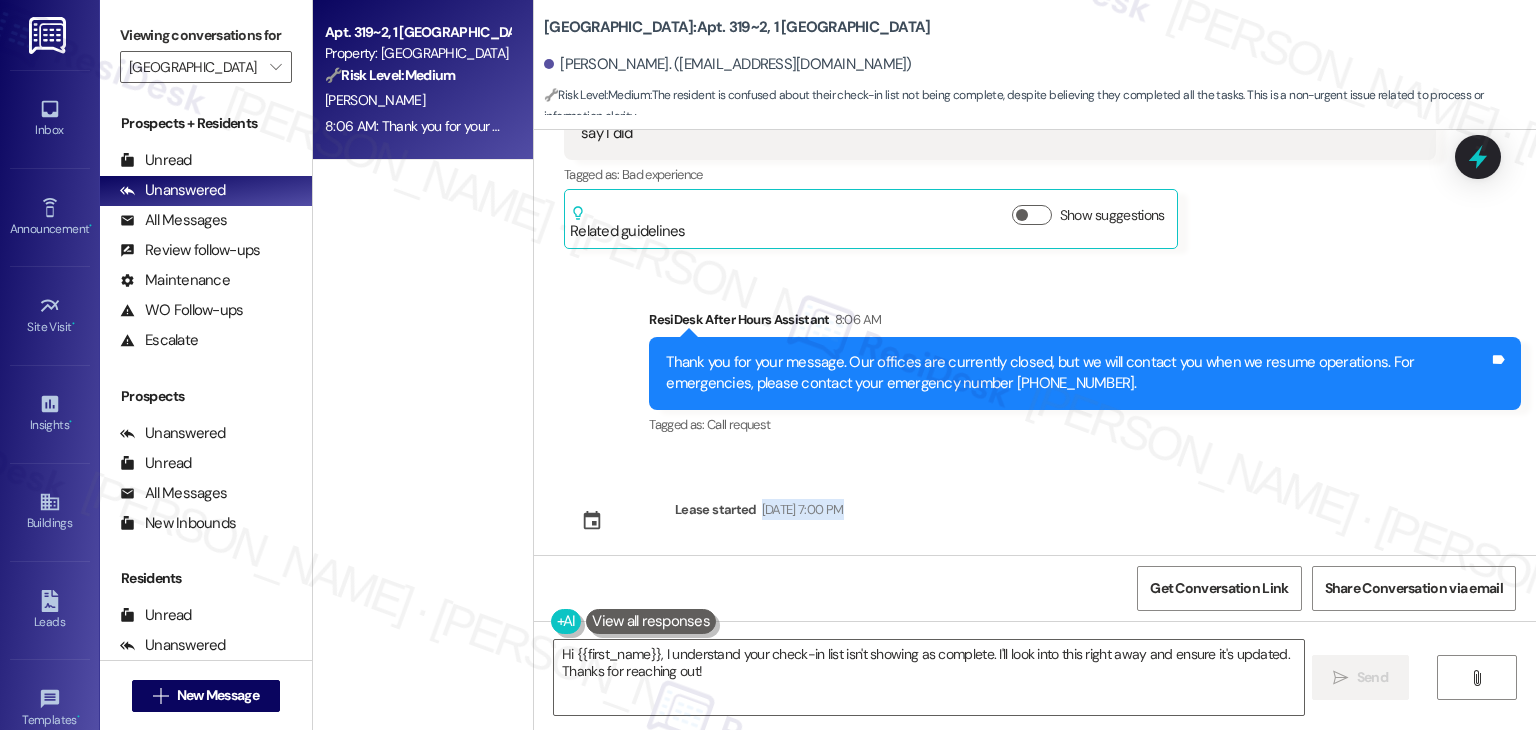 click on "Sent via SMS [PERSON_NAME]   (ResiDesk) [DATE] 5:46 PM Hi [PERSON_NAME]! We’re so excited you’ve chosen [GEOGRAPHIC_DATA] as your future home! Moving is an exciting time, and I want to make sure you feel confident and ready. (You can always reply STOP to opt out of future messages) Tags and notes Tagged as:   Praise Click to highlight conversations about Praise Sent via SMS 5:46 PM [PERSON_NAME]   (ResiDesk) [DATE] 5:46 PM I’m [PERSON_NAME] from the off-site Resident Support Team. I work with your property’s team to help once you’ve moved in, whether it’s answering questions or assisting with maintenance. I’ll be in touch as your move-in date gets closer! Tags and notes Tagged as:   Maintenance ,  Click to highlight conversations about Maintenance Maintenance request ,  Click to highlight conversations about Maintenance request Praise Click to highlight conversations about Praise Sent via SMS 5:47 PM [PERSON_NAME]   (ResiDesk) [DATE] 5:47 PM Tags and notes Tagged as:   Amenities Received via SMS" at bounding box center [1035, 342] 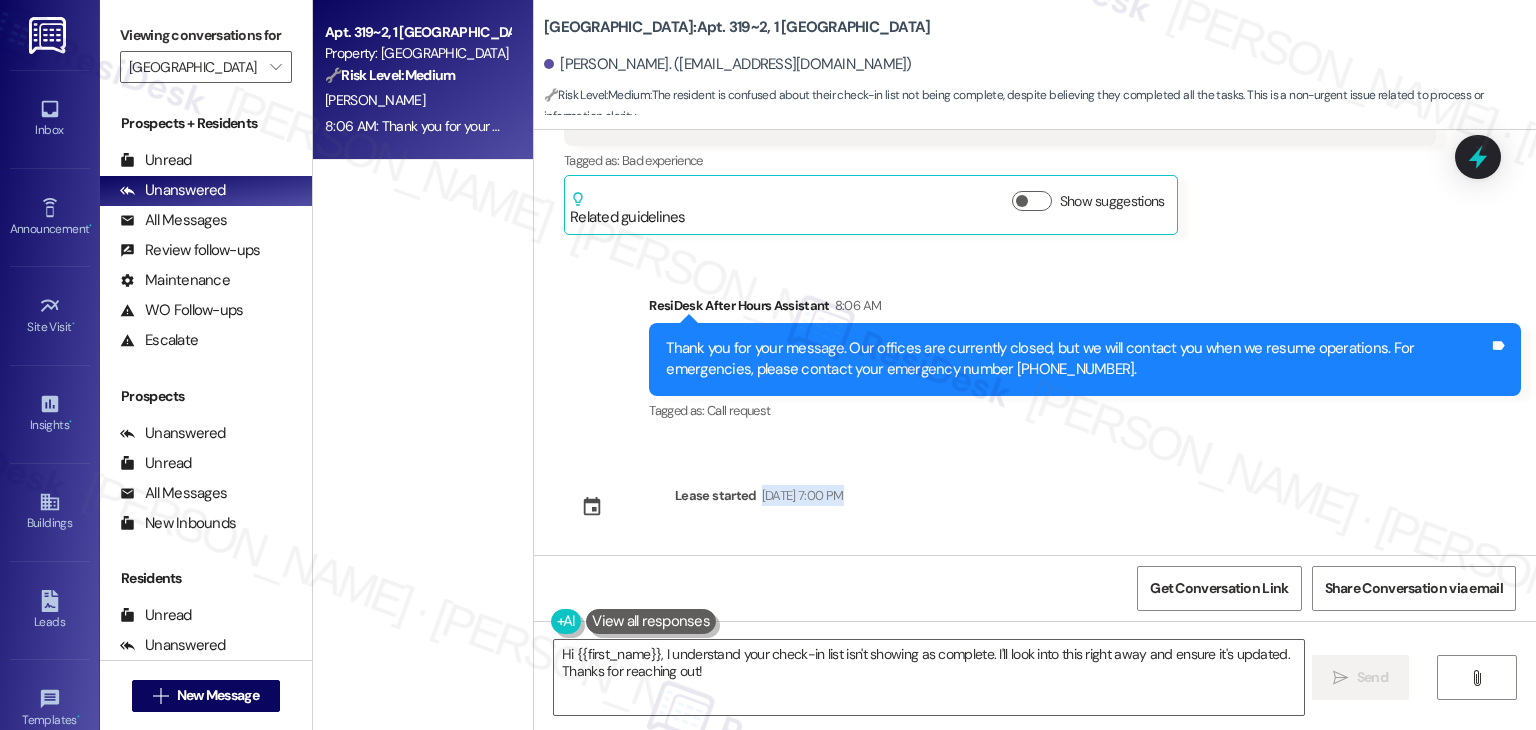 scroll, scrollTop: 706, scrollLeft: 0, axis: vertical 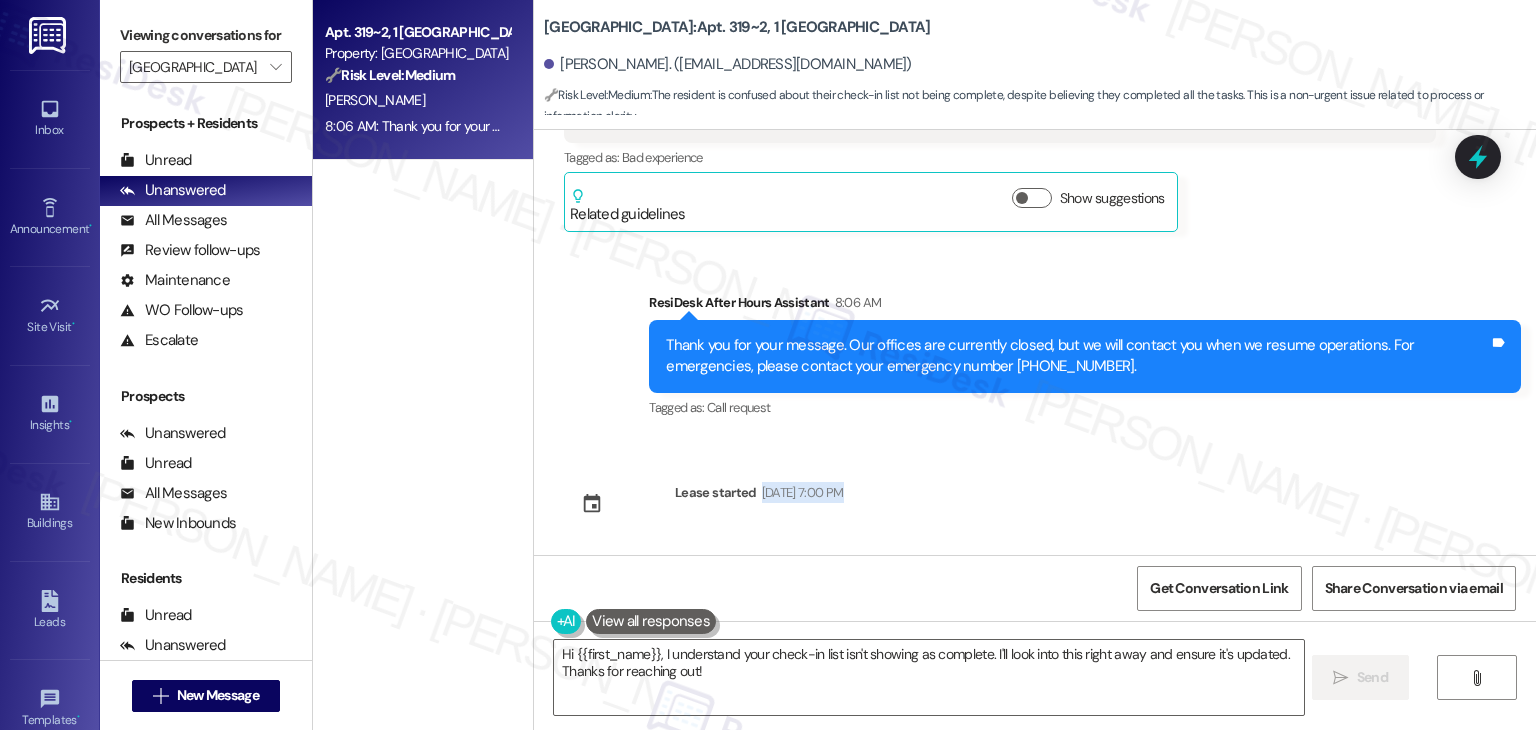 click on "Sent via SMS [PERSON_NAME]   (ResiDesk) [DATE] 5:46 PM Hi [PERSON_NAME]! We’re so excited you’ve chosen [GEOGRAPHIC_DATA] as your future home! Moving is an exciting time, and I want to make sure you feel confident and ready. (You can always reply STOP to opt out of future messages) Tags and notes Tagged as:   Praise Click to highlight conversations about Praise Sent via SMS 5:46 PM [PERSON_NAME]   (ResiDesk) [DATE] 5:46 PM I’m [PERSON_NAME] from the off-site Resident Support Team. I work with your property’s team to help once you’ve moved in, whether it’s answering questions or assisting with maintenance. I’ll be in touch as your move-in date gets closer! Tags and notes Tagged as:   Maintenance ,  Click to highlight conversations about Maintenance Maintenance request ,  Click to highlight conversations about Maintenance request Praise Click to highlight conversations about Praise Sent via SMS 5:47 PM [PERSON_NAME]   (ResiDesk) [DATE] 5:47 PM Tags and notes Tagged as:   Amenities Received via SMS" at bounding box center [1035, 342] 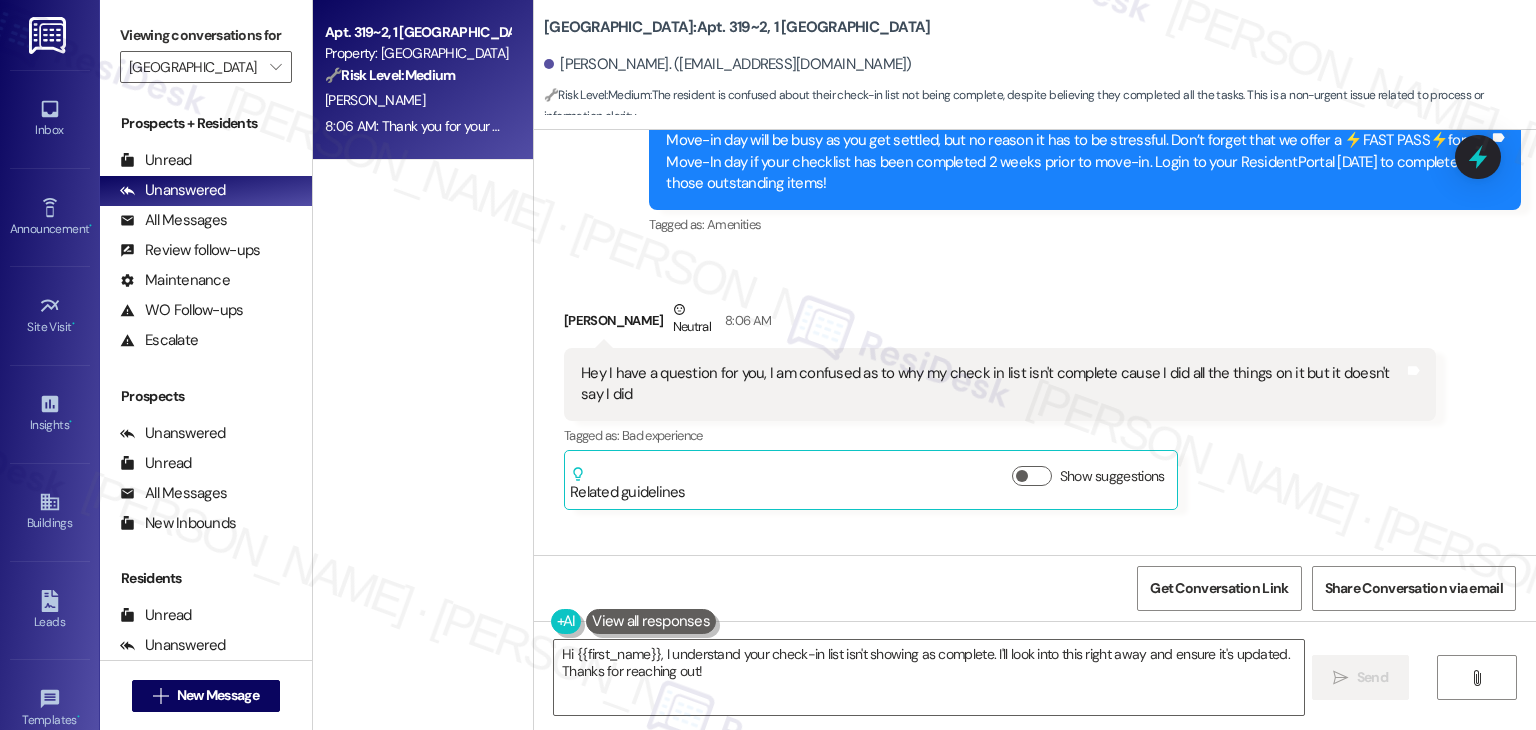 scroll, scrollTop: 406, scrollLeft: 0, axis: vertical 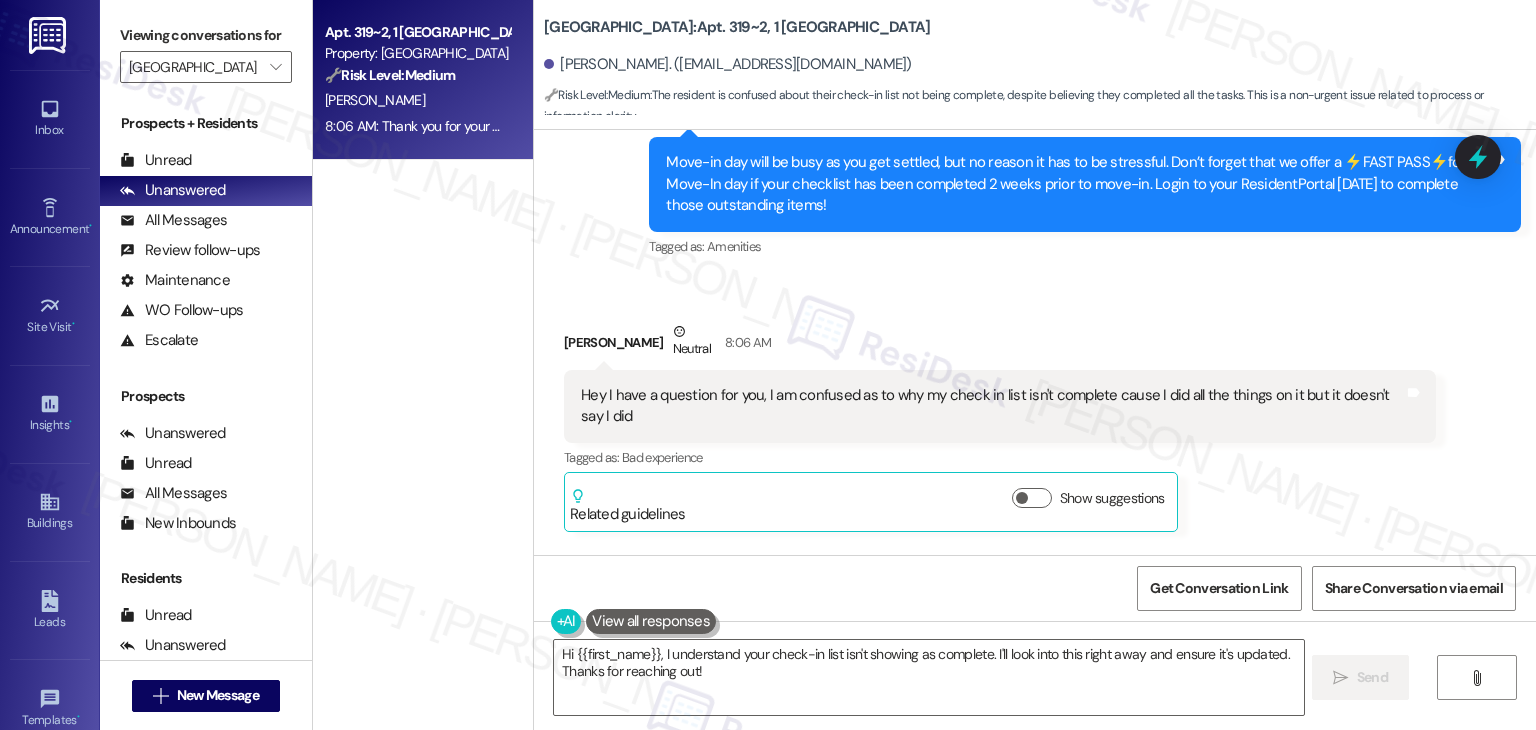 click on "[PERSON_NAME]   Neutral 8:06 AM Hey I have a question for you, I am confused as to why my check in list isn't complete cause I did all the things on it but it doesn't say I did  Tags and notes Tagged as:   Bad experience Click to highlight conversations about Bad experience  Related guidelines Show suggestions" at bounding box center (1000, 426) 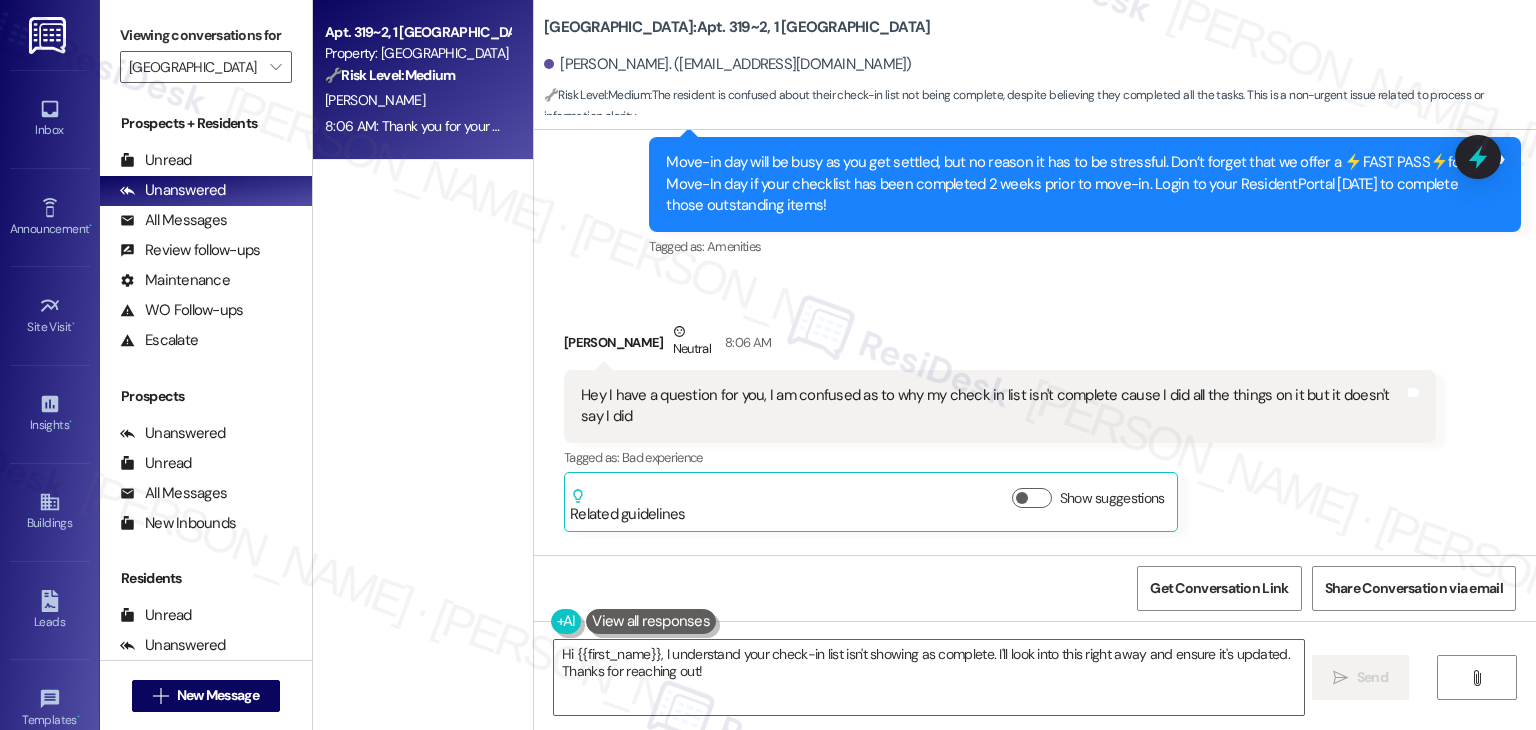 click on "[PERSON_NAME]   Neutral 8:06 AM Hey I have a question for you, I am confused as to why my check in list isn't complete cause I did all the things on it but it doesn't say I did  Tags and notes Tagged as:   Bad experience Click to highlight conversations about Bad experience  Related guidelines Show suggestions" at bounding box center [1000, 426] 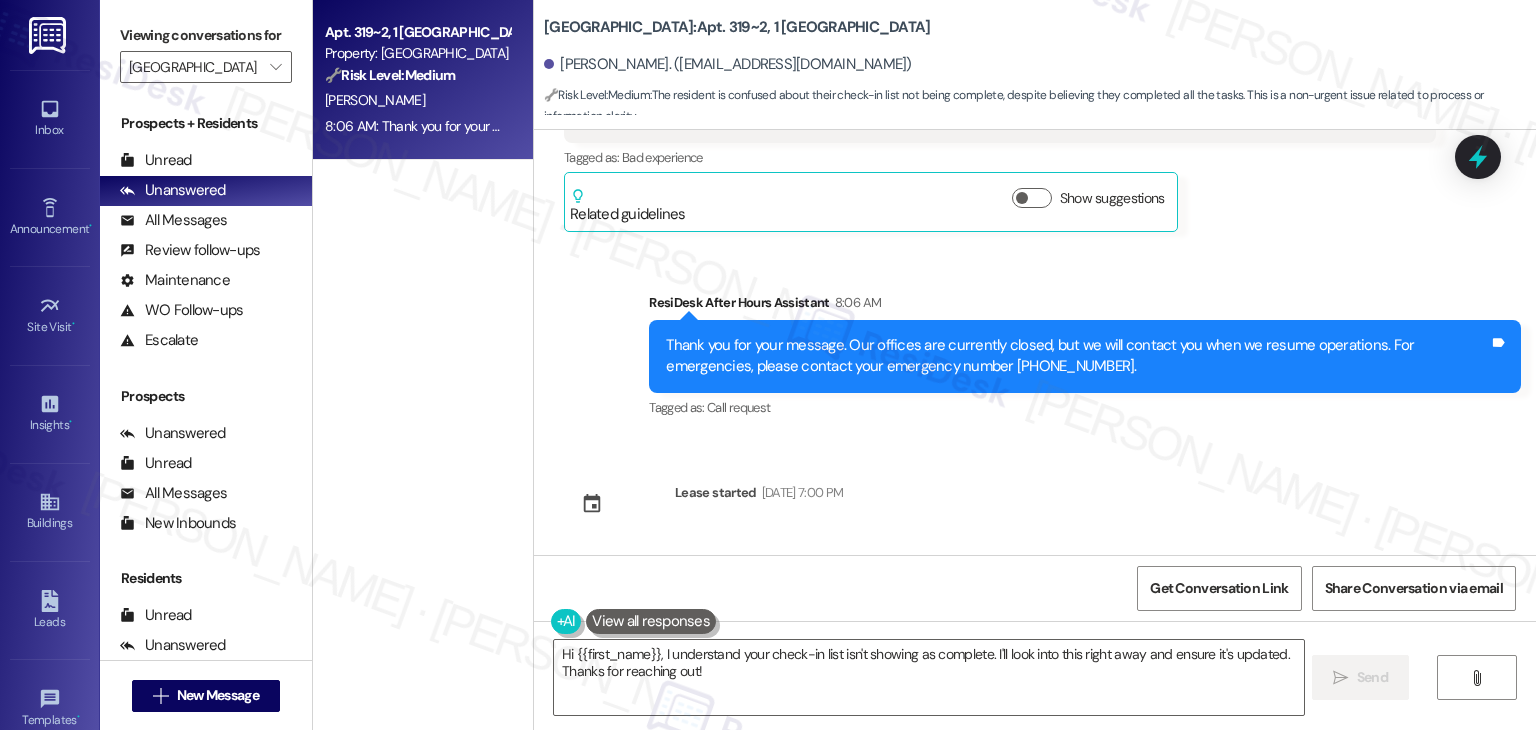 click on "Sent via SMS [PERSON_NAME]   (ResiDesk) [DATE] 5:46 PM Hi [PERSON_NAME]! We’re so excited you’ve chosen [GEOGRAPHIC_DATA] as your future home! Moving is an exciting time, and I want to make sure you feel confident and ready. (You can always reply STOP to opt out of future messages) Tags and notes Tagged as:   Praise Click to highlight conversations about Praise Sent via SMS 5:46 PM [PERSON_NAME]   (ResiDesk) [DATE] 5:46 PM I’m [PERSON_NAME] from the off-site Resident Support Team. I work with your property’s team to help once you’ve moved in, whether it’s answering questions or assisting with maintenance. I’ll be in touch as your move-in date gets closer! Tags and notes Tagged as:   Maintenance ,  Click to highlight conversations about Maintenance Maintenance request ,  Click to highlight conversations about Maintenance request Praise Click to highlight conversations about Praise Sent via SMS 5:47 PM [PERSON_NAME]   (ResiDesk) [DATE] 5:47 PM Tags and notes Tagged as:   Amenities Received via SMS" at bounding box center (1035, 342) 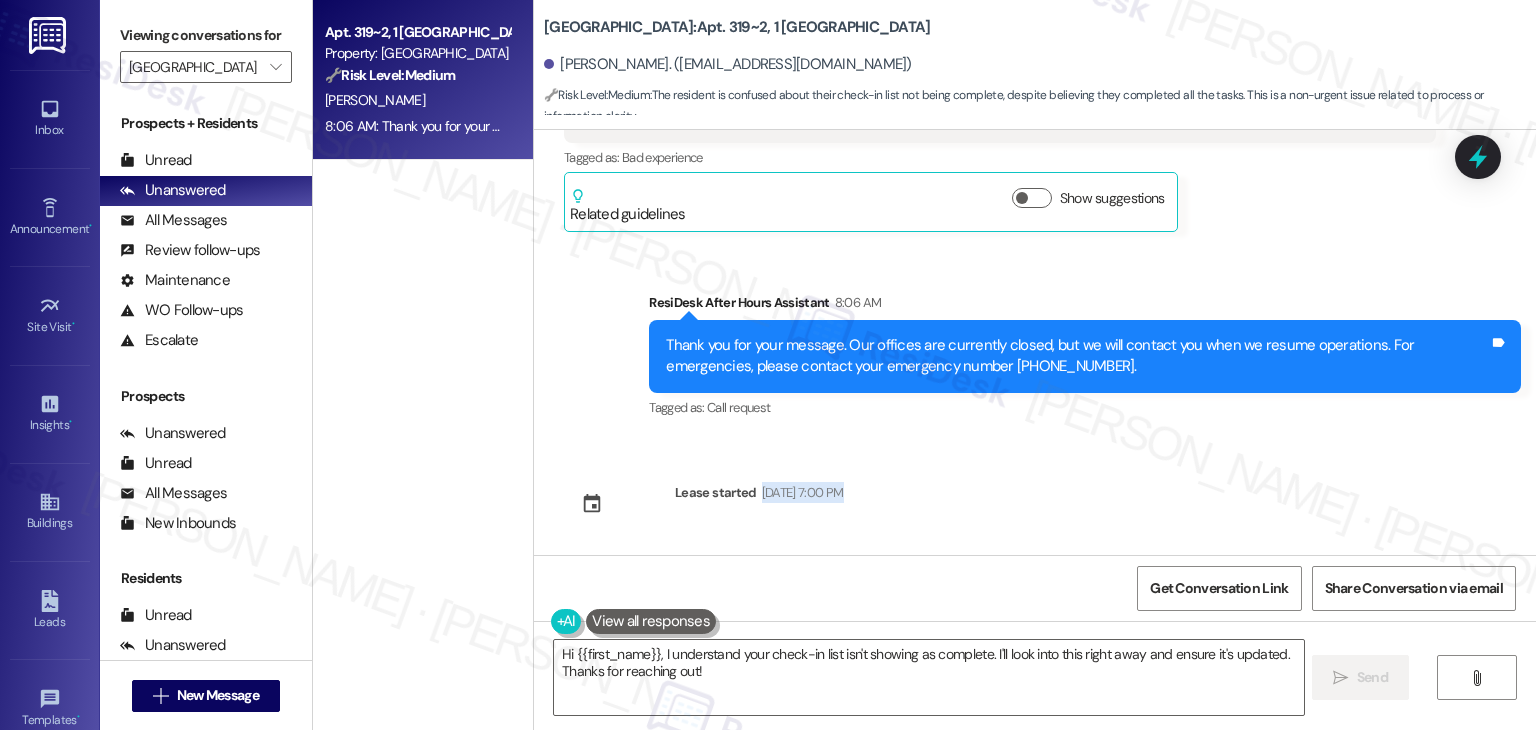 click on "Sent via SMS [PERSON_NAME]   (ResiDesk) [DATE] 5:46 PM Hi [PERSON_NAME]! We’re so excited you’ve chosen [GEOGRAPHIC_DATA] as your future home! Moving is an exciting time, and I want to make sure you feel confident and ready. (You can always reply STOP to opt out of future messages) Tags and notes Tagged as:   Praise Click to highlight conversations about Praise Sent via SMS 5:46 PM [PERSON_NAME]   (ResiDesk) [DATE] 5:46 PM I’m [PERSON_NAME] from the off-site Resident Support Team. I work with your property’s team to help once you’ve moved in, whether it’s answering questions or assisting with maintenance. I’ll be in touch as your move-in date gets closer! Tags and notes Tagged as:   Maintenance ,  Click to highlight conversations about Maintenance Maintenance request ,  Click to highlight conversations about Maintenance request Praise Click to highlight conversations about Praise Sent via SMS 5:47 PM [PERSON_NAME]   (ResiDesk) [DATE] 5:47 PM Tags and notes Tagged as:   Amenities Received via SMS" at bounding box center (1035, 342) 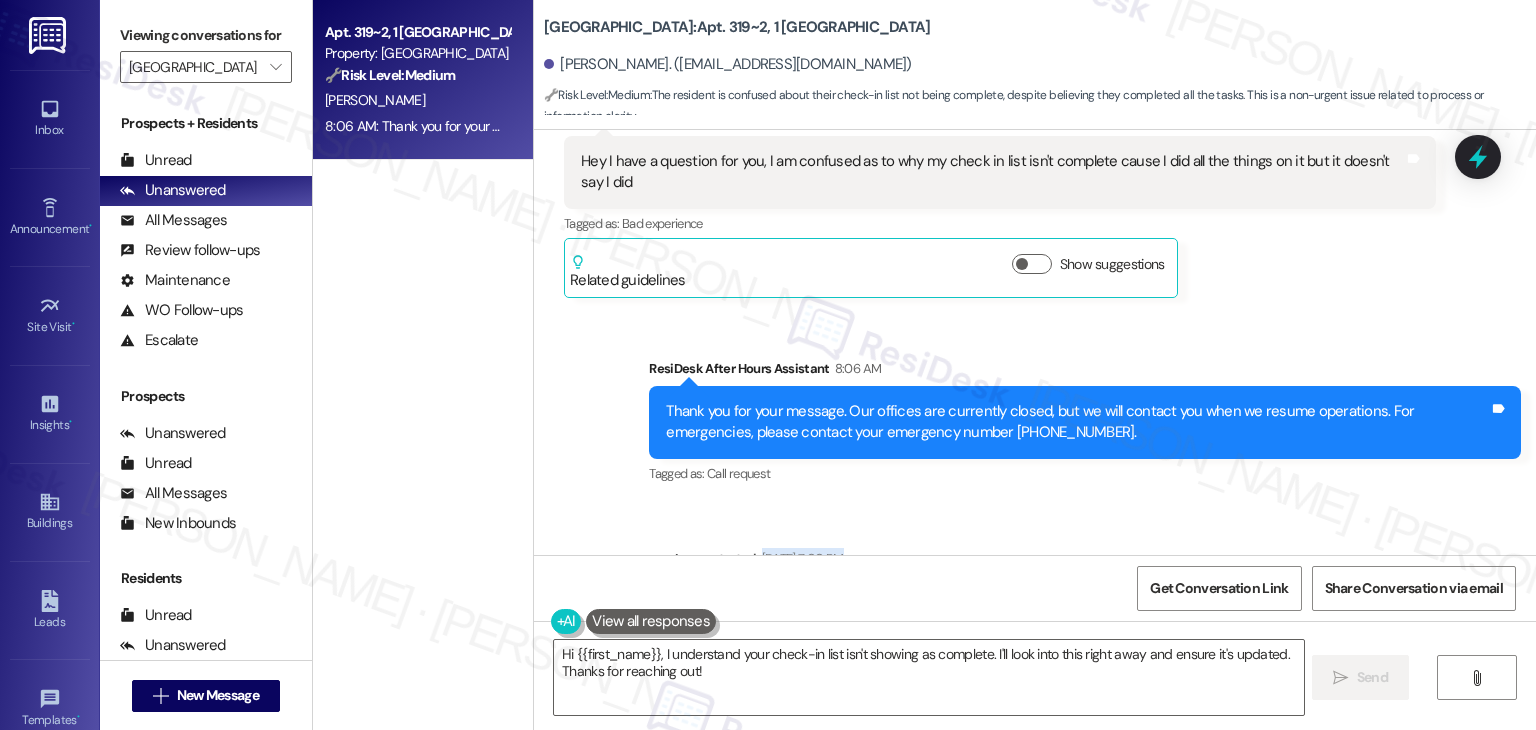scroll, scrollTop: 606, scrollLeft: 0, axis: vertical 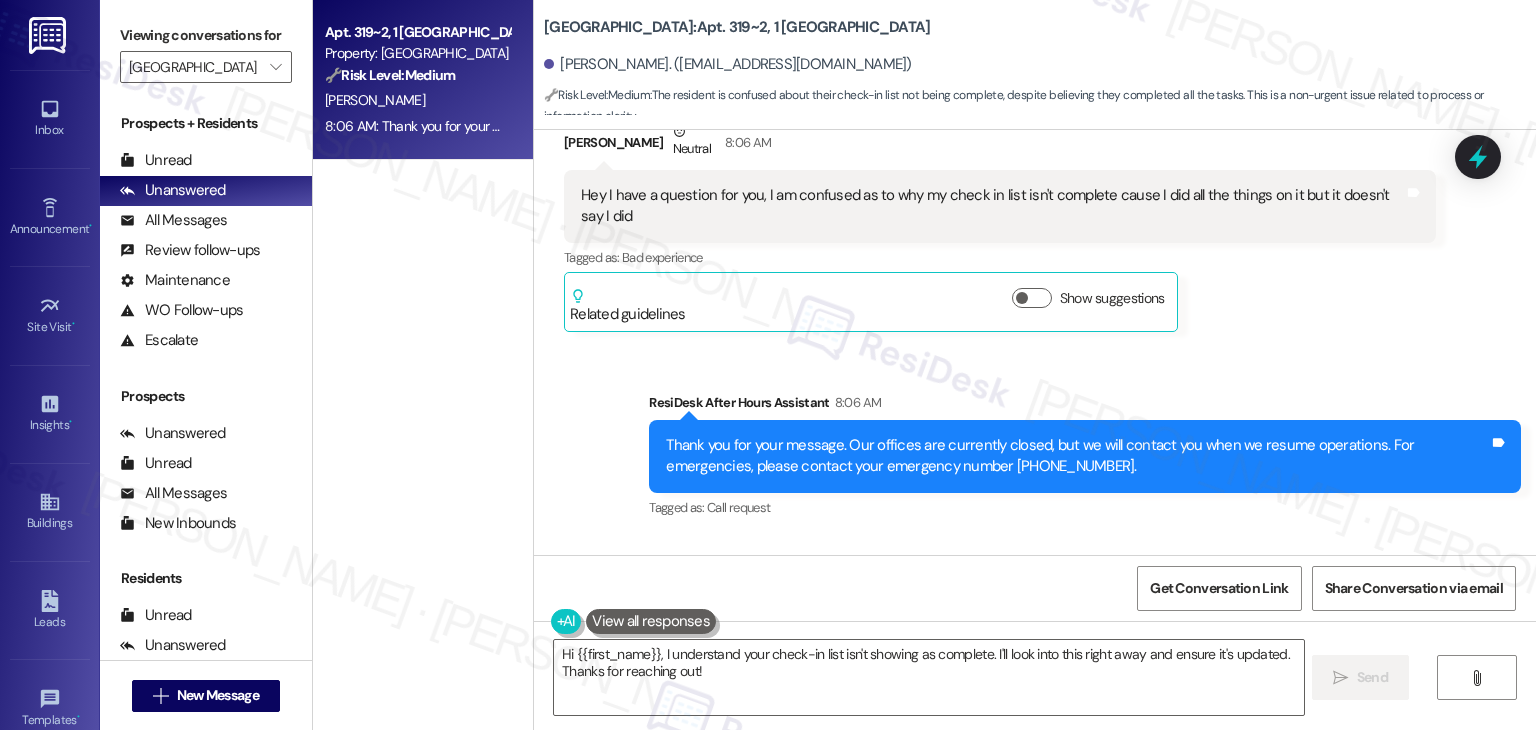 click on "Sent via SMS ResiDesk After Hours Assistant 8:06 AM Thank you for your message. Our offices are currently closed, but we will contact you when we resume operations. For emergencies, please contact your emergency number [PHONE_NUMBER]. Tags and notes Tagged as:   Call request Click to highlight conversations about Call request" at bounding box center (1085, 457) 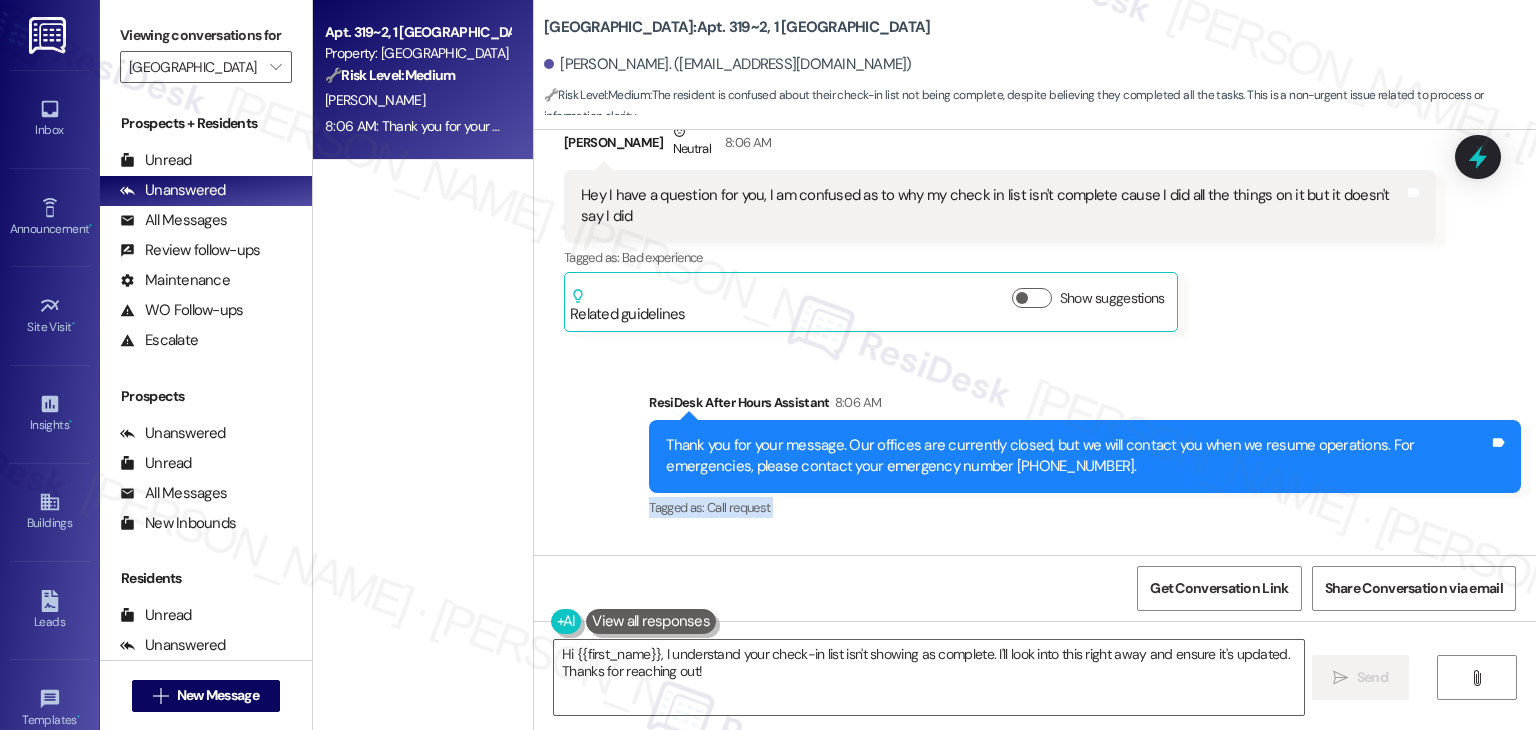 click on "Sent via SMS ResiDesk After Hours Assistant 8:06 AM Thank you for your message. Our offices are currently closed, but we will contact you when we resume operations. For emergencies, please contact your emergency number [PHONE_NUMBER]. Tags and notes Tagged as:   Call request Click to highlight conversations about Call request" at bounding box center (1085, 457) 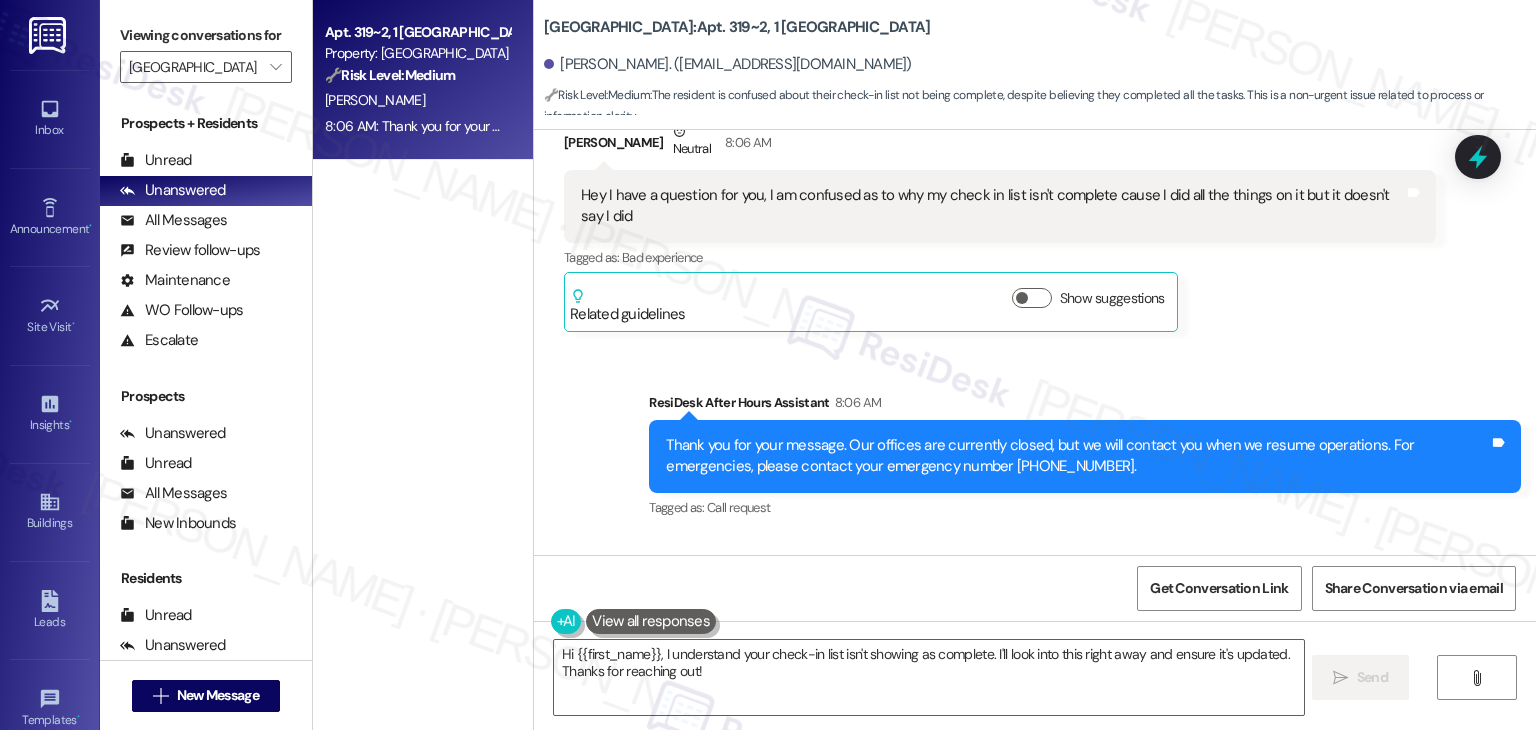click on "Sent via SMS ResiDesk After Hours Assistant 8:06 AM Thank you for your message. Our offices are currently closed, but we will contact you when we resume operations. For emergencies, please contact your emergency number [PHONE_NUMBER]. Tags and notes Tagged as:   Call request Click to highlight conversations about Call request" at bounding box center [1035, 442] 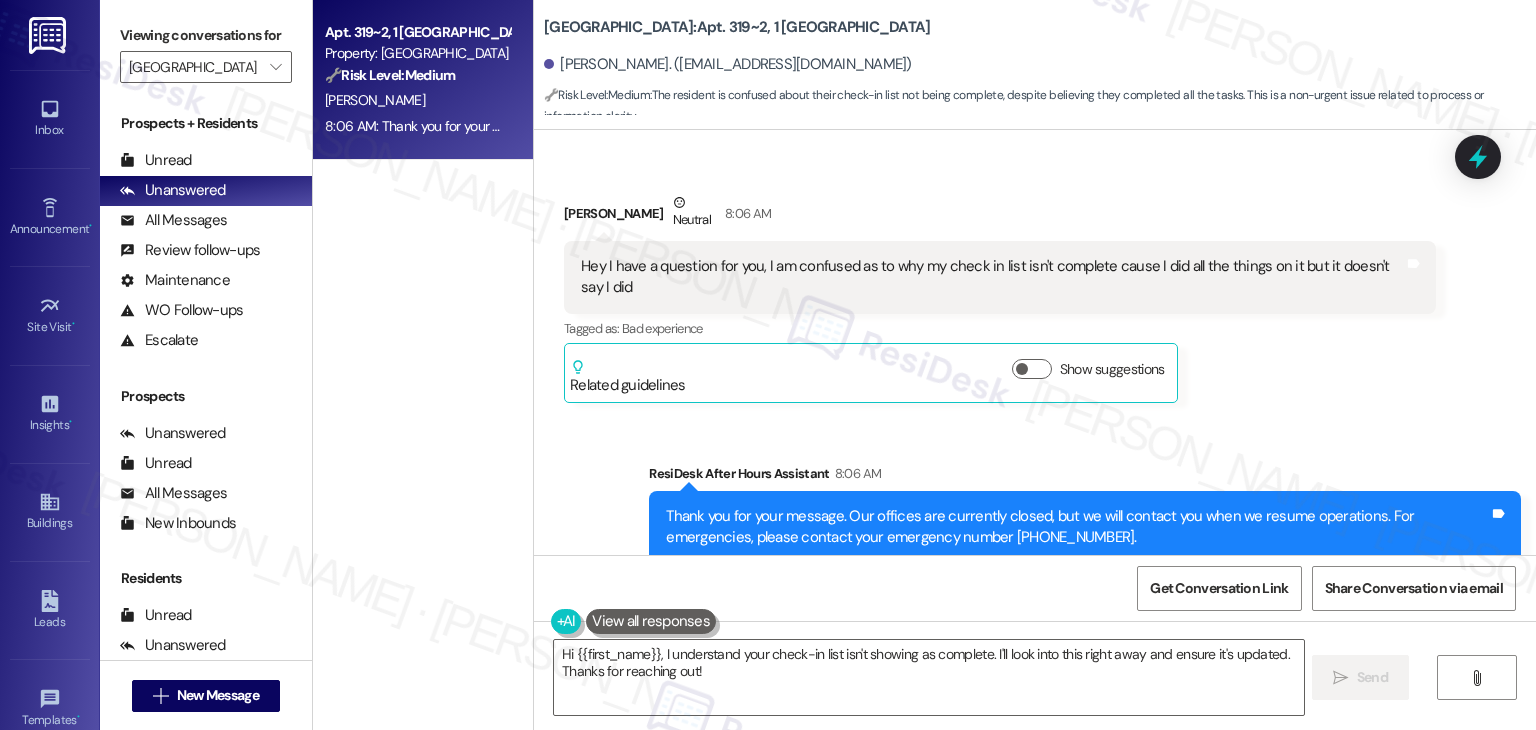 scroll, scrollTop: 506, scrollLeft: 0, axis: vertical 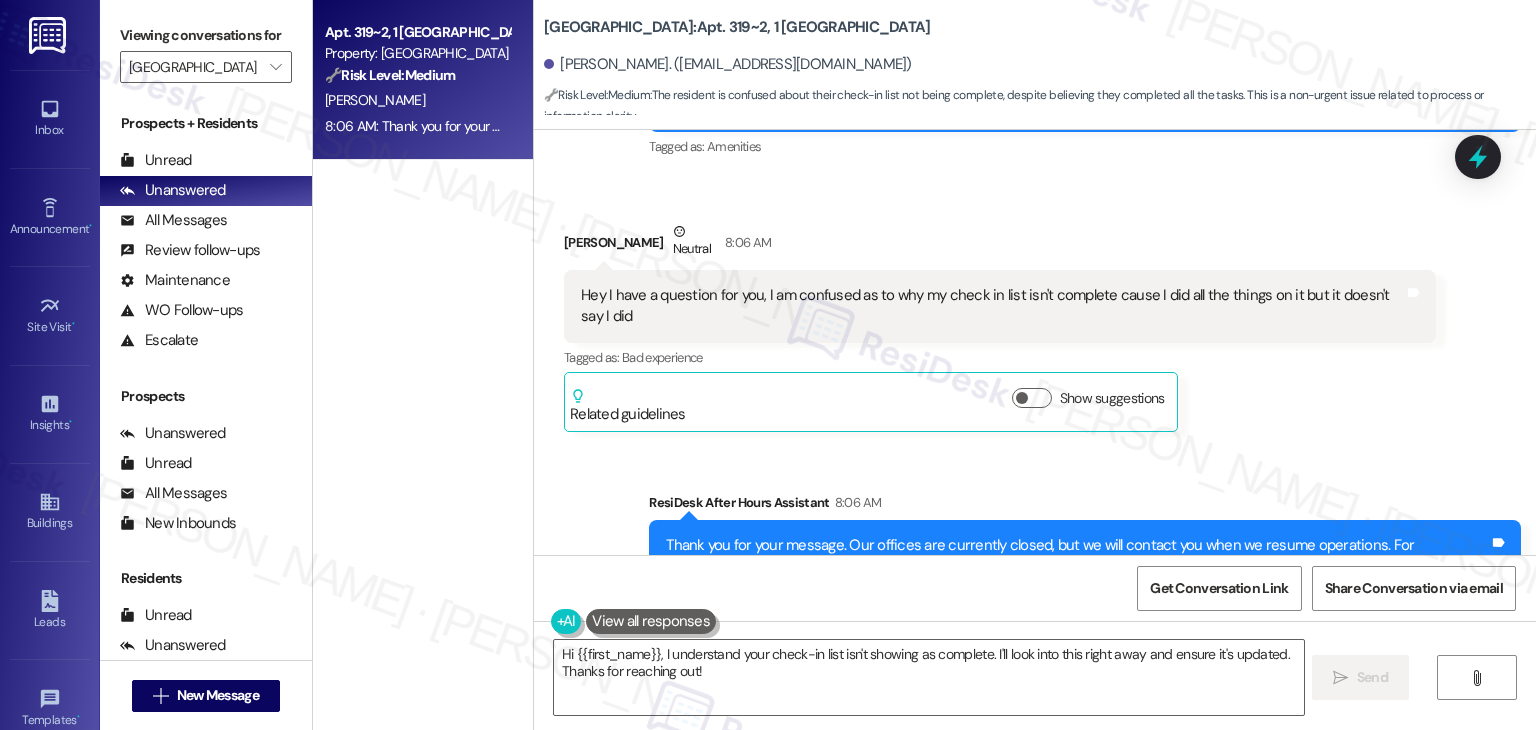 click on "Hey I have a question for you, I am confused as to why my check in list isn't complete cause I did all the things on it but it doesn't say I did" at bounding box center (992, 306) 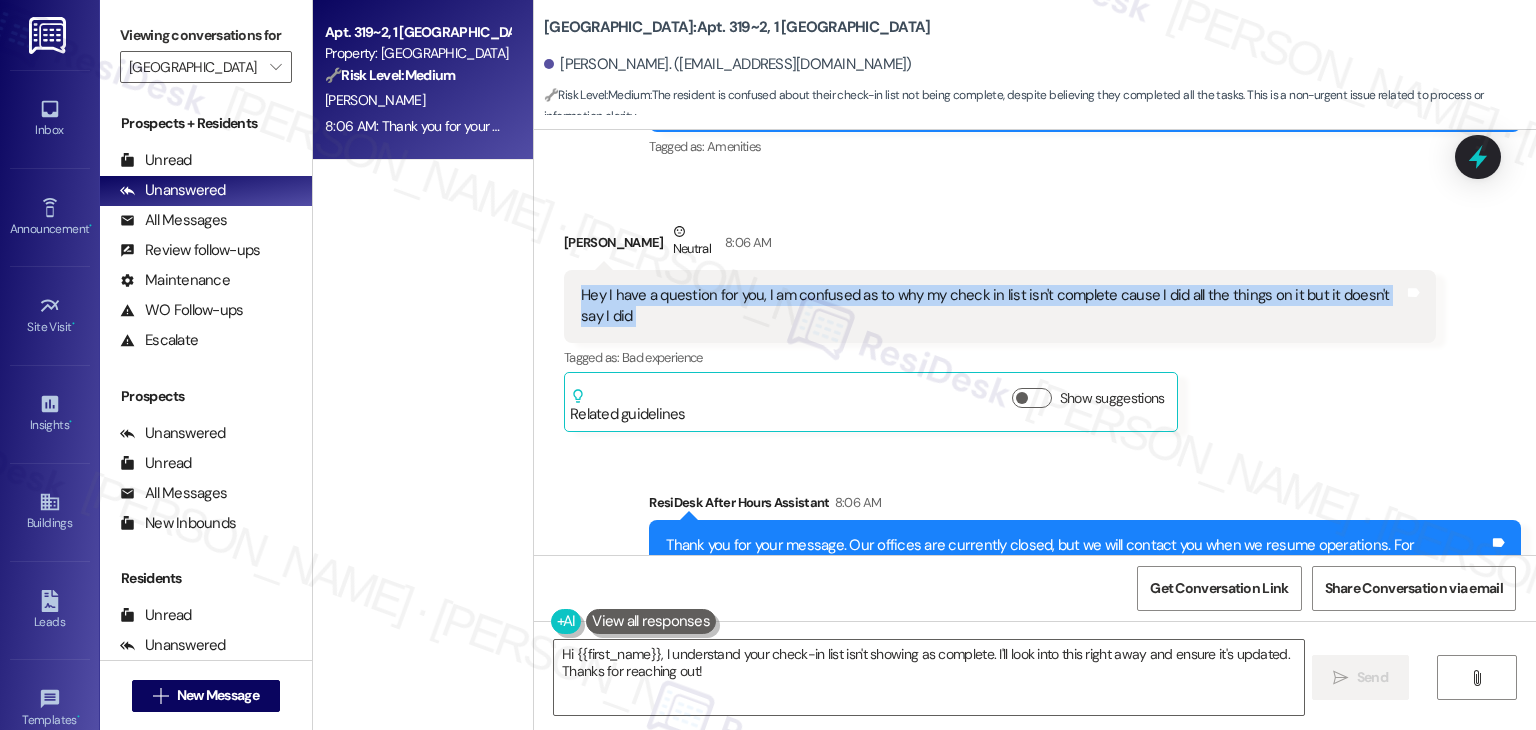click on "Hey I have a question for you, I am confused as to why my check in list isn't complete cause I did all the things on it but it doesn't say I did" at bounding box center [992, 306] 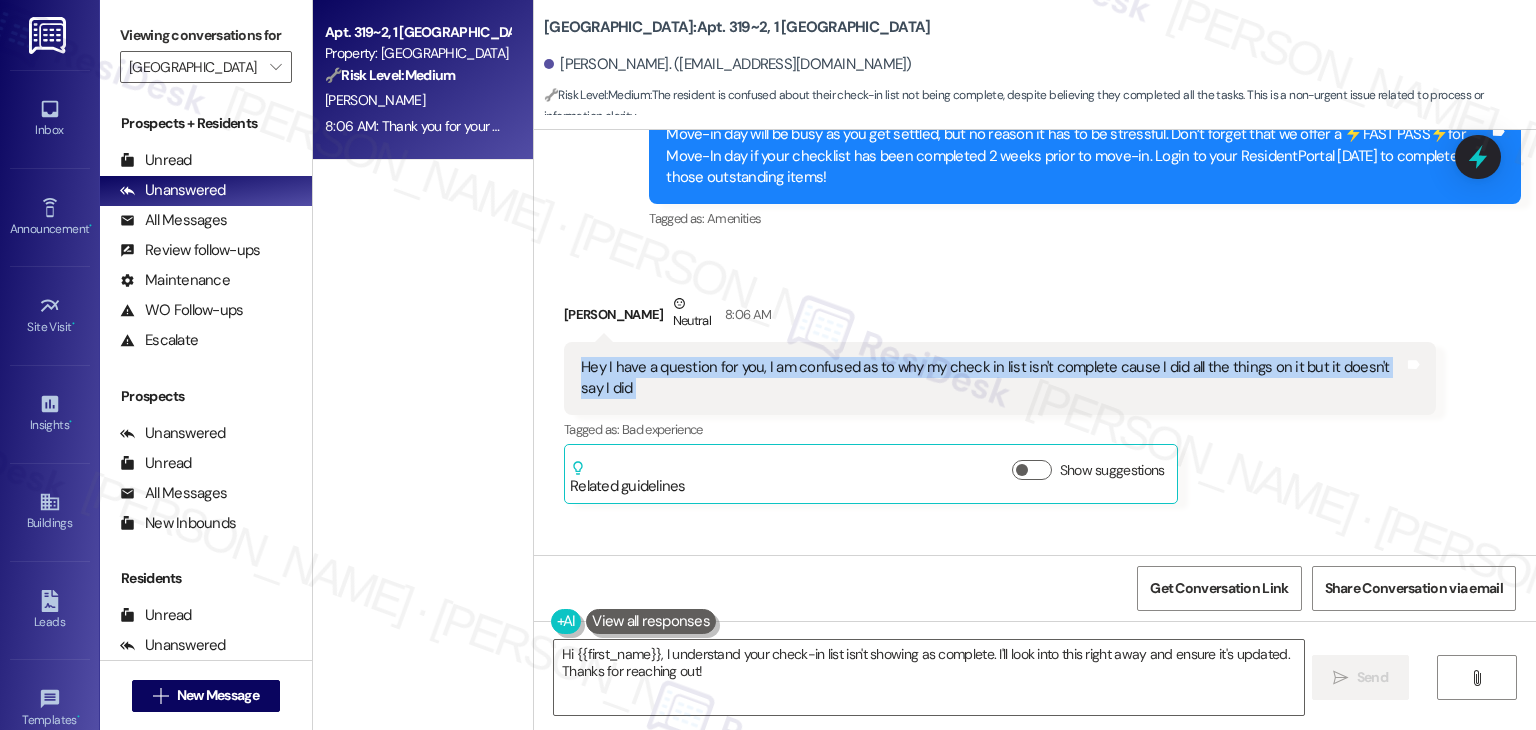scroll, scrollTop: 406, scrollLeft: 0, axis: vertical 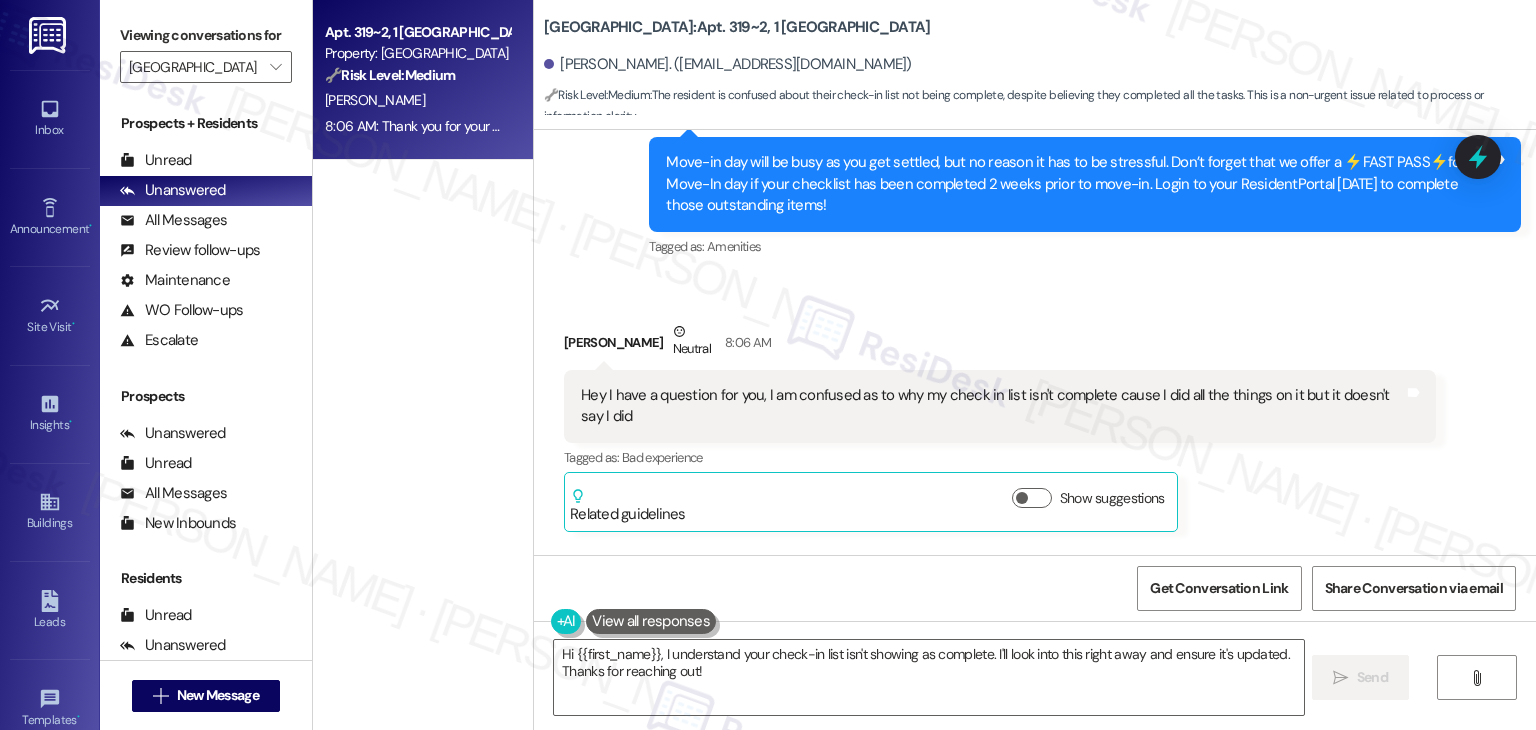 click on "Move-in day will be busy as you get settled, but no reason it has to be stressful. Don’t forget that we offer a ⚡FAST PASS⚡for Move-In day if your checklist has been completed 2 weeks prior to move-in. Login to your ResidentPortal [DATE] to complete those outstanding items!" at bounding box center (1077, 184) 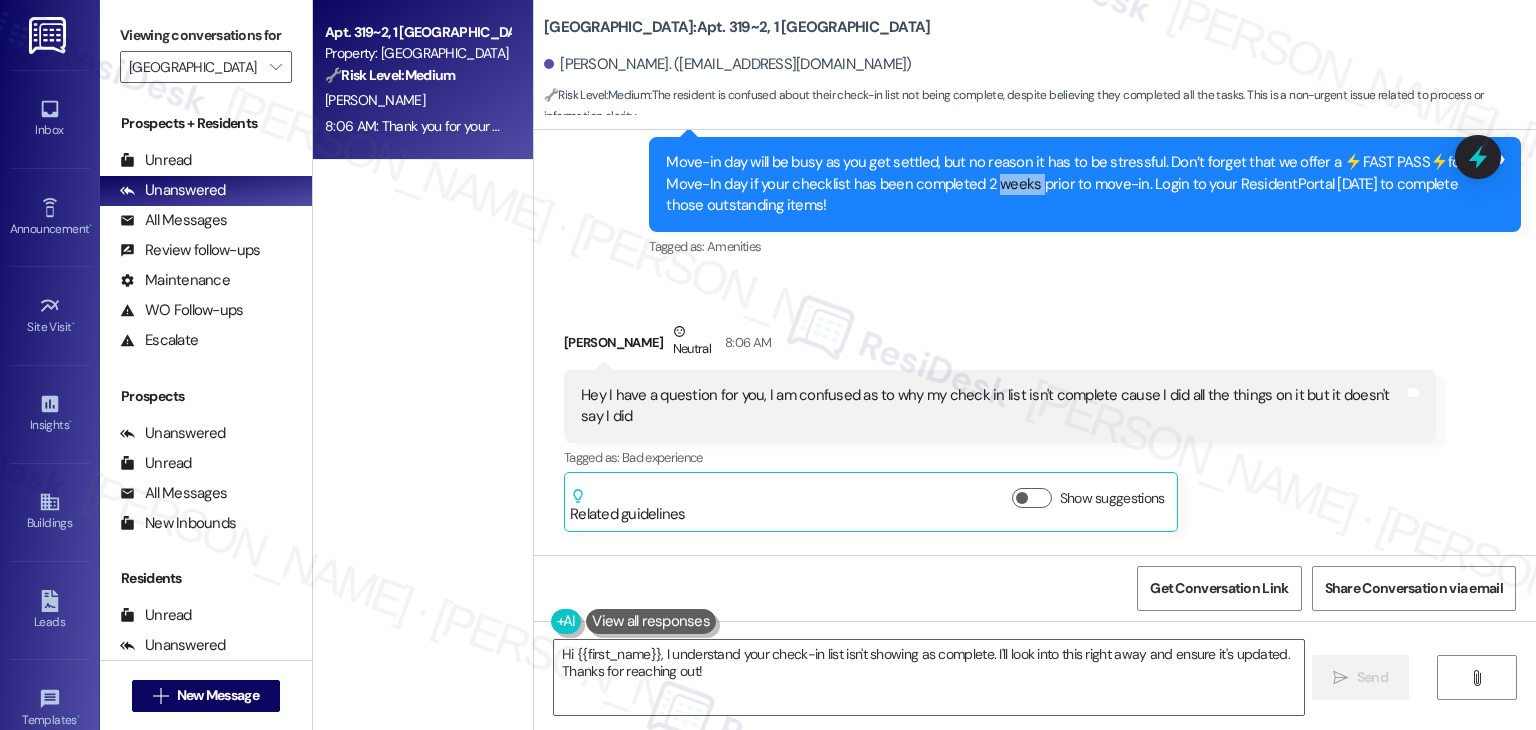 click on "Move-in day will be busy as you get settled, but no reason it has to be stressful. Don’t forget that we offer a ⚡FAST PASS⚡for Move-In day if your checklist has been completed 2 weeks prior to move-in. Login to your ResidentPortal [DATE] to complete those outstanding items!" at bounding box center (1077, 184) 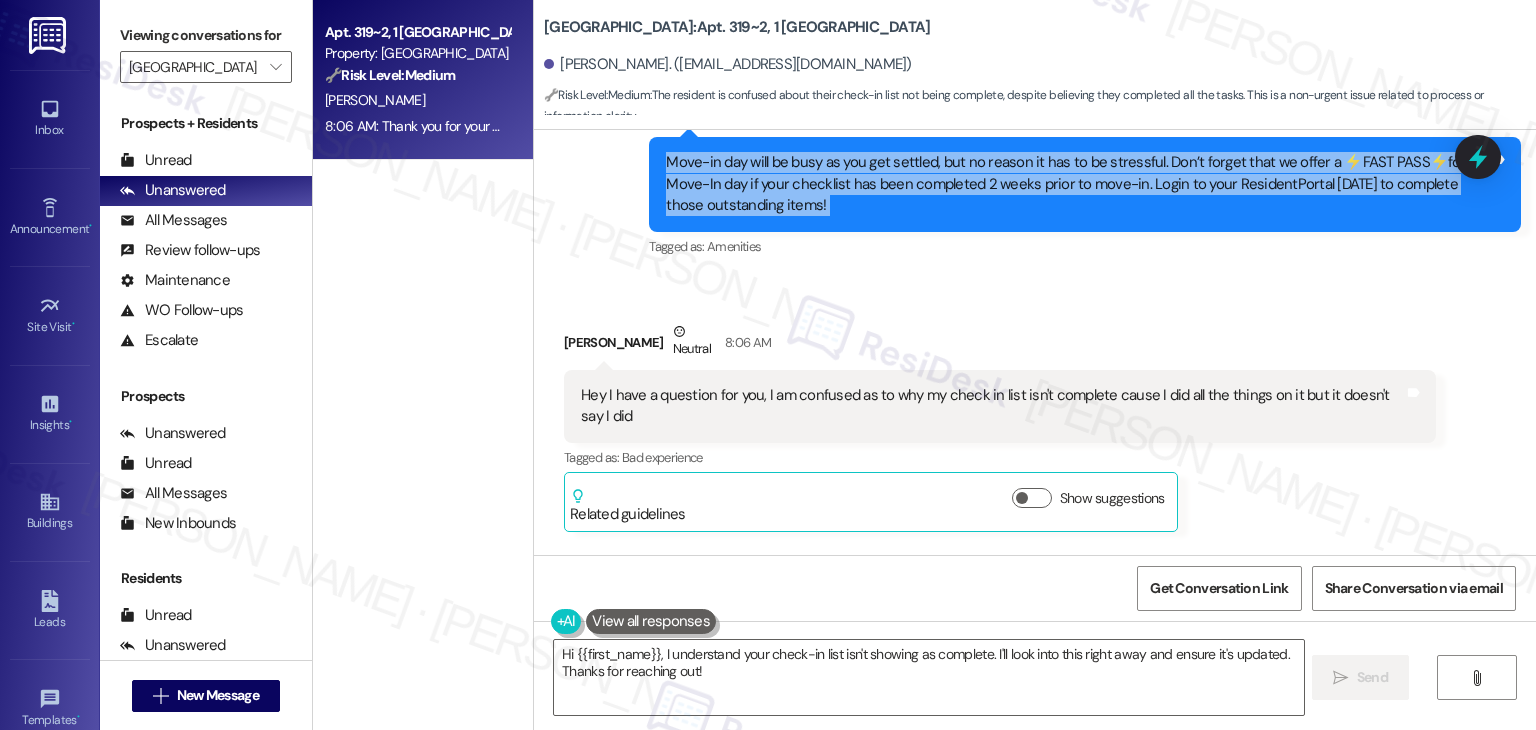click on "Move-in day will be busy as you get settled, but no reason it has to be stressful. Don’t forget that we offer a ⚡FAST PASS⚡for Move-In day if your checklist has been completed 2 weeks prior to move-in. Login to your ResidentPortal [DATE] to complete those outstanding items!" at bounding box center [1077, 184] 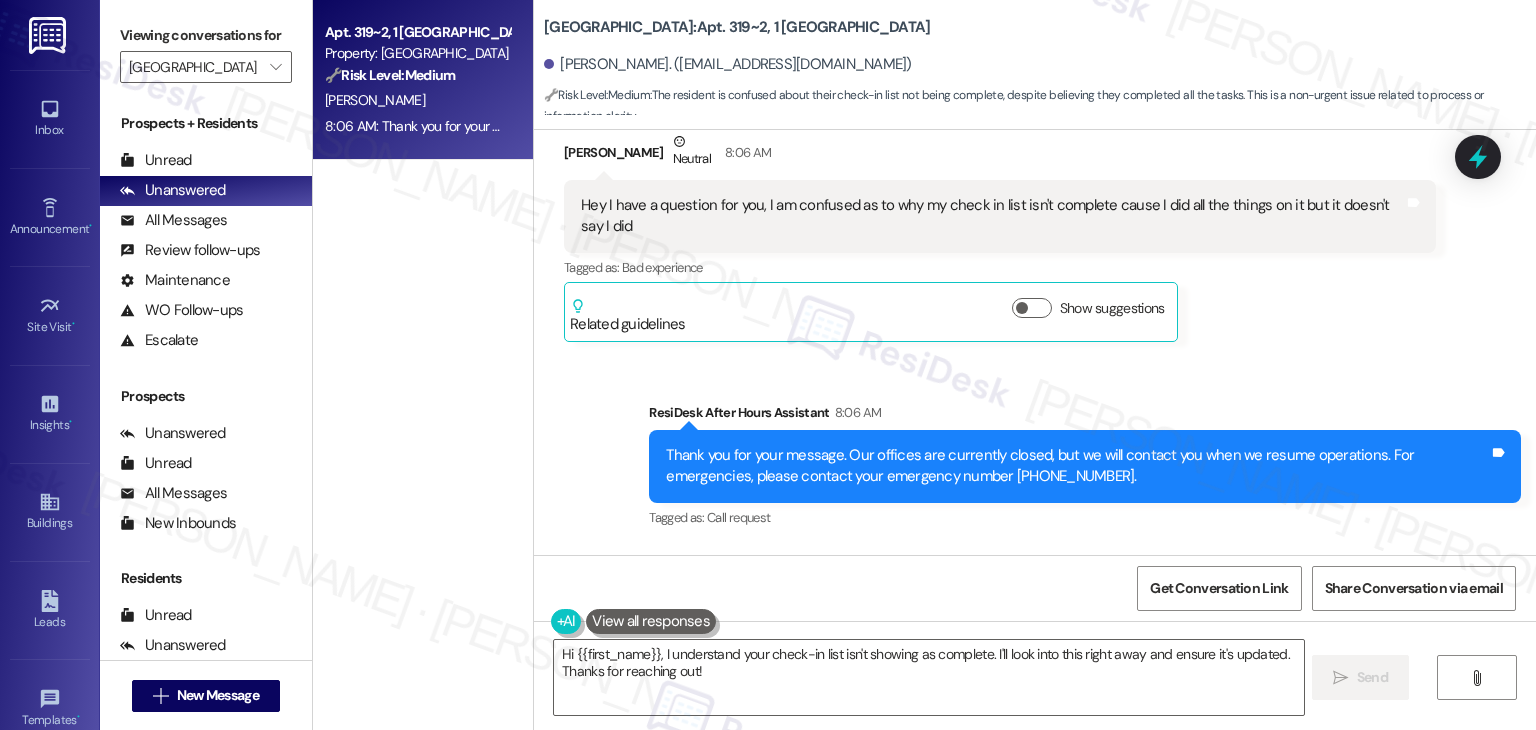 scroll, scrollTop: 606, scrollLeft: 0, axis: vertical 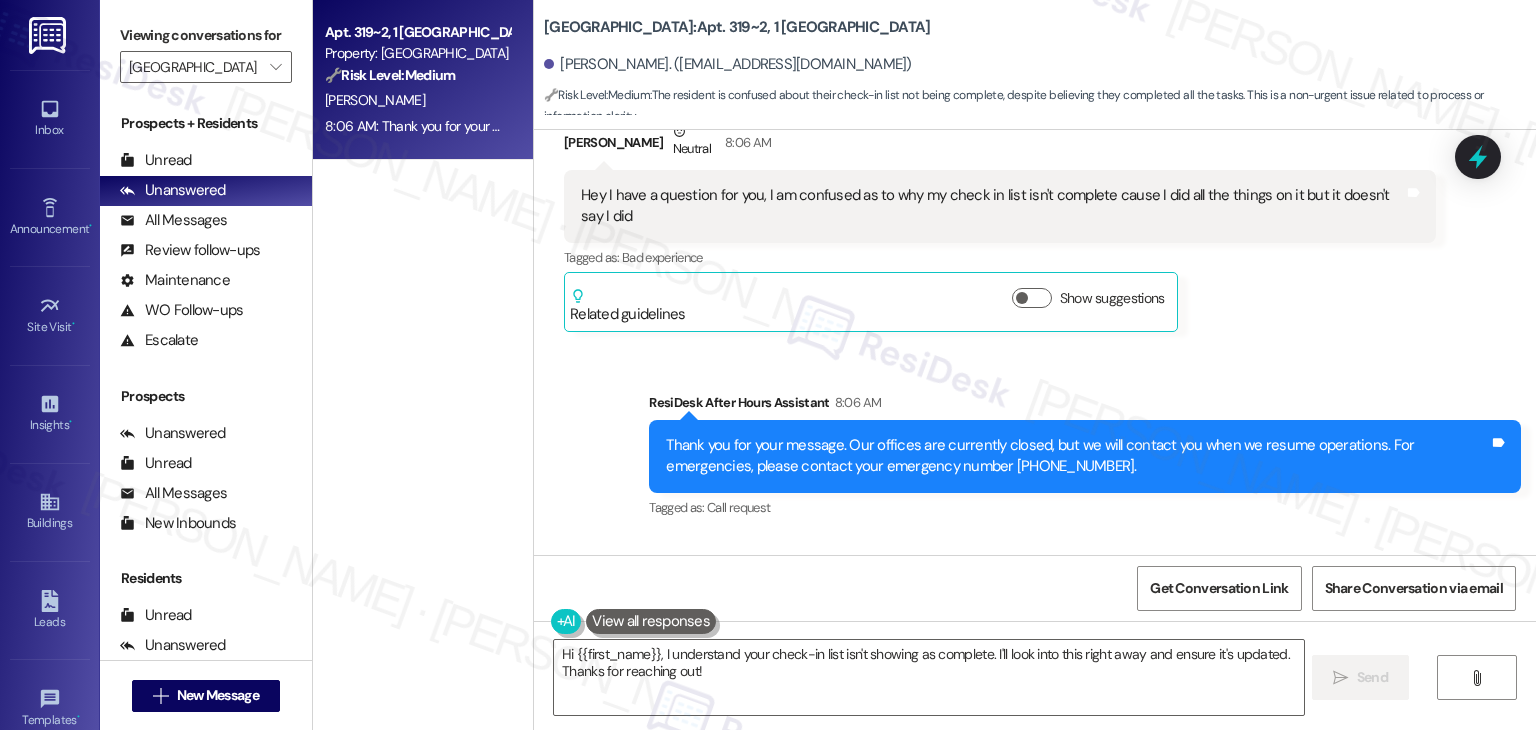 click on "Hey I have a question for you, I am confused as to why my check in list isn't complete cause I did all the things on it but it doesn't say I did" at bounding box center (992, 206) 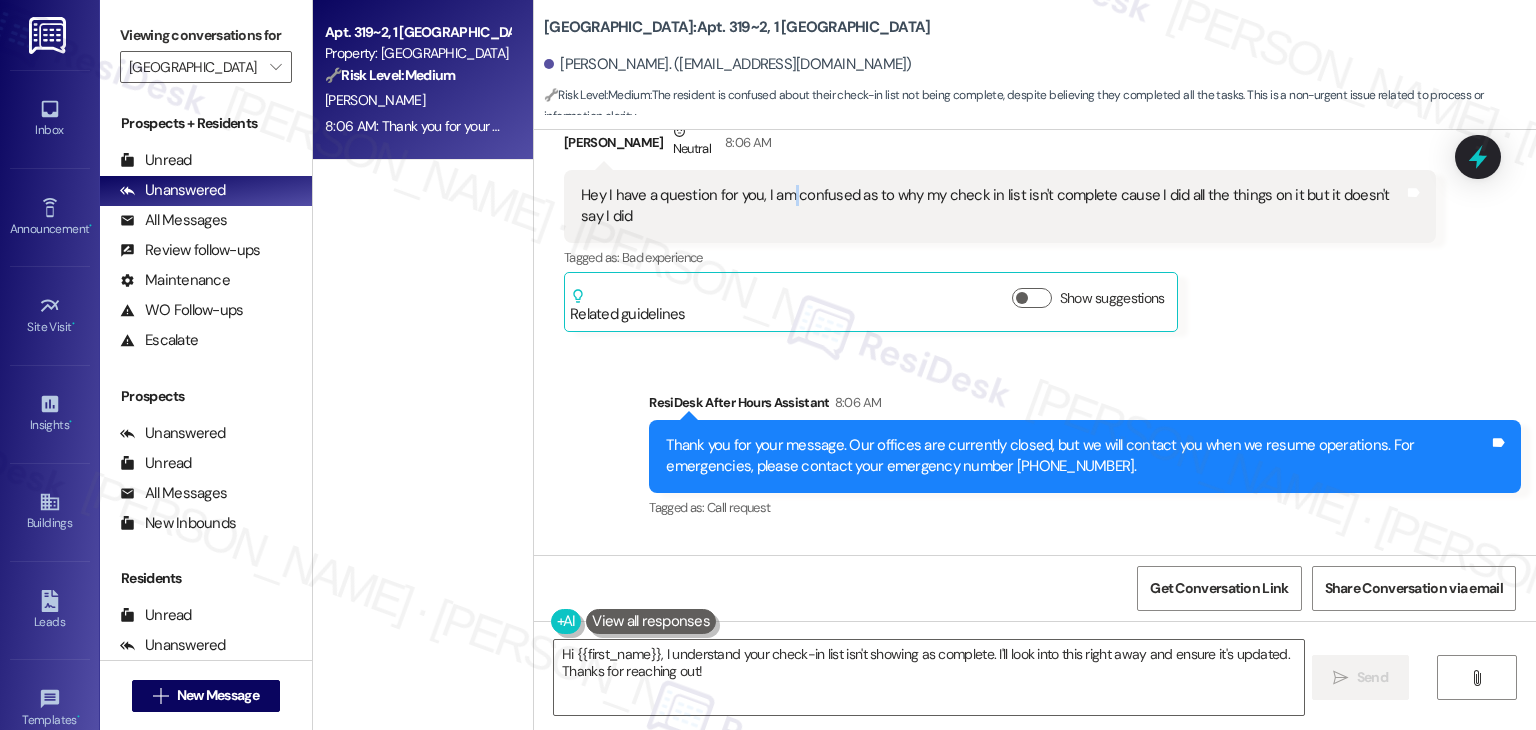 click on "Hey I have a question for you, I am confused as to why my check in list isn't complete cause I did all the things on it but it doesn't say I did" at bounding box center [992, 206] 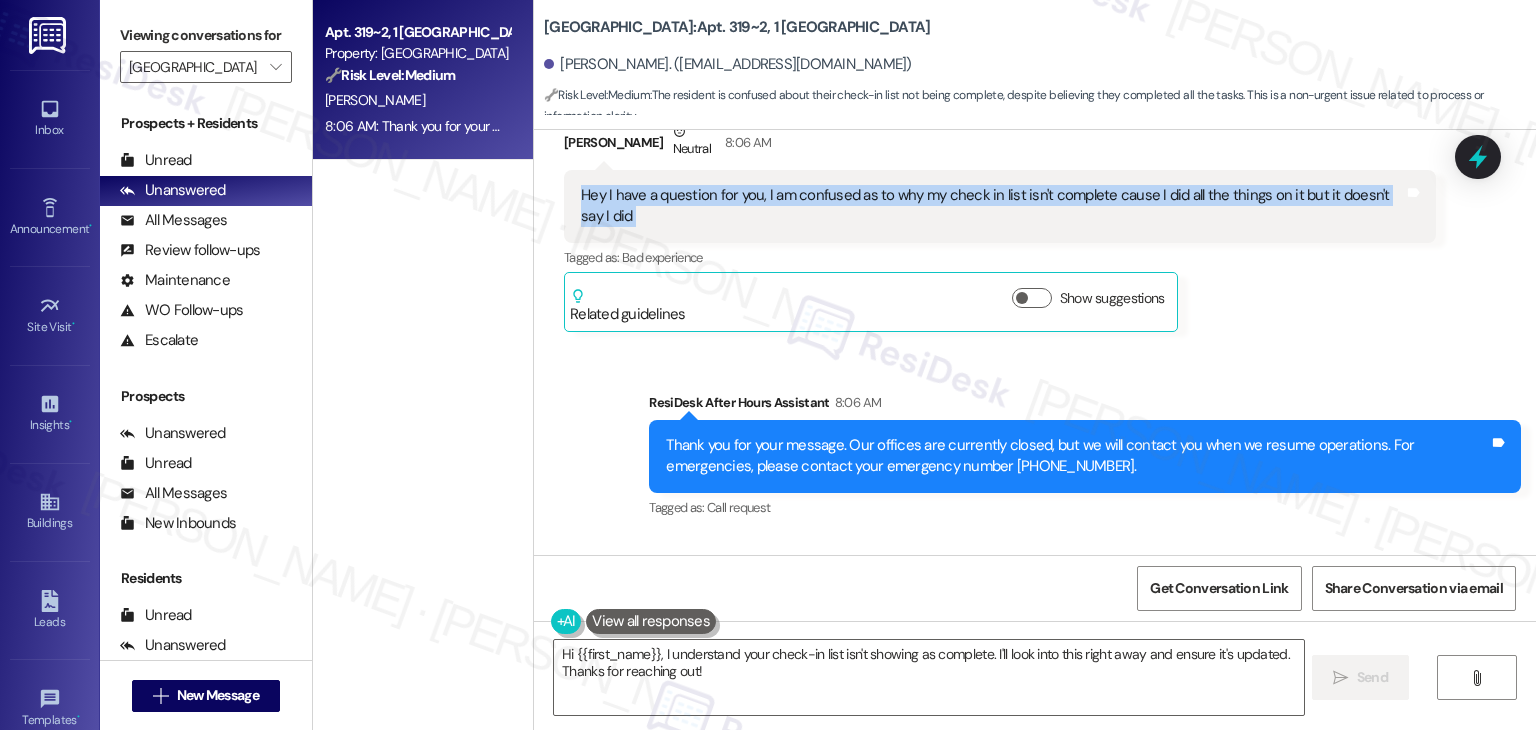 click on "Hey I have a question for you, I am confused as to why my check in list isn't complete cause I did all the things on it but it doesn't say I did" at bounding box center [992, 206] 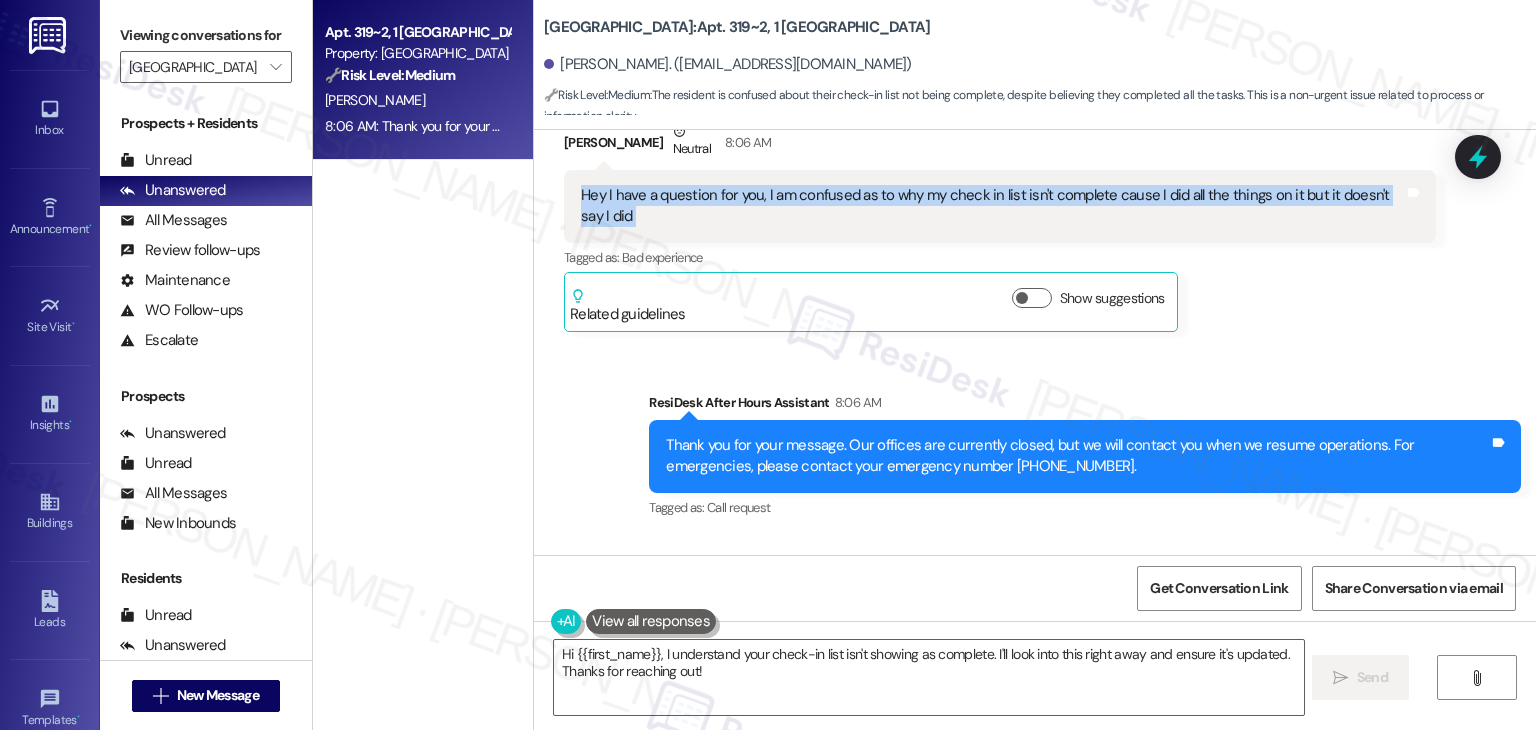 copy on "Hey I have a question for you, I am confused as to why my check in list isn't complete cause I did all the things on it but it doesn't say I did  Tags and notes" 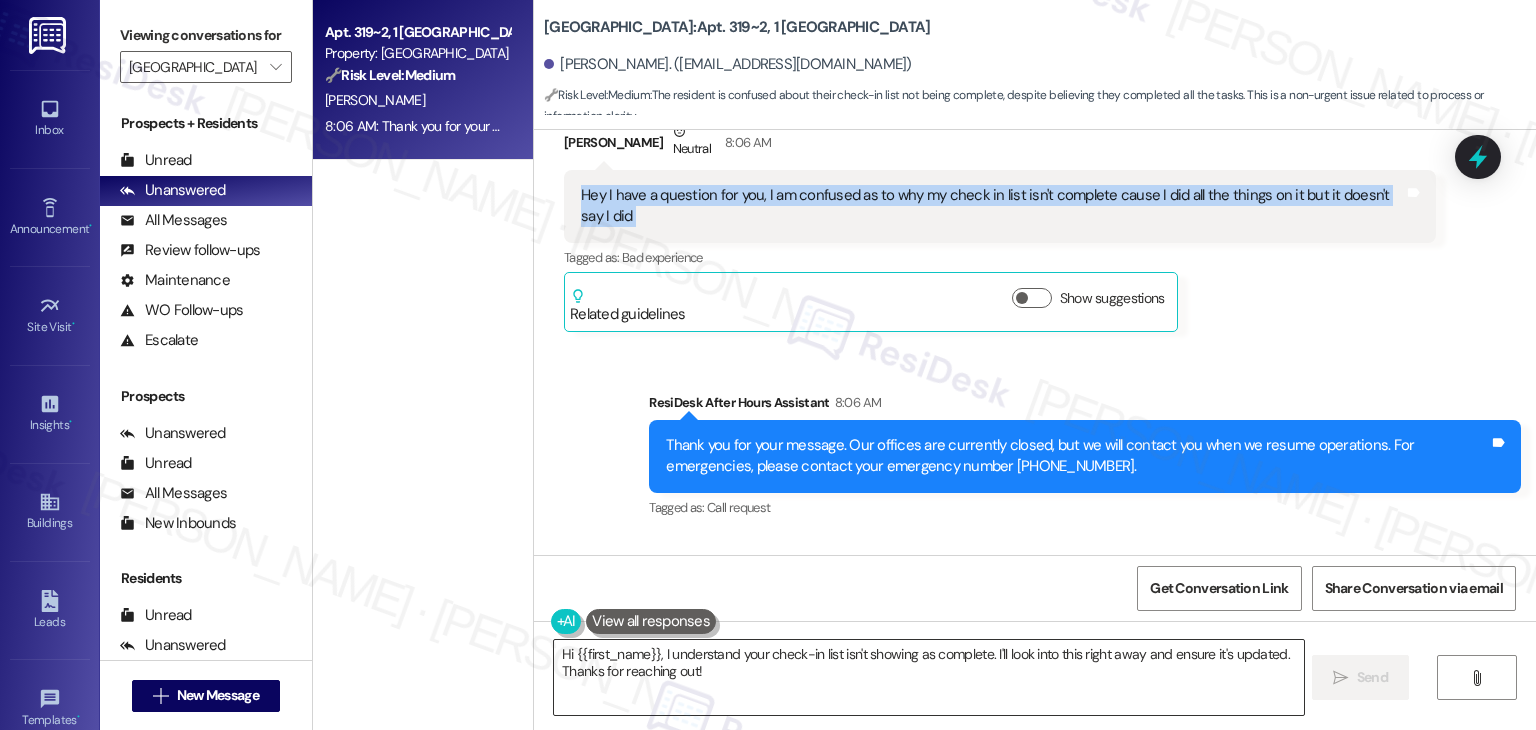 click on "Hi {{first_name}}, I understand your check-in list isn't showing as complete. I'll look into this right away and ensure it's updated. Thanks for reaching out!" at bounding box center (928, 677) 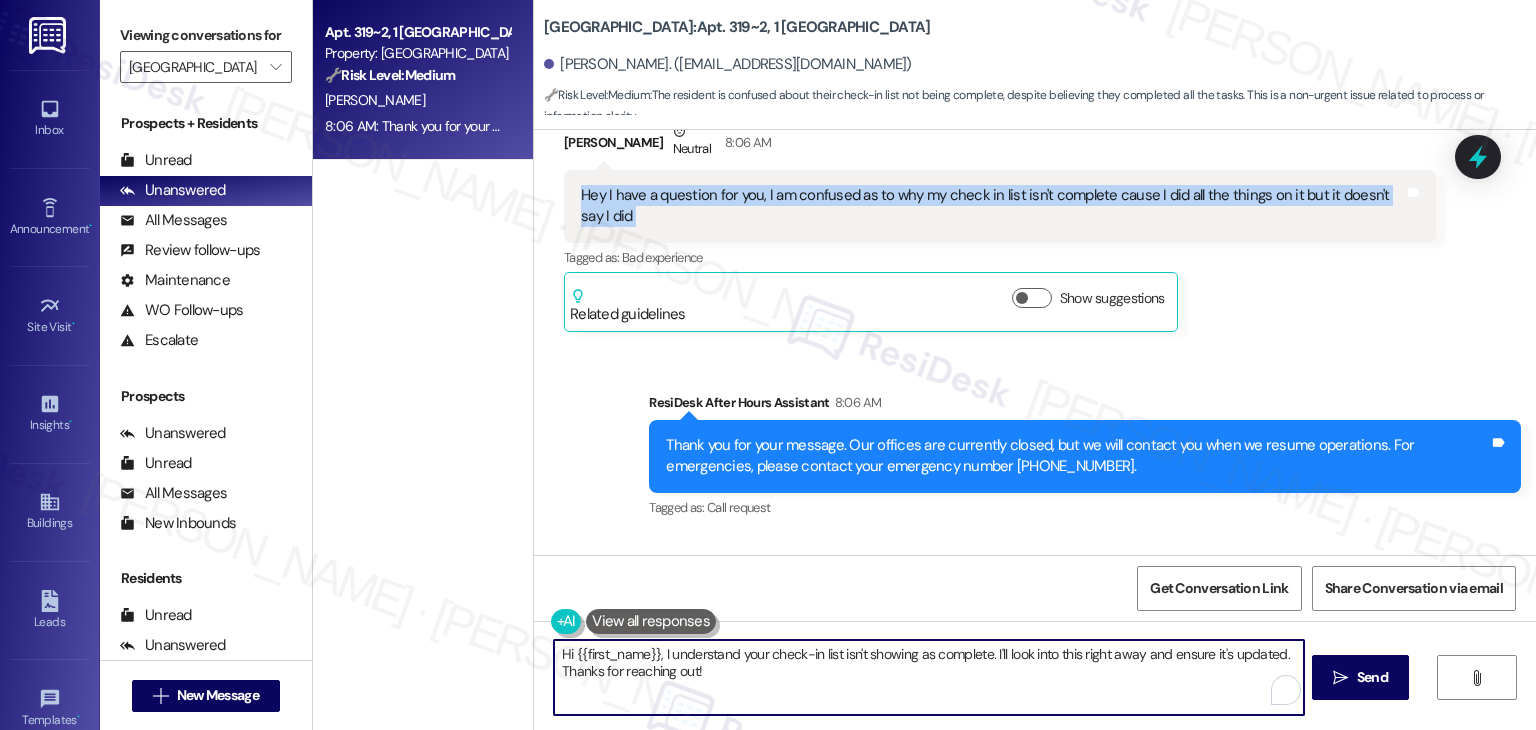 click on "Hi {{first_name}}, I understand your check-in list isn't showing as complete. I'll look into this right away and ensure it's updated. Thanks for reaching out!" at bounding box center (928, 677) 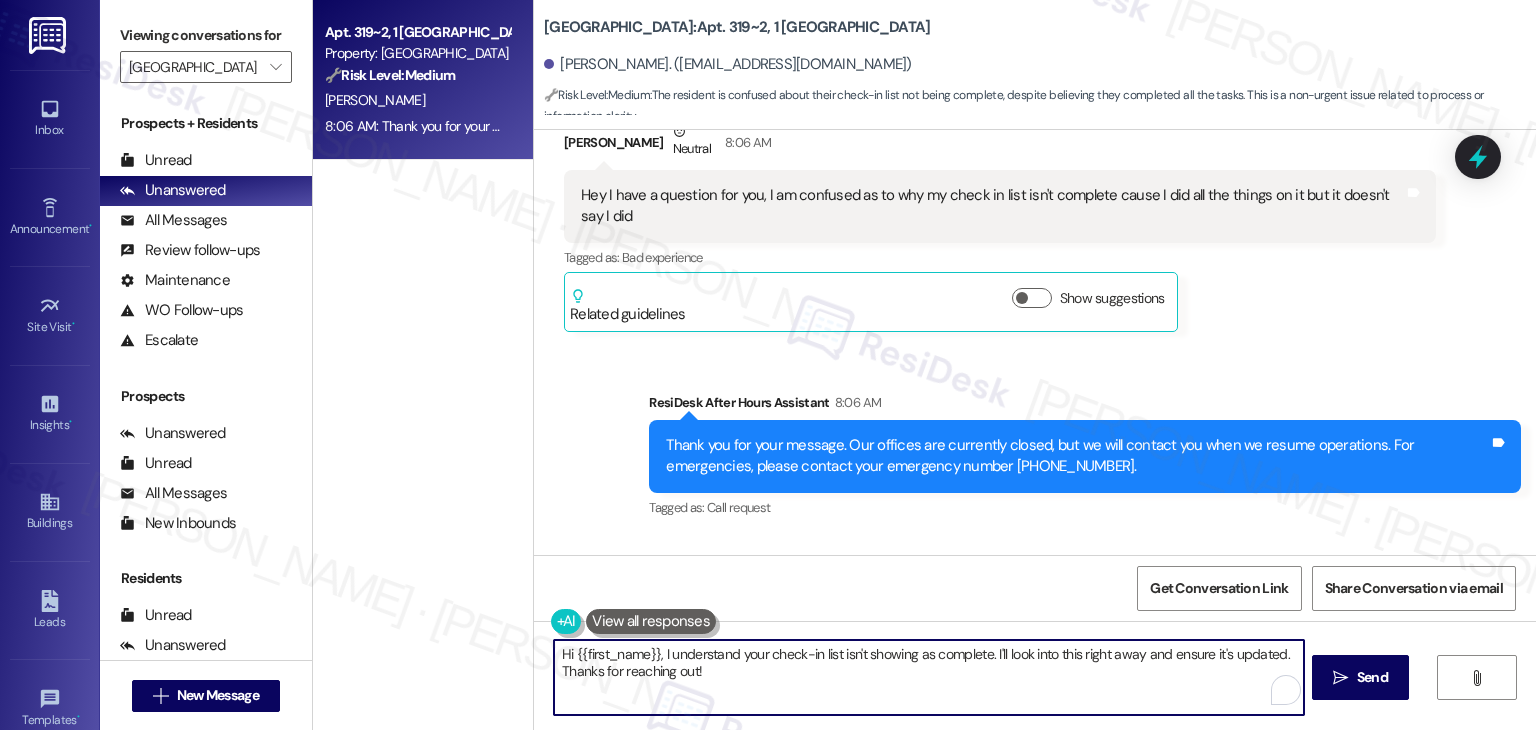 click on "Hi {{first_name}}, I understand your check-in list isn't showing as complete. I'll look into this right away and ensure it's updated. Thanks for reaching out!" at bounding box center [928, 677] 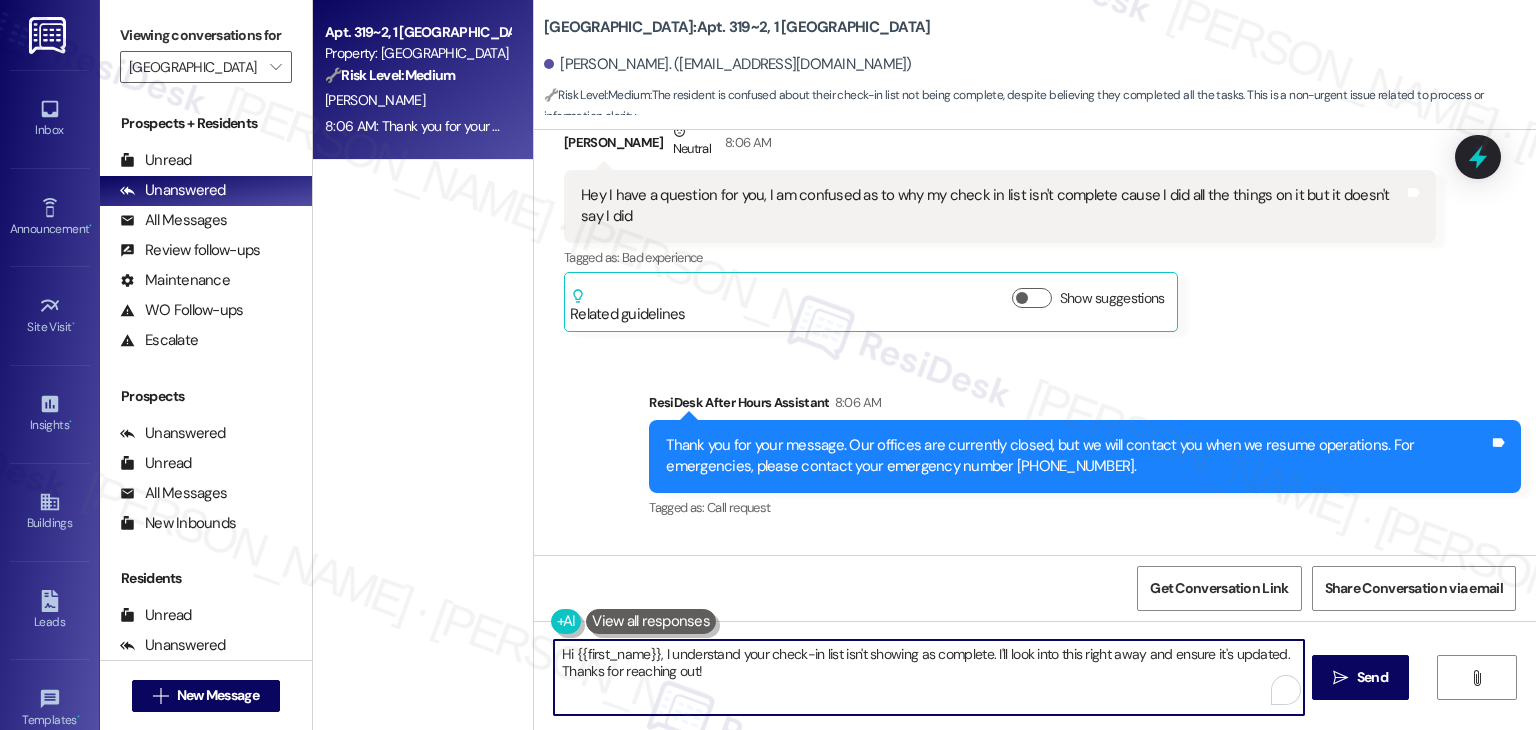 paste on "[PERSON_NAME]! Thanks for reaching out. Sometimes it takes a little time for the system to update after tasks are completed. I’ll flag this to the site team to double-check your checklist status. In the meantime, feel free to let me know which items you’ve completed" 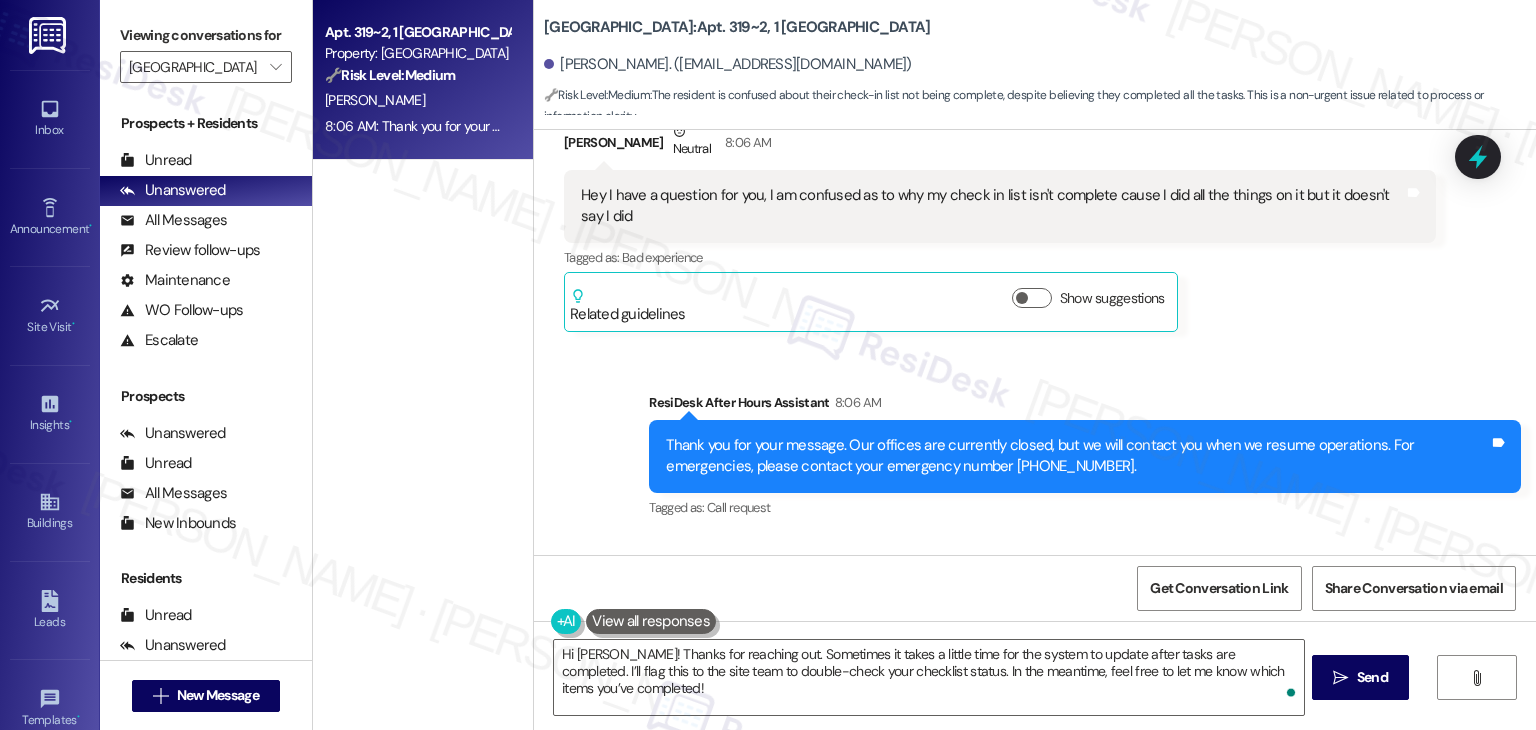 click on "Sent via SMS ResiDesk After Hours Assistant 8:06 AM Thank you for your message. Our offices are currently closed, but we will contact you when we resume operations. For emergencies, please contact your emergency number [PHONE_NUMBER]. Tags and notes Tagged as:   Call request Click to highlight conversations about Call request" at bounding box center [1085, 457] 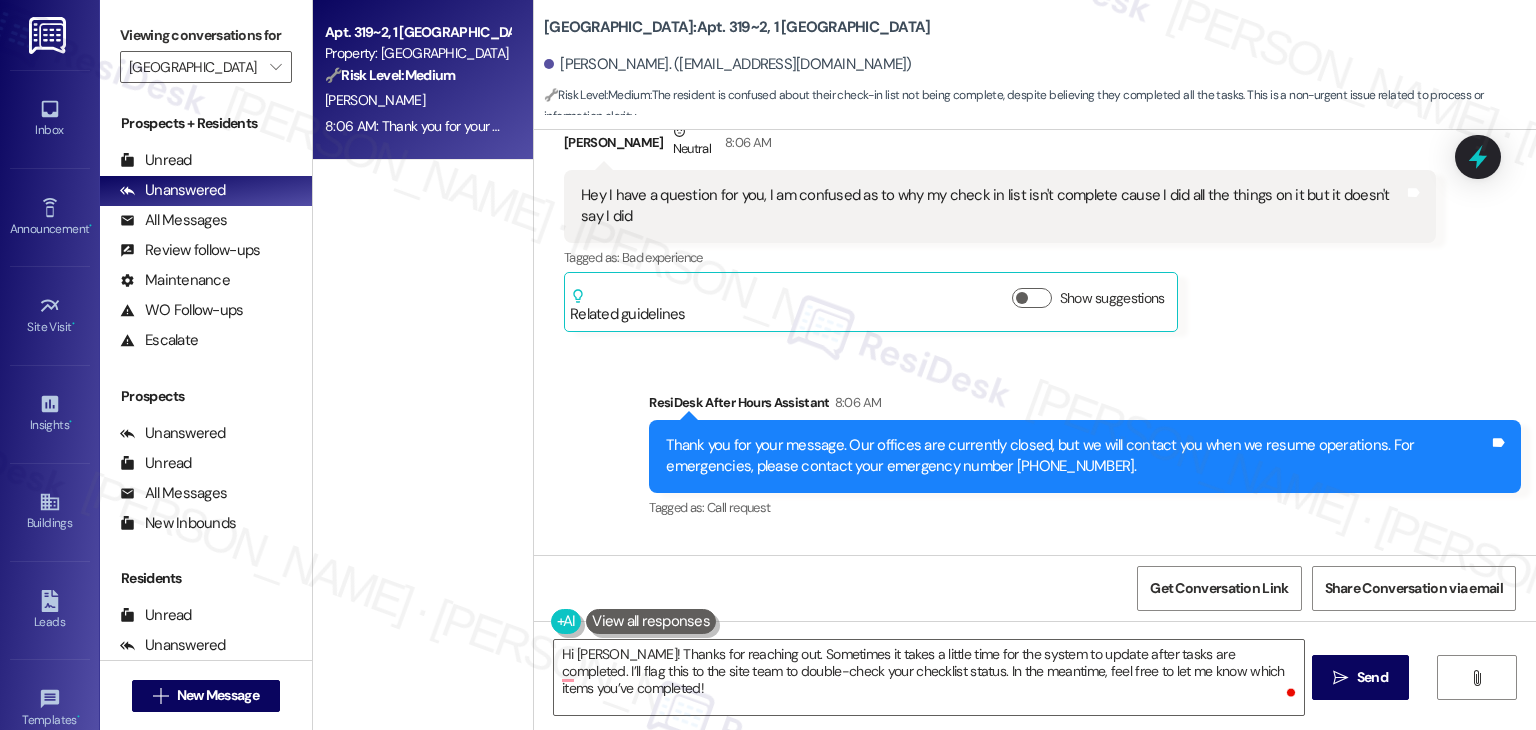 scroll, scrollTop: 706, scrollLeft: 0, axis: vertical 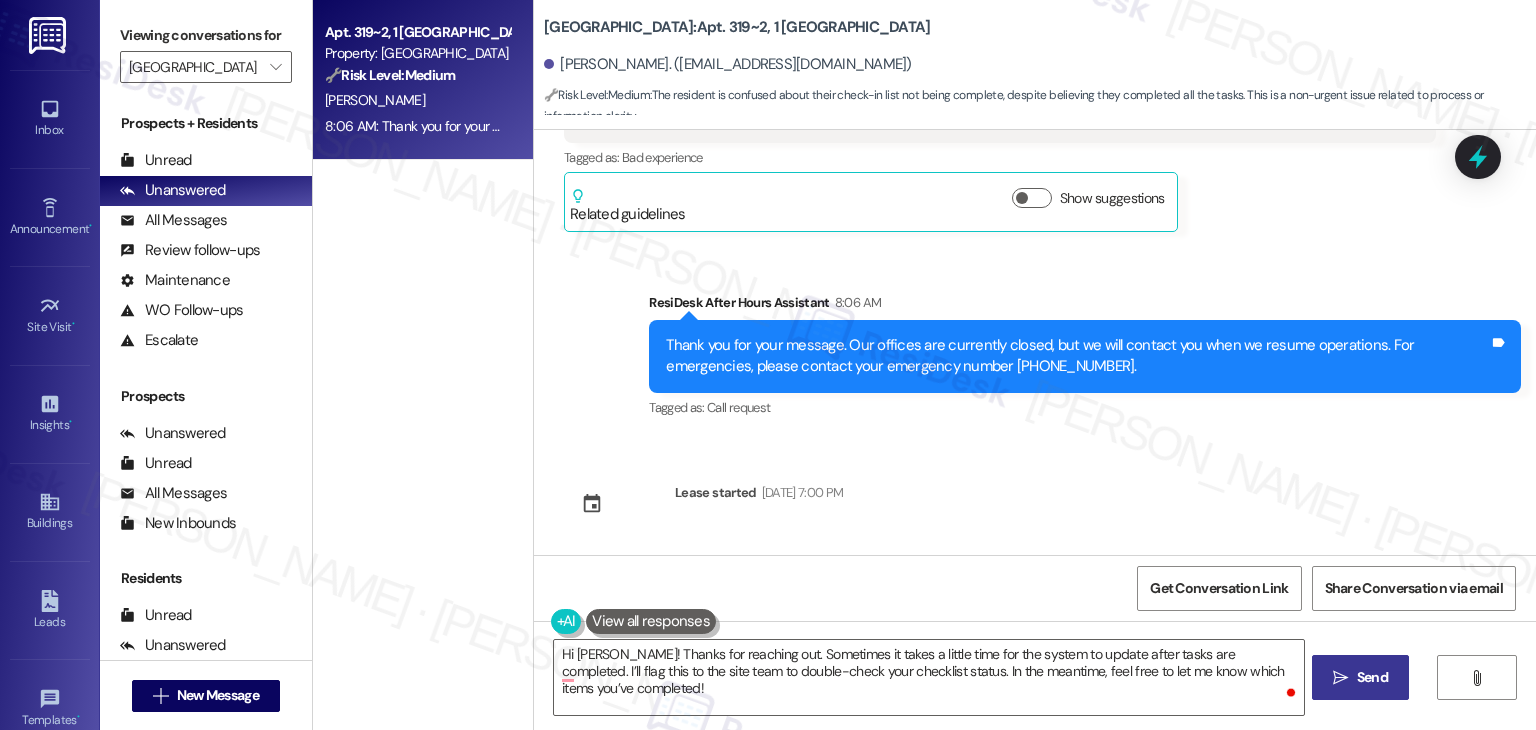 click on "Send" at bounding box center [1372, 677] 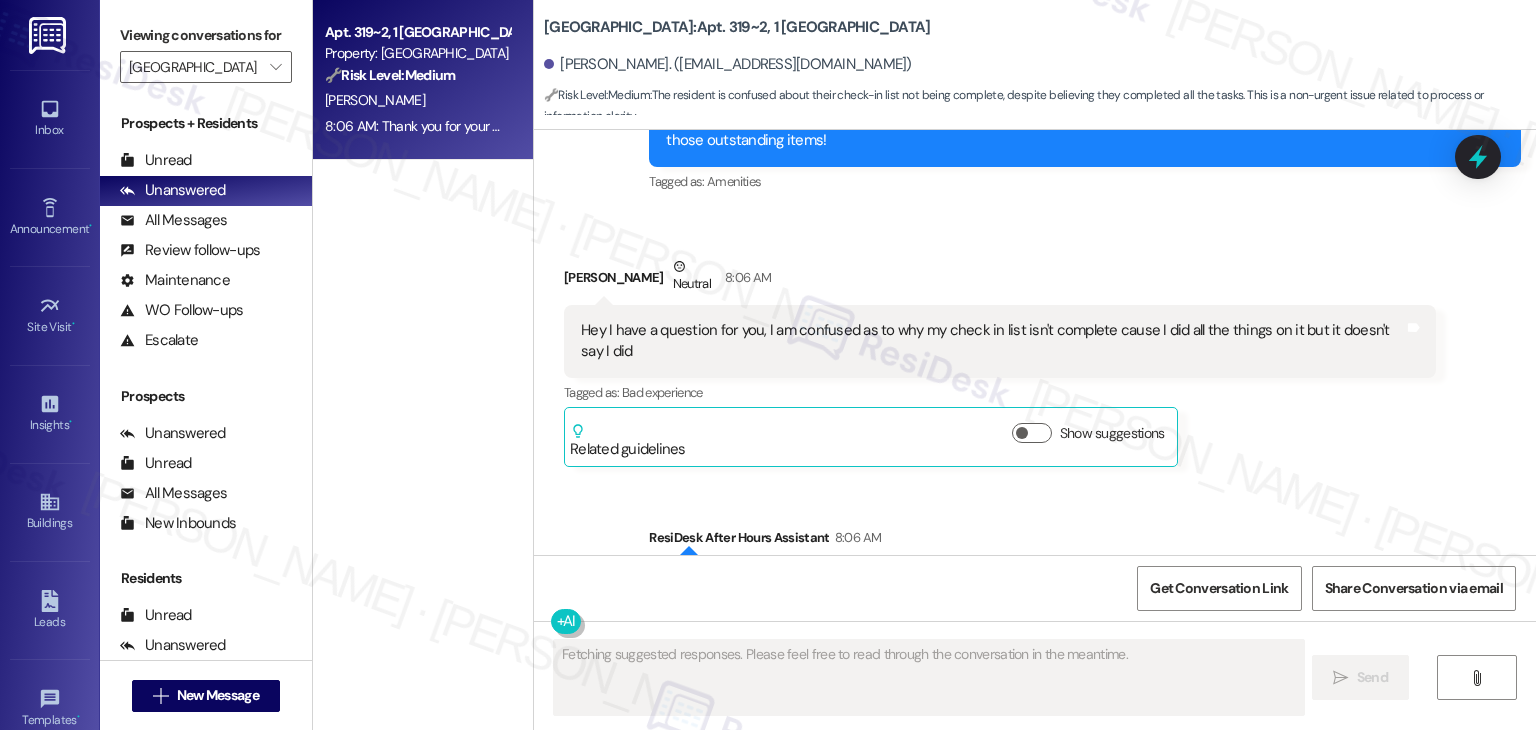 scroll, scrollTop: 397, scrollLeft: 0, axis: vertical 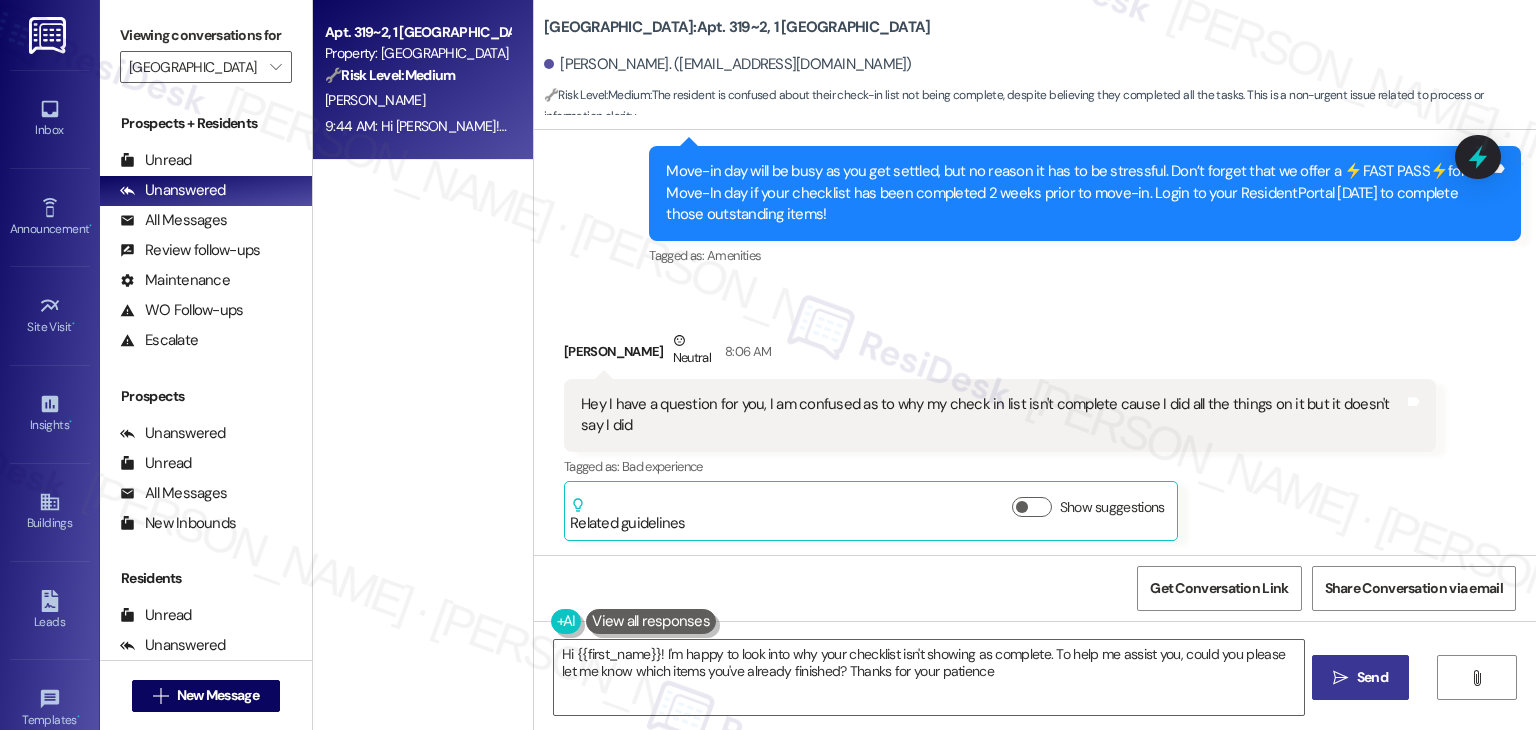 type on "Hi {{first_name}}! I'm happy to look into why your checklist isn't showing as complete. To help me assist you, could you please let me know which items you've already finished? Thanks for your patience!" 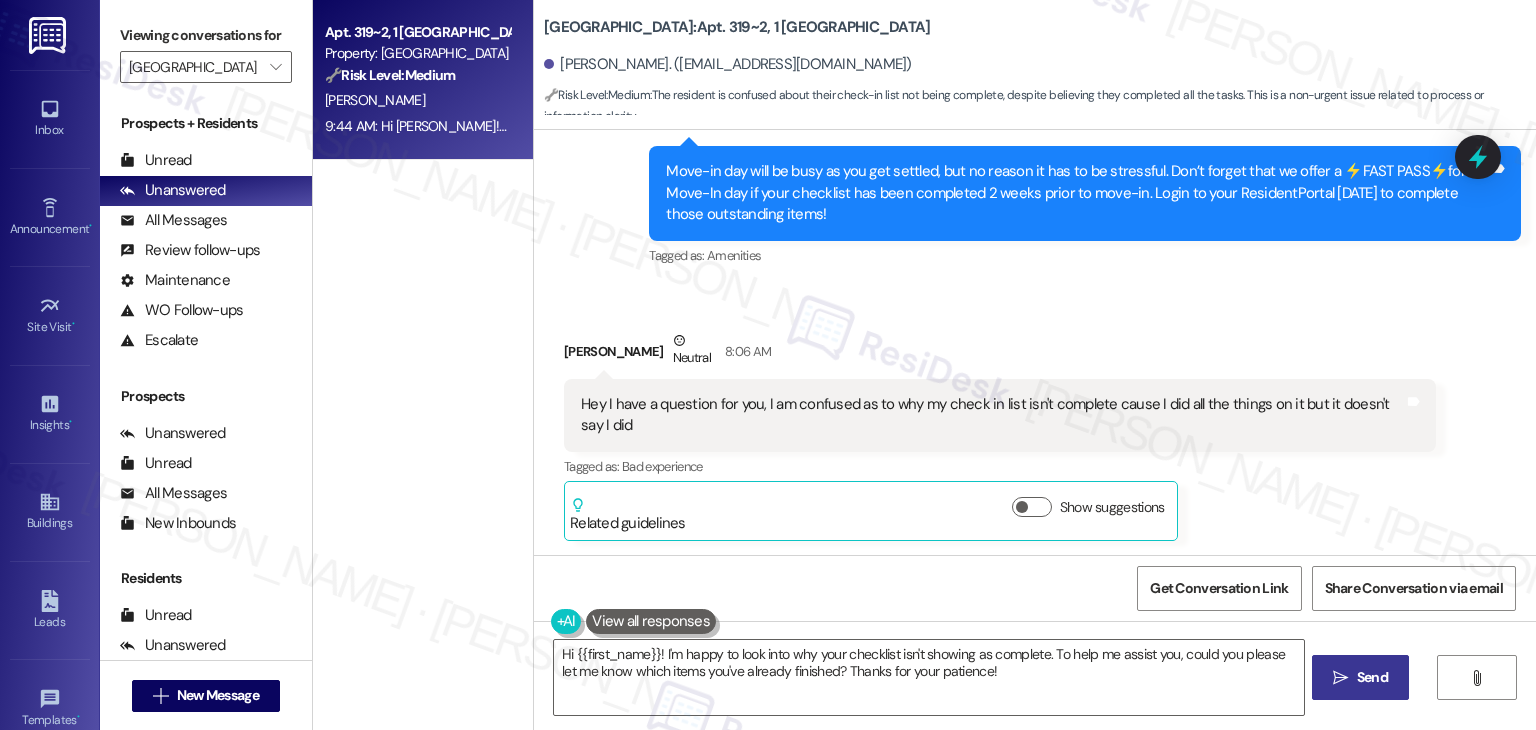 scroll, scrollTop: 867, scrollLeft: 0, axis: vertical 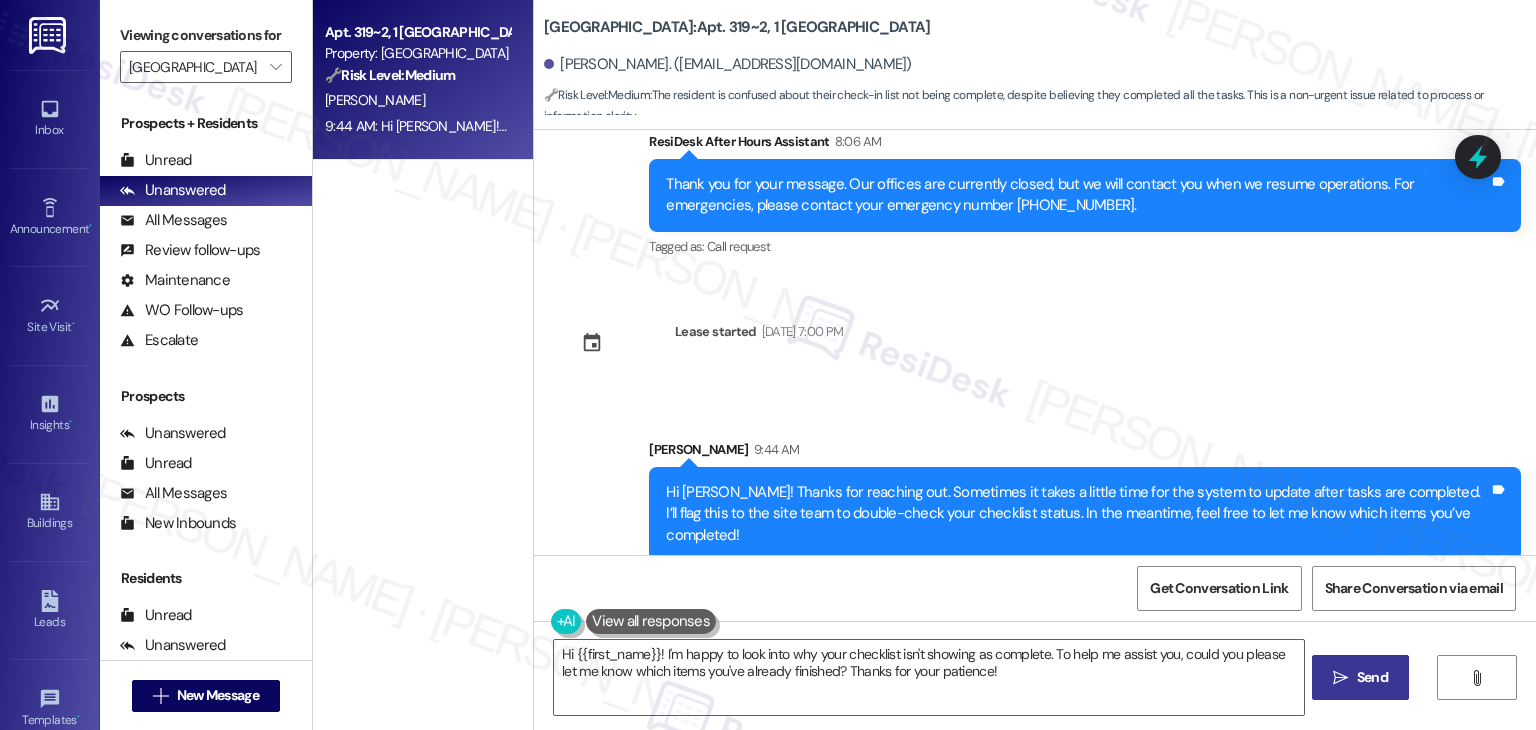 click on "Apt. 319~2, 1 [GEOGRAPHIC_DATA] Property: [GEOGRAPHIC_DATA] 🔧  Risk Level:  Medium The resident is confused about their check-in list not being complete, despite believing they completed all the tasks. This is a non-urgent issue related to process or information clarity. [PERSON_NAME] 9:44 AM: Hi [PERSON_NAME]! Thanks for reaching out. Sometimes it takes a little time for the system to update after tasks are completed. I’ll flag this to the site team to double-check your checklist status. In the meantime, feel free to let me know which items you’ve completed! 9:44 AM: Hi [PERSON_NAME]! Thanks for reaching out. Sometimes it takes a little time for the system to update after tasks are completed. I’ll flag this to the site team to double-check your checklist status. In the meantime, feel free to let me know which items you’ve completed!" at bounding box center [423, 294] 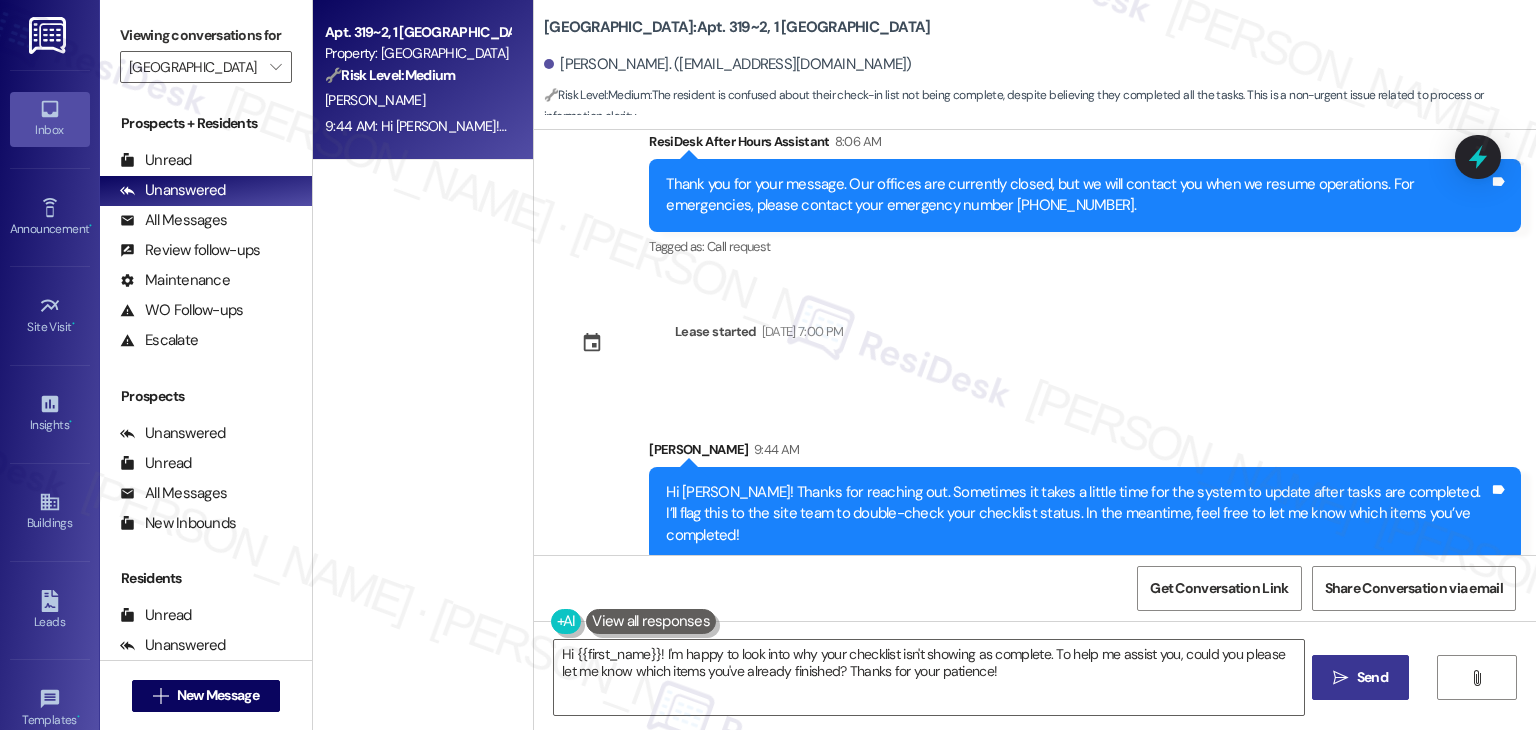 click on "Inbox" at bounding box center (50, 130) 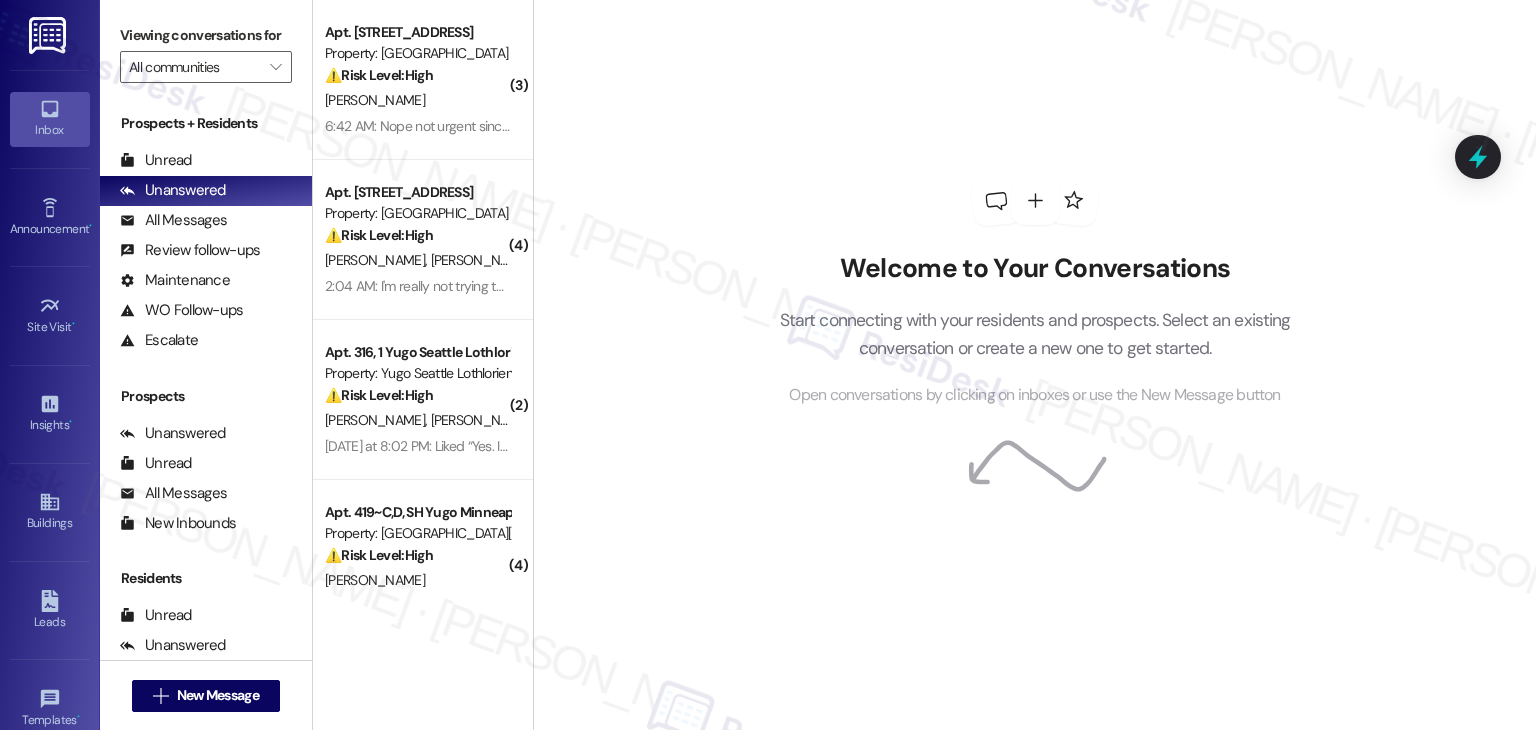 click on "Welcome to Your Conversations Start connecting with your residents and prospects. Select an existing conversation or create a new one to get started. Open conversations by clicking on inboxes or use the New Message button" at bounding box center (1034, 365) 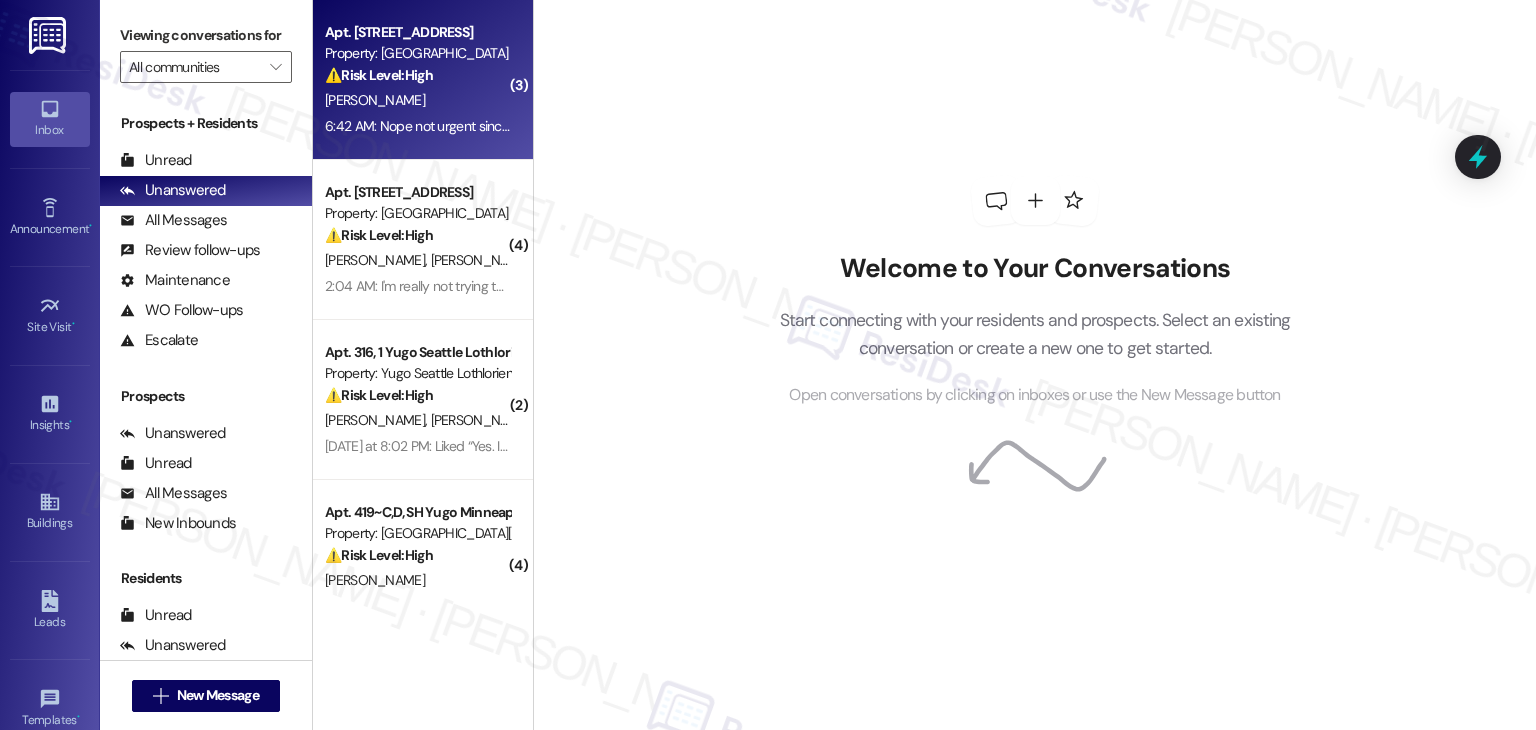 click on "[PERSON_NAME]" at bounding box center (417, 100) 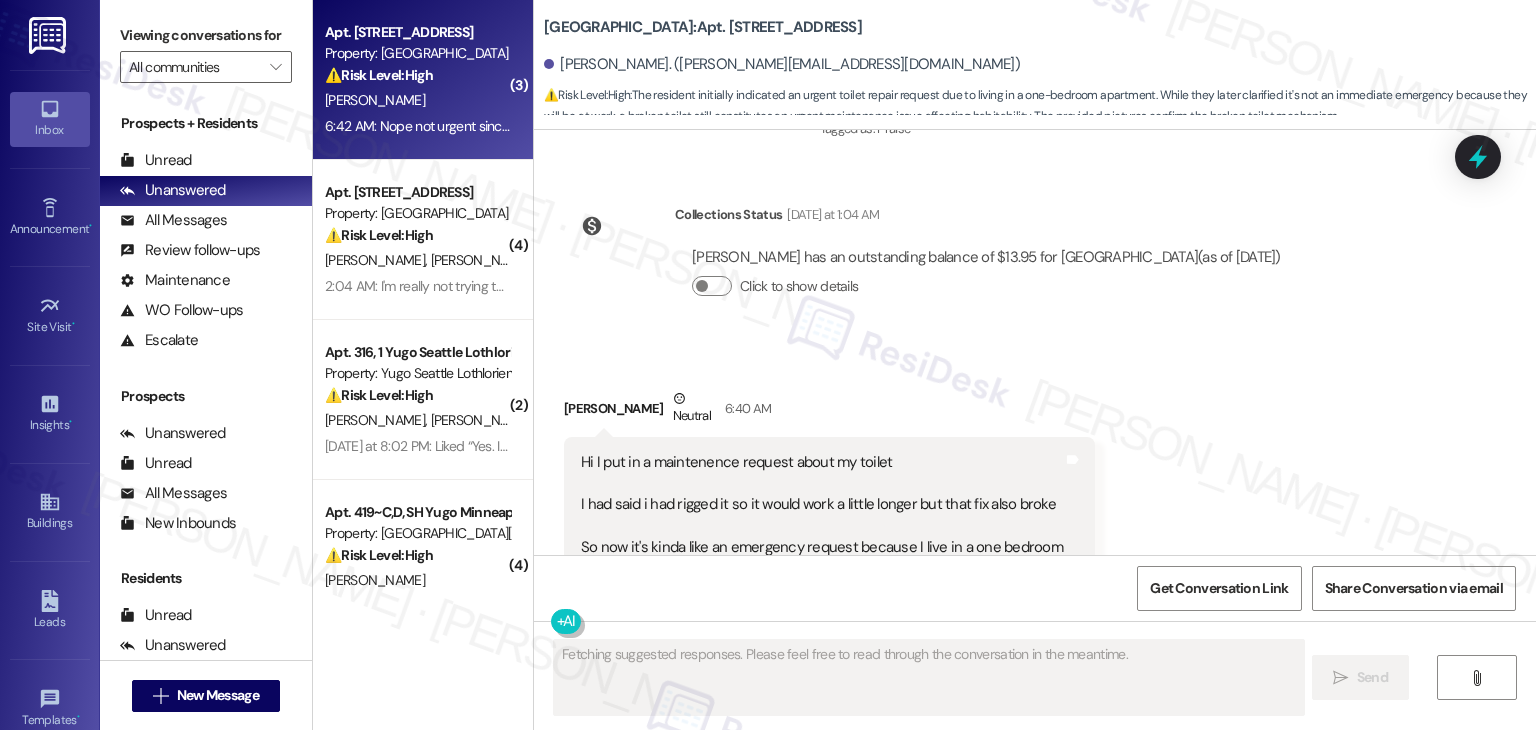 scroll, scrollTop: 11749, scrollLeft: 0, axis: vertical 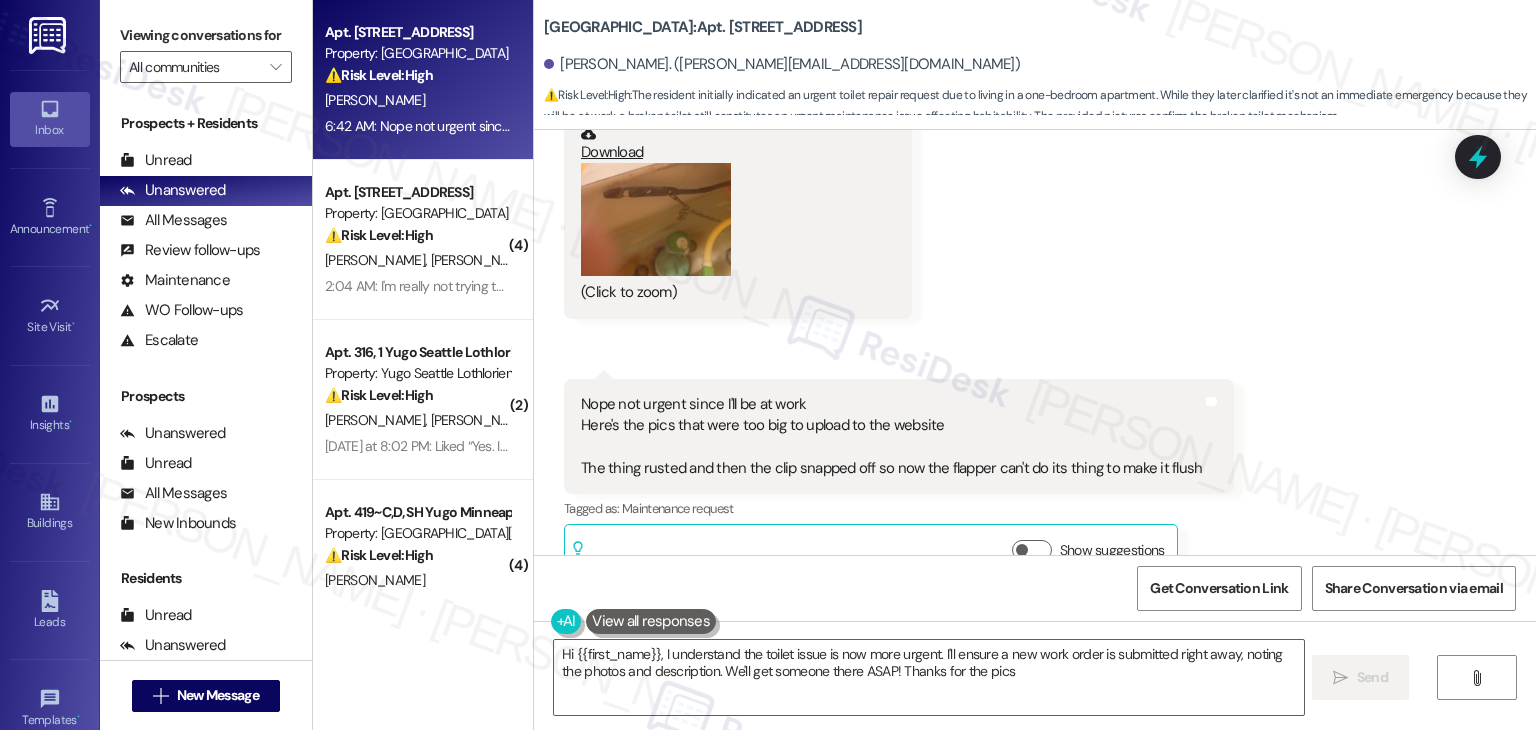 type on "Hi {{first_name}}, I understand the toilet issue is now more urgent. I'll ensure a new work order is submitted right away, noting the photos and description. We'll get someone there ASAP! Thanks for the pics!" 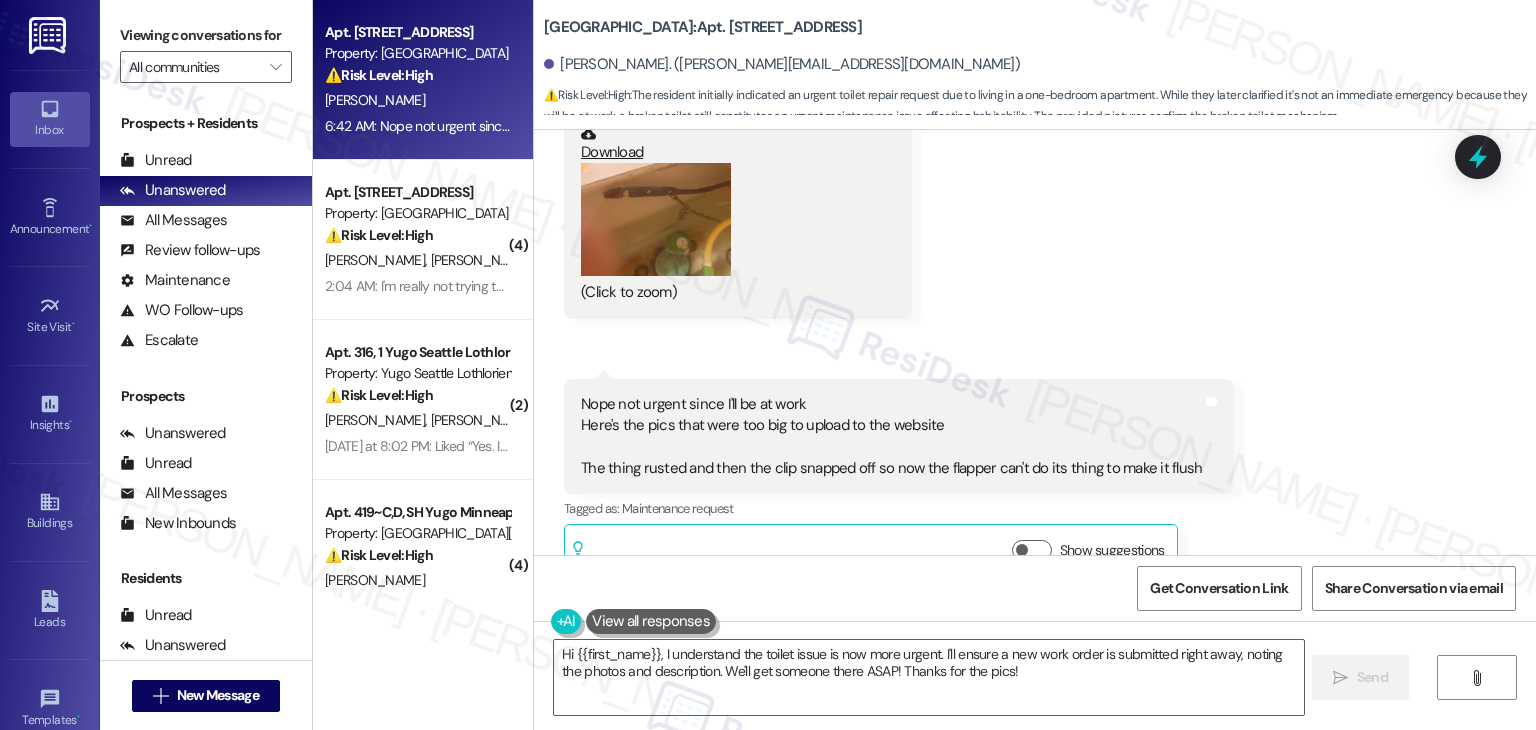 click on "Received via SMS [PERSON_NAME] 6:41 AM JPG  attachment ResiDesk recognized items in this image See details     Download   (Click to zoom) Tags and notes Received via SMS 6:42 AM [PERSON_NAME] 6:42 AM Nope not urgent since I'll be at work
Here's the pics that were too big to upload to the website
The thing rusted and then the clip snapped off  so now the flapper can't do its thing to make it flush Tags and notes Tagged as:   Maintenance request Click to highlight conversations about Maintenance request  Related guidelines Show suggestions" at bounding box center [1035, 249] 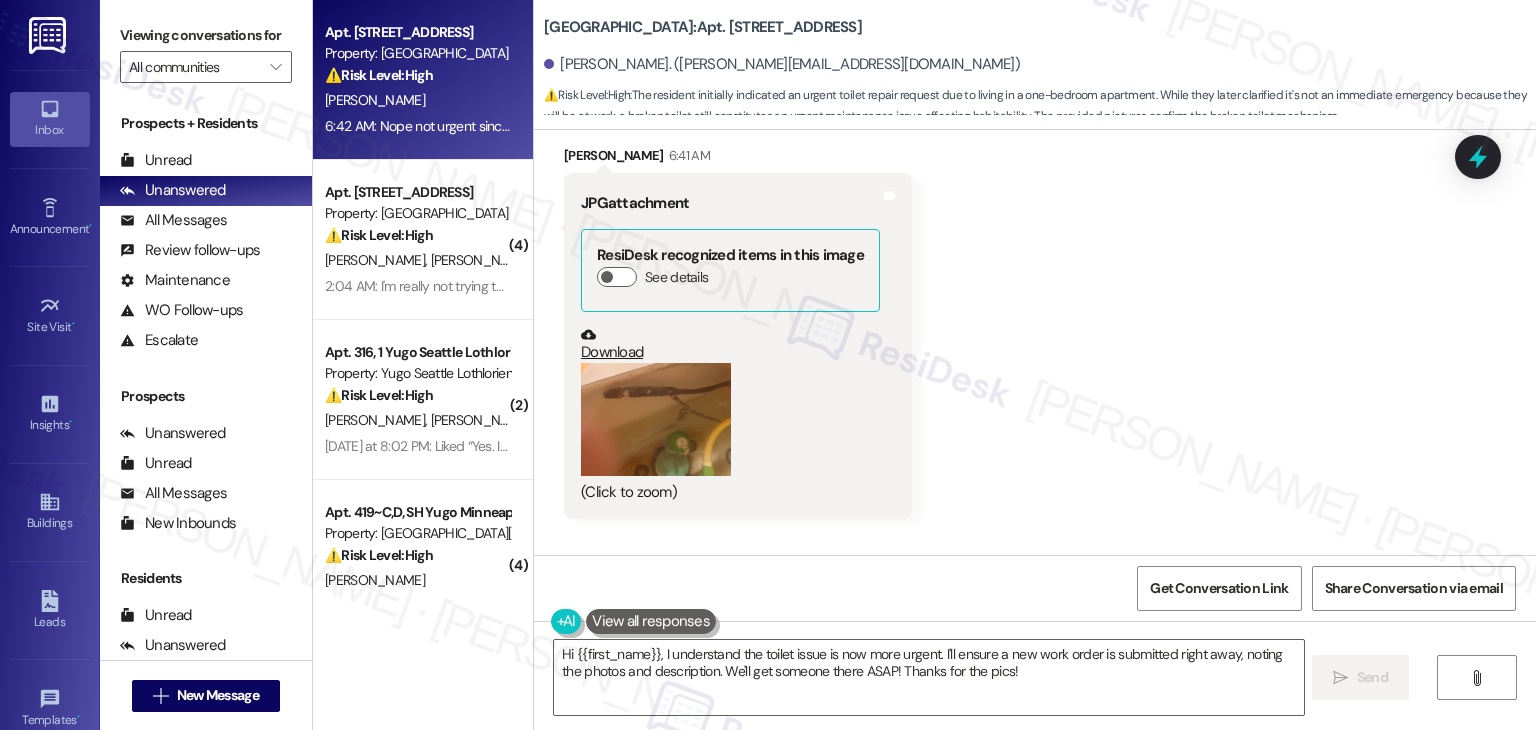 click at bounding box center (656, 419) 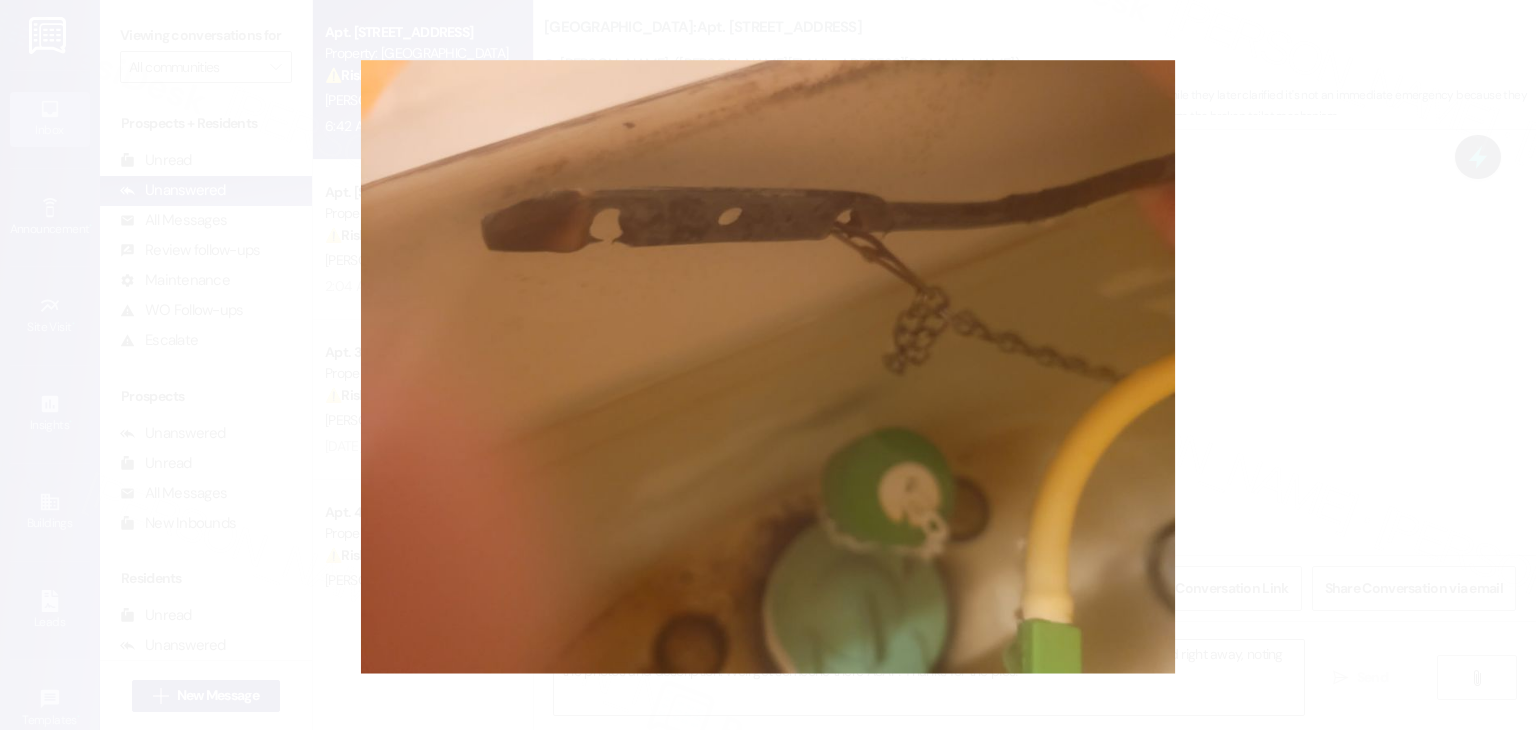 click at bounding box center (768, 365) 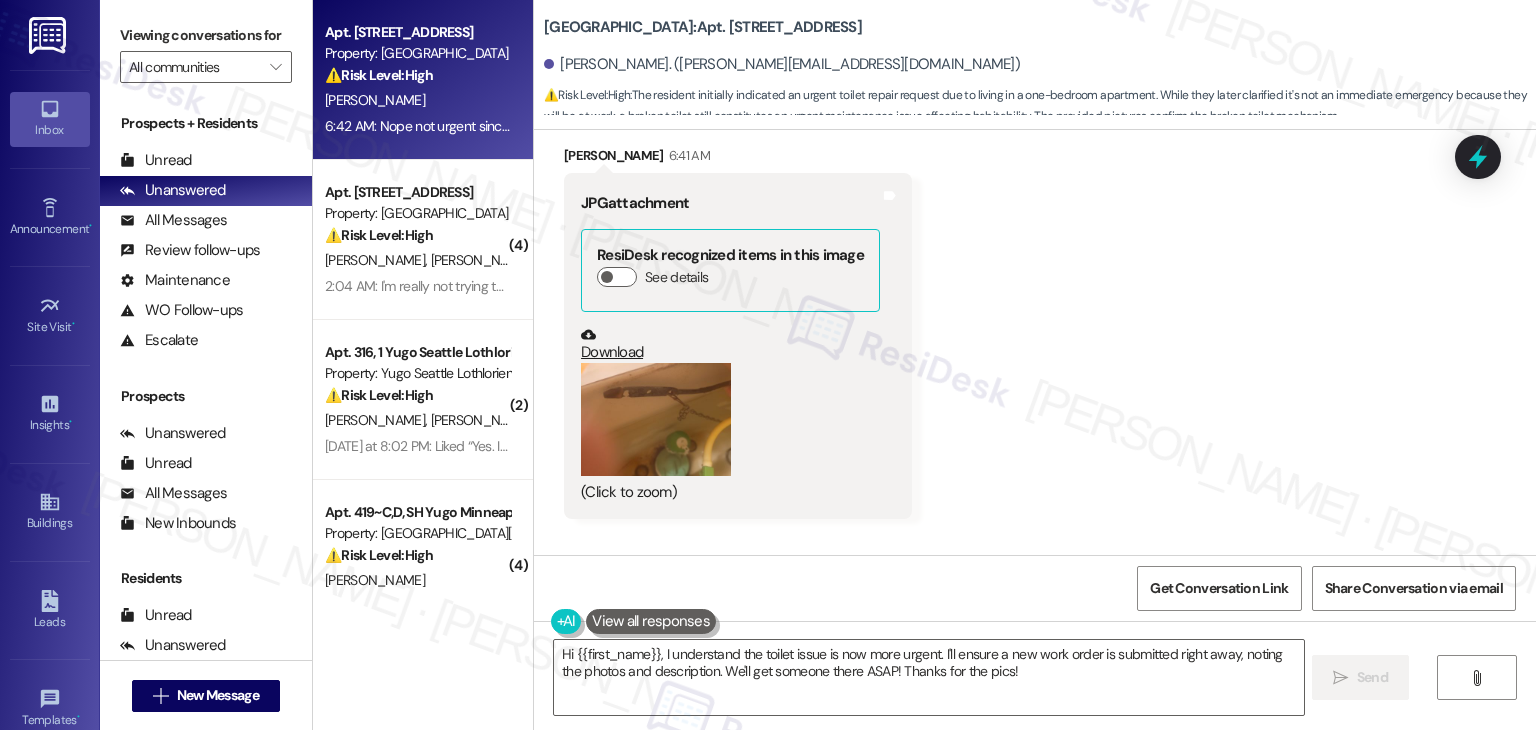 click on "Received via SMS [PERSON_NAME] 6:41 AM JPG  attachment ResiDesk recognized items in this image See details     Download   (Click to zoom) Tags and notes Received via SMS 6:42 AM [PERSON_NAME] 6:42 AM Nope not urgent since I'll be at work
Here's the pics that were too big to upload to the website
The thing rusted and then the clip snapped off  so now the flapper can't do its thing to make it flush Tags and notes Tagged as:   Maintenance request Click to highlight conversations about Maintenance request  Related guidelines Show suggestions" at bounding box center [1035, 449] 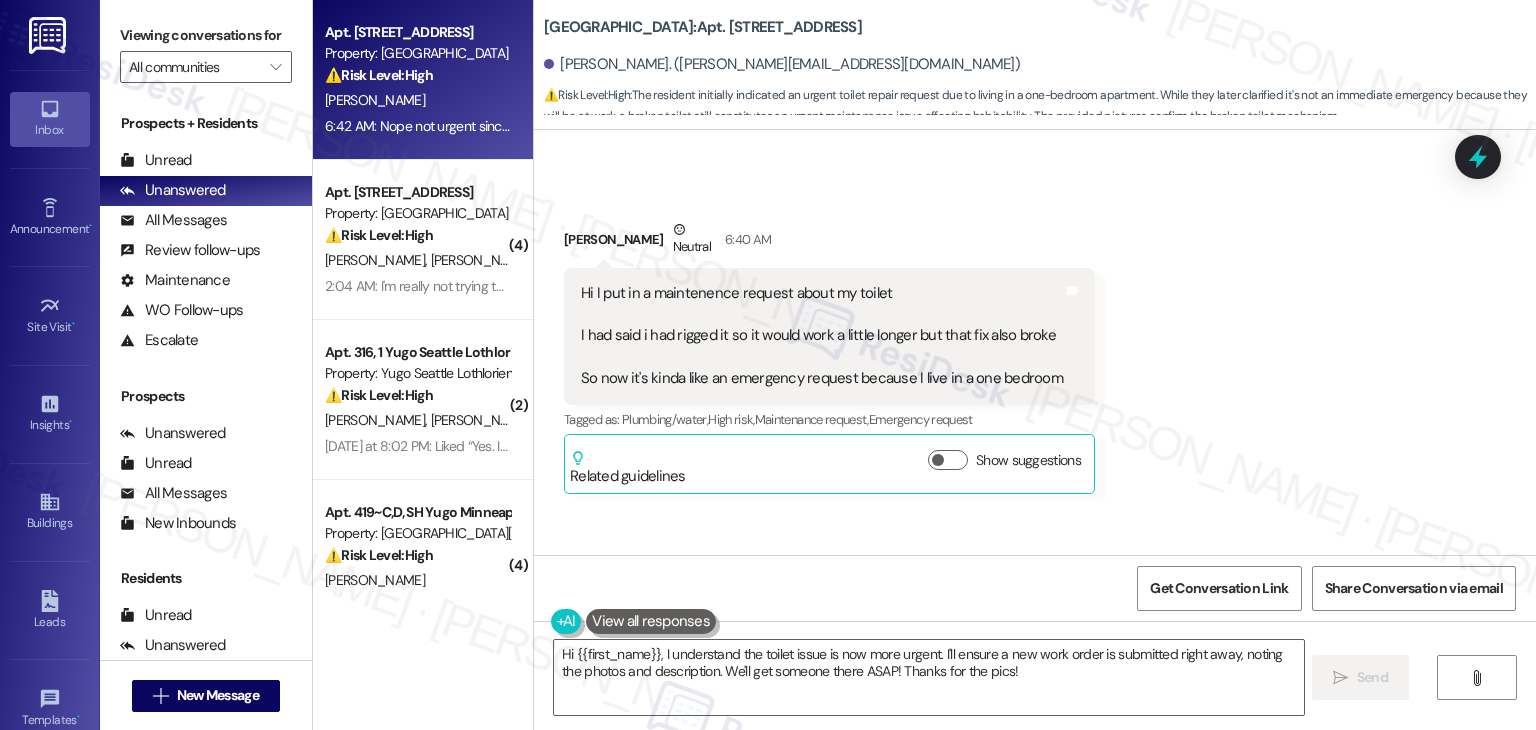 scroll, scrollTop: 10949, scrollLeft: 0, axis: vertical 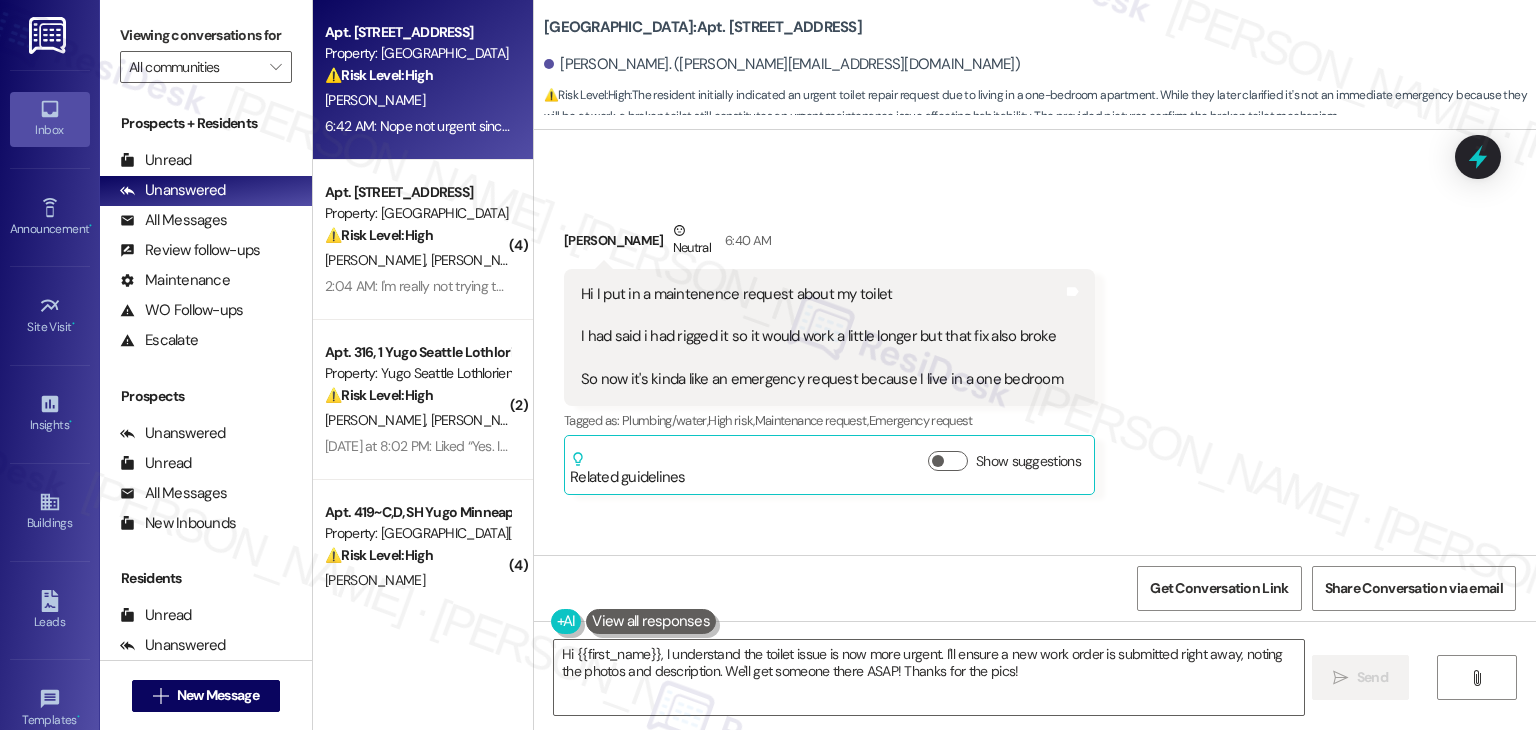 click on "Received via SMS [PERSON_NAME]   Neutral 6:40 AM Hi I put in a maintenence request about my toilet
I had said i had rigged it so it would work a little longer but that fix also broke
So now it's kinda like an emergency request because I live in a one bedroom  Tags and notes Tagged as:   Plumbing/water ,  Click to highlight conversations about Plumbing/water High risk ,  Click to highlight conversations about High risk Maintenance request ,  Click to highlight conversations about Maintenance request Emergency request Click to highlight conversations about Emergency request  Related guidelines Show suggestions" at bounding box center (1035, 342) 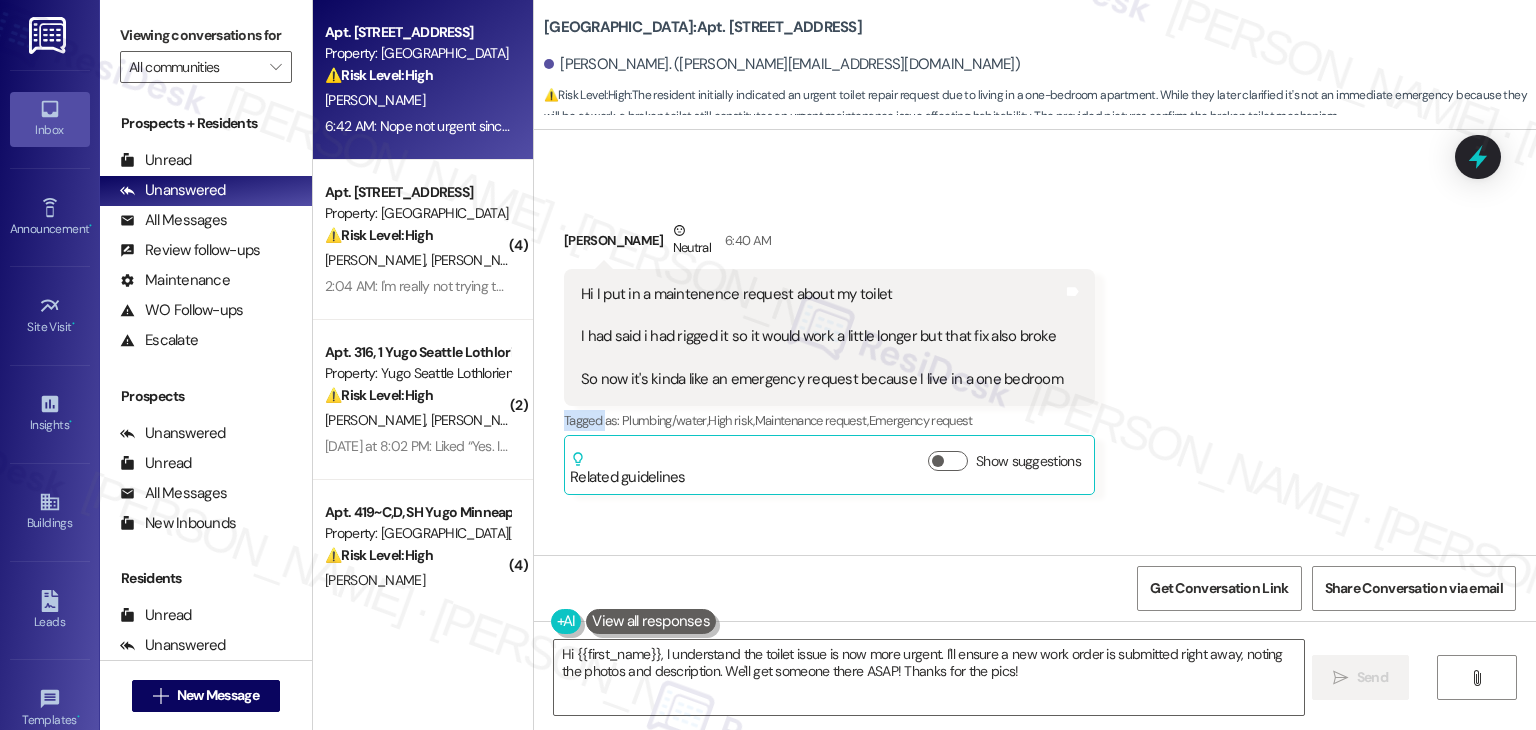 click on "Received via SMS [PERSON_NAME]   Neutral 6:40 AM Hi I put in a maintenence request about my toilet
I had said i had rigged it so it would work a little longer but that fix also broke
So now it's kinda like an emergency request because I live in a one bedroom  Tags and notes Tagged as:   Plumbing/water ,  Click to highlight conversations about Plumbing/water High risk ,  Click to highlight conversations about High risk Maintenance request ,  Click to highlight conversations about Maintenance request Emergency request Click to highlight conversations about Emergency request  Related guidelines Show suggestions" at bounding box center (1035, 342) 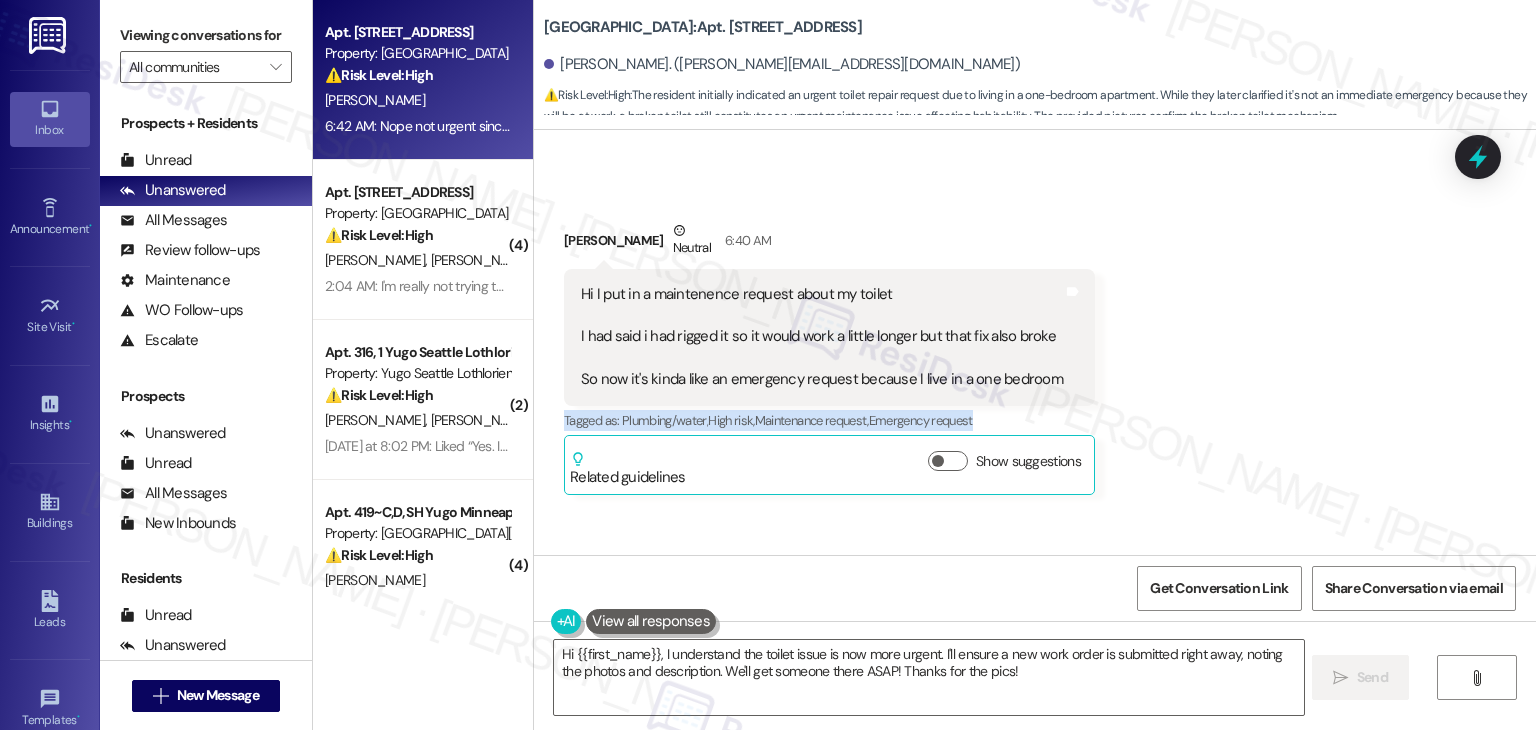 click on "Received via SMS [PERSON_NAME]   Neutral 6:40 AM Hi I put in a maintenence request about my toilet
I had said i had rigged it so it would work a little longer but that fix also broke
So now it's kinda like an emergency request because I live in a one bedroom  Tags and notes Tagged as:   Plumbing/water ,  Click to highlight conversations about Plumbing/water High risk ,  Click to highlight conversations about High risk Maintenance request ,  Click to highlight conversations about Maintenance request Emergency request Click to highlight conversations about Emergency request  Related guidelines Show suggestions" at bounding box center [1035, 342] 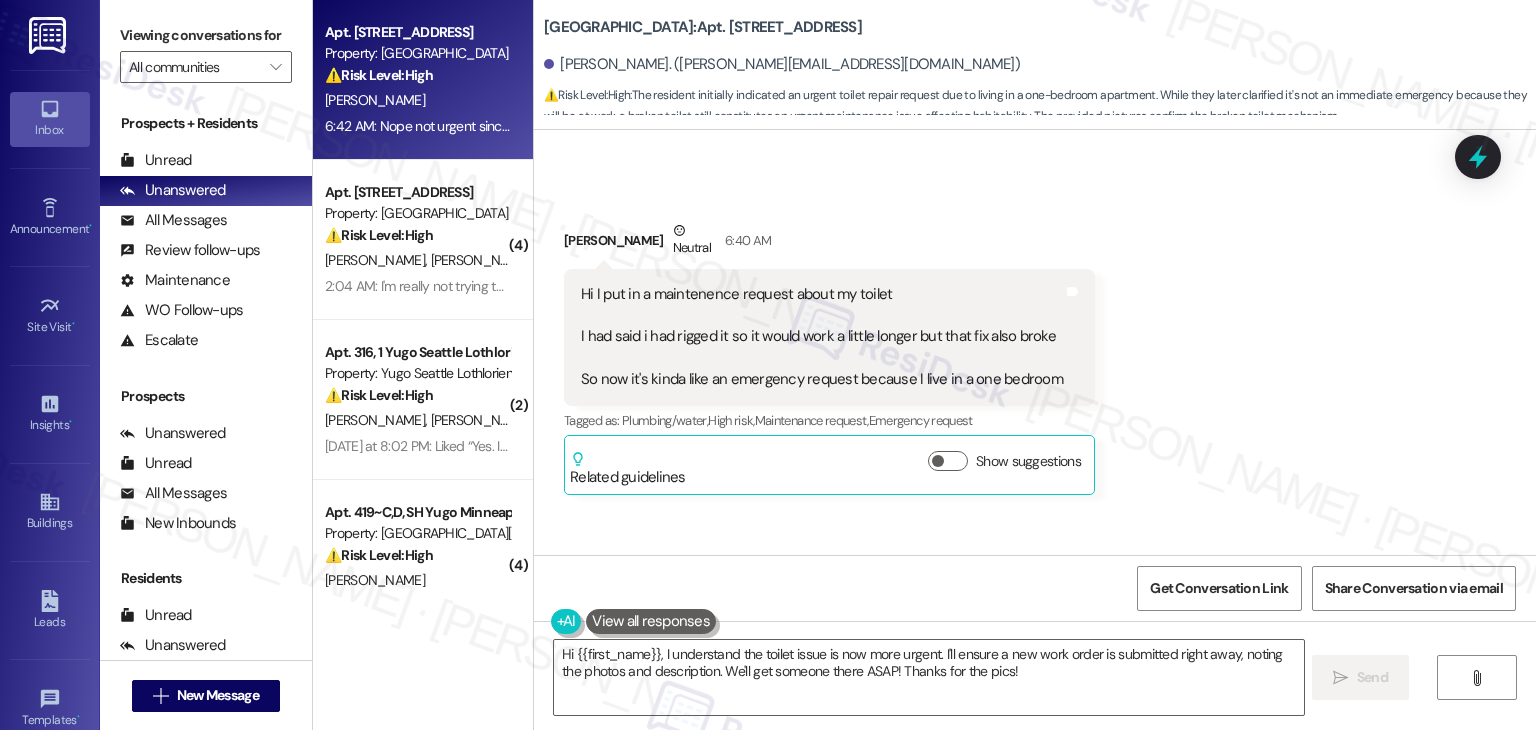 click on "Received via SMS [PERSON_NAME]   Neutral 6:40 AM Hi I put in a maintenence request about my toilet
I had said i had rigged it so it would work a little longer but that fix also broke
So now it's kinda like an emergency request because I live in a one bedroom  Tags and notes Tagged as:   Plumbing/water ,  Click to highlight conversations about Plumbing/water High risk ,  Click to highlight conversations about High risk Maintenance request ,  Click to highlight conversations about Maintenance request Emergency request Click to highlight conversations about Emergency request  Related guidelines Show suggestions" at bounding box center [1035, 342] 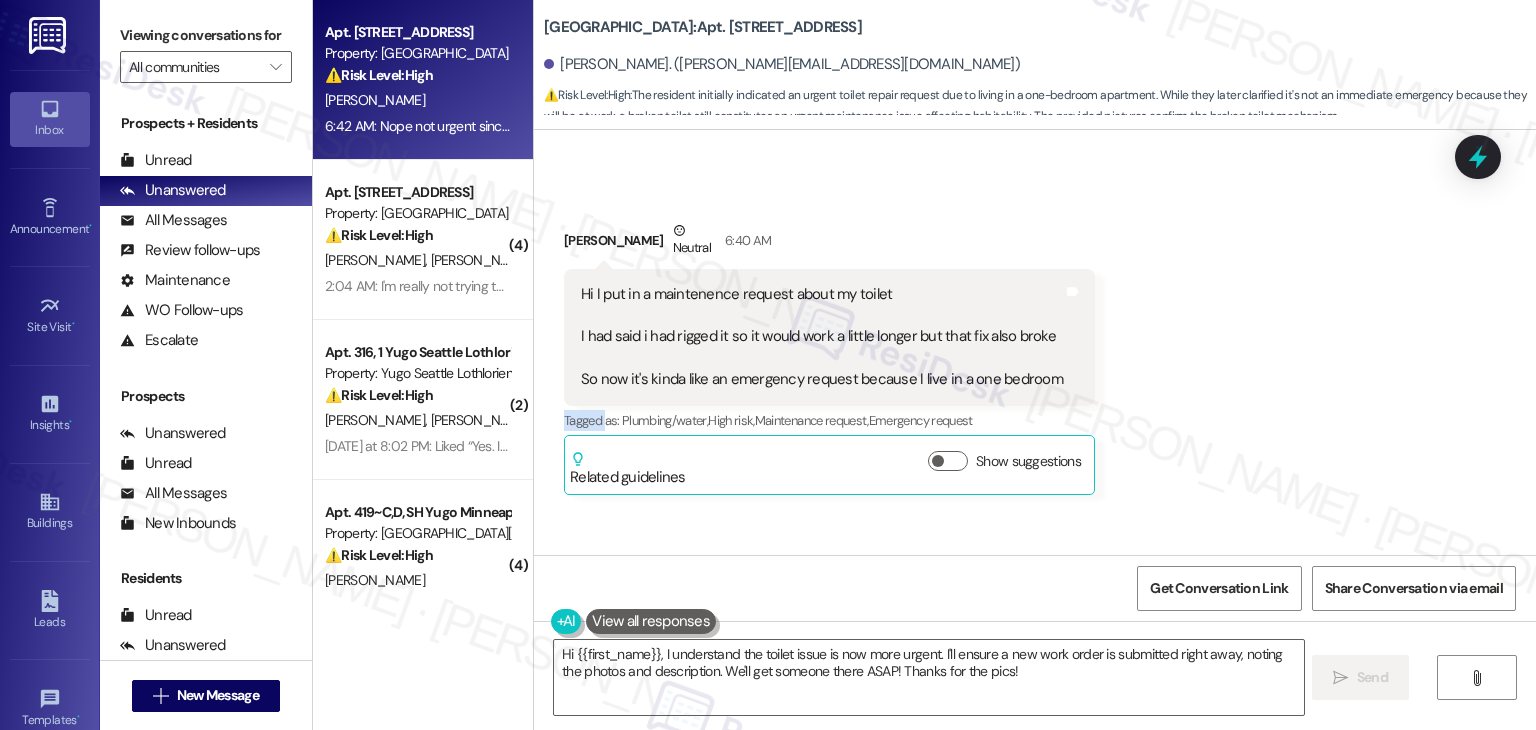 click on "Received via SMS [PERSON_NAME]   Neutral 6:40 AM Hi I put in a maintenence request about my toilet
I had said i had rigged it so it would work a little longer but that fix also broke
So now it's kinda like an emergency request because I live in a one bedroom  Tags and notes Tagged as:   Plumbing/water ,  Click to highlight conversations about Plumbing/water High risk ,  Click to highlight conversations about High risk Maintenance request ,  Click to highlight conversations about Maintenance request Emergency request Click to highlight conversations about Emergency request  Related guidelines Show suggestions" at bounding box center (1035, 342) 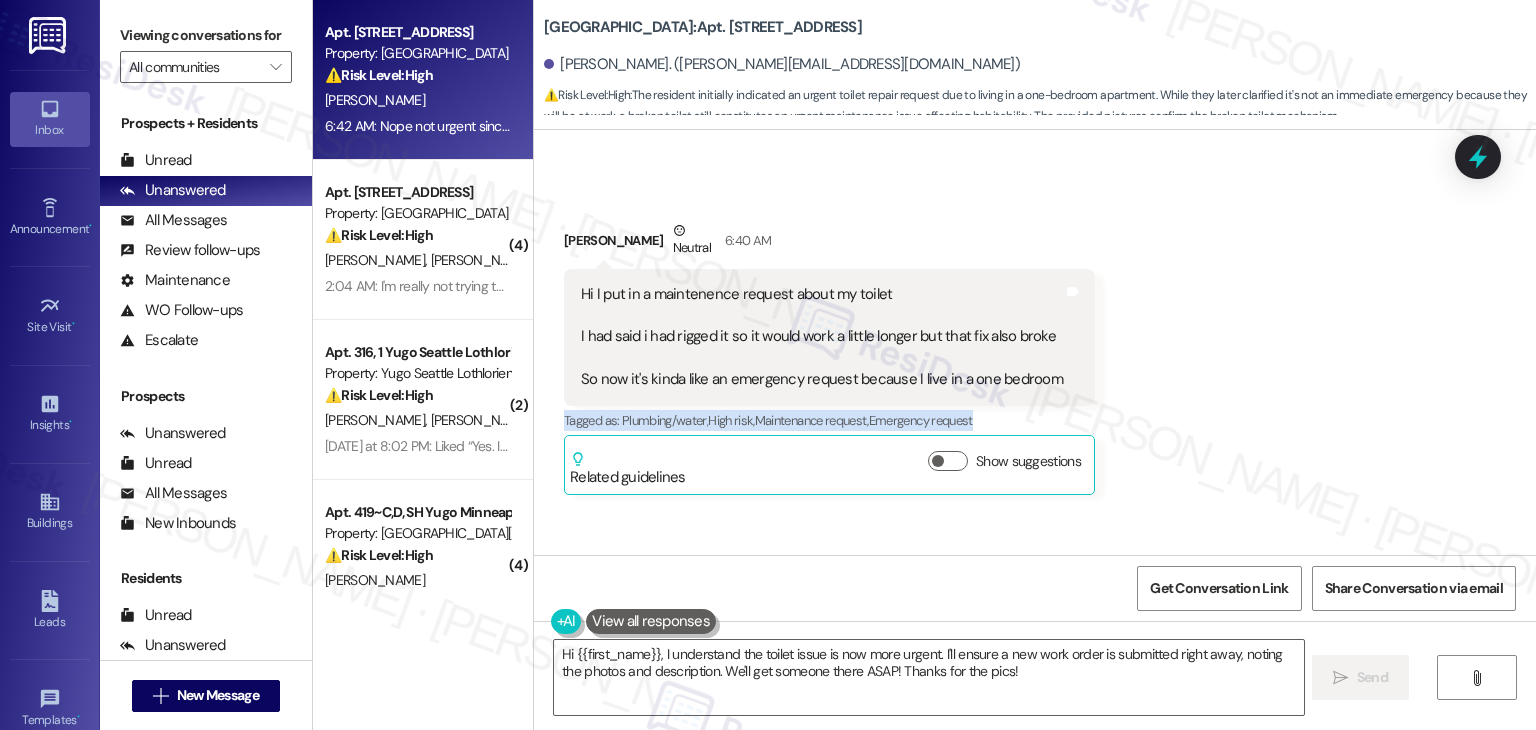 click on "Received via SMS [PERSON_NAME]   Neutral 6:40 AM Hi I put in a maintenence request about my toilet
I had said i had rigged it so it would work a little longer but that fix also broke
So now it's kinda like an emergency request because I live in a one bedroom  Tags and notes Tagged as:   Plumbing/water ,  Click to highlight conversations about Plumbing/water High risk ,  Click to highlight conversations about High risk Maintenance request ,  Click to highlight conversations about Maintenance request Emergency request Click to highlight conversations about Emergency request  Related guidelines Show suggestions" at bounding box center (1035, 342) 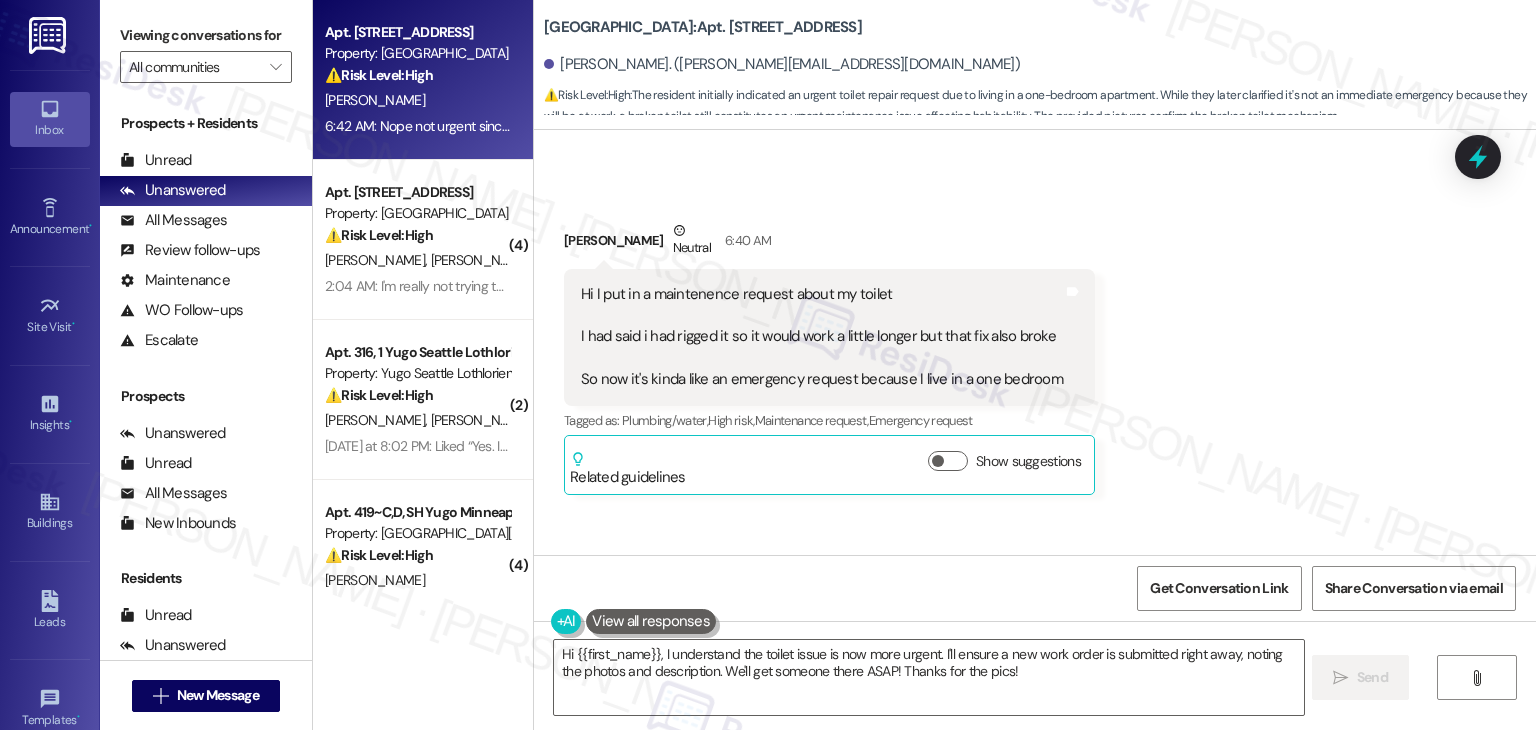 click on "Received via SMS [PERSON_NAME]   Neutral 6:40 AM Hi I put in a maintenence request about my toilet
I had said i had rigged it so it would work a little longer but that fix also broke
So now it's kinda like an emergency request because I live in a one bedroom  Tags and notes Tagged as:   Plumbing/water ,  Click to highlight conversations about Plumbing/water High risk ,  Click to highlight conversations about High risk Maintenance request ,  Click to highlight conversations about Maintenance request Emergency request Click to highlight conversations about Emergency request  Related guidelines Show suggestions" at bounding box center (1035, 342) 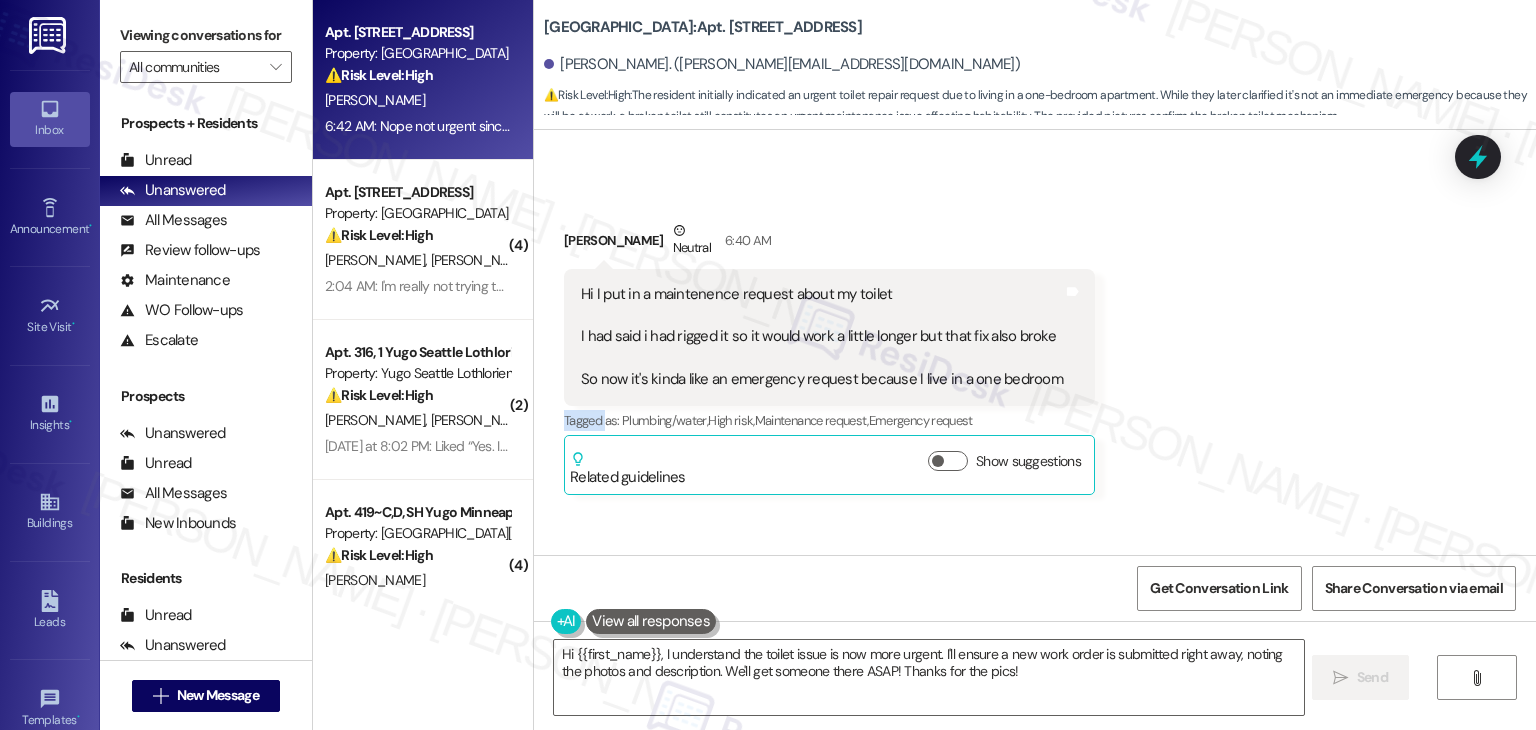 click on "Received via SMS [PERSON_NAME]   Neutral 6:40 AM Hi I put in a maintenence request about my toilet
I had said i had rigged it so it would work a little longer but that fix also broke
So now it's kinda like an emergency request because I live in a one bedroom  Tags and notes Tagged as:   Plumbing/water ,  Click to highlight conversations about Plumbing/water High risk ,  Click to highlight conversations about High risk Maintenance request ,  Click to highlight conversations about Maintenance request Emergency request Click to highlight conversations about Emergency request  Related guidelines Show suggestions" at bounding box center [1035, 342] 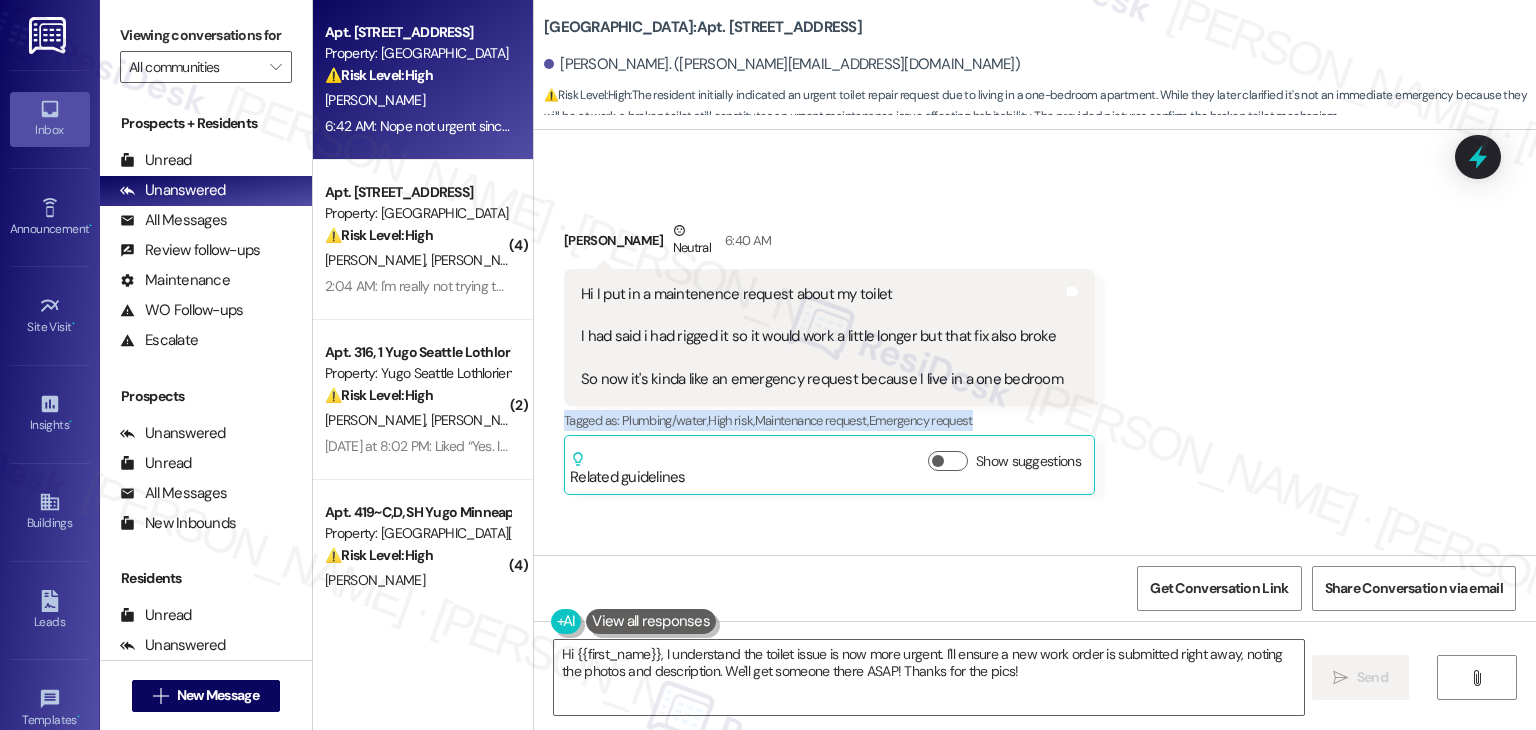 click on "Received via SMS [PERSON_NAME]   Neutral 6:40 AM Hi I put in a maintenence request about my toilet
I had said i had rigged it so it would work a little longer but that fix also broke
So now it's kinda like an emergency request because I live in a one bedroom  Tags and notes Tagged as:   Plumbing/water ,  Click to highlight conversations about Plumbing/water High risk ,  Click to highlight conversations about High risk Maintenance request ,  Click to highlight conversations about Maintenance request Emergency request Click to highlight conversations about Emergency request  Related guidelines Show suggestions" at bounding box center (1035, 342) 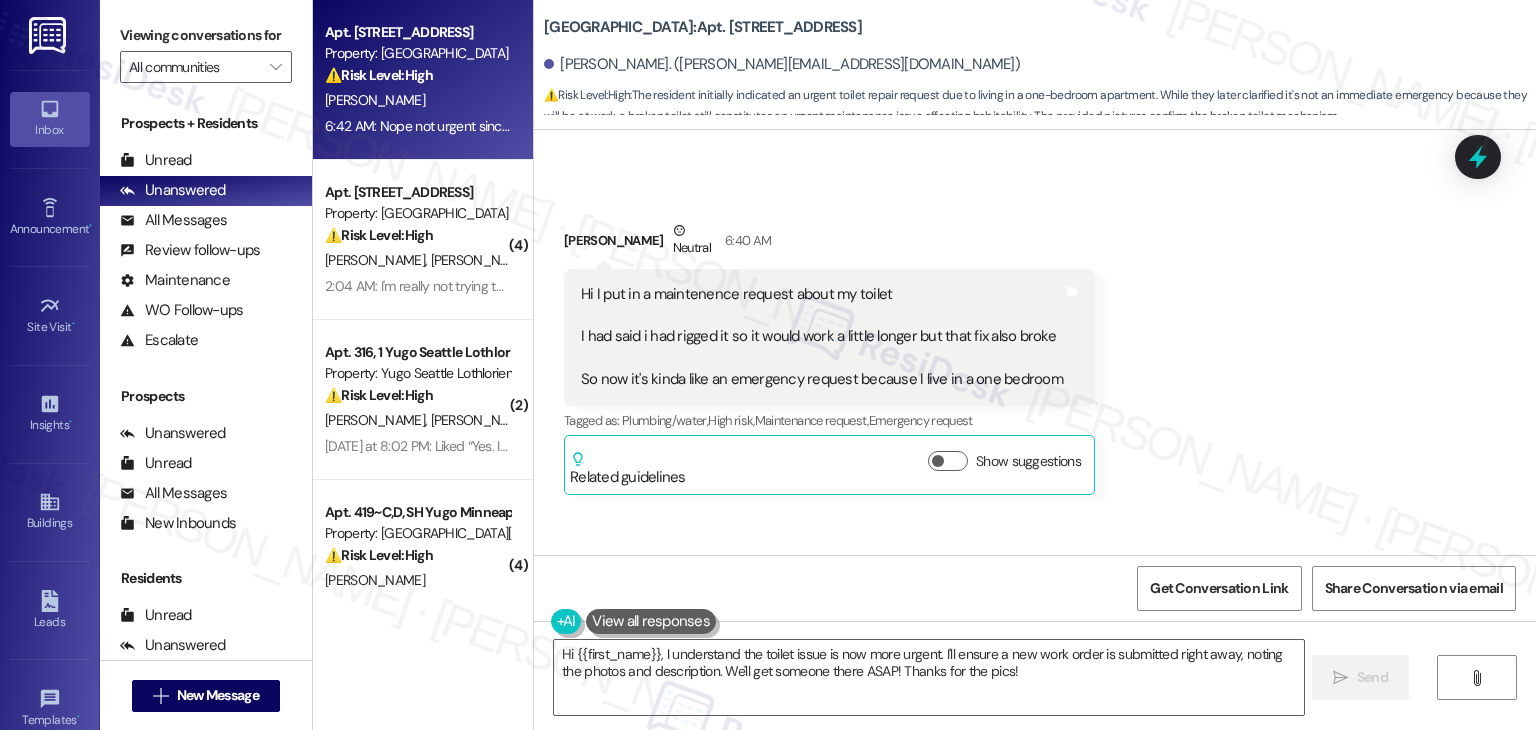 click on "Received via SMS [PERSON_NAME]   Neutral 6:40 AM Hi I put in a maintenence request about my toilet
I had said i had rigged it so it would work a little longer but that fix also broke
So now it's kinda like an emergency request because I live in a one bedroom  Tags and notes Tagged as:   Plumbing/water ,  Click to highlight conversations about Plumbing/water High risk ,  Click to highlight conversations about High risk Maintenance request ,  Click to highlight conversations about Maintenance request Emergency request Click to highlight conversations about Emergency request  Related guidelines Show suggestions" at bounding box center [1035, 342] 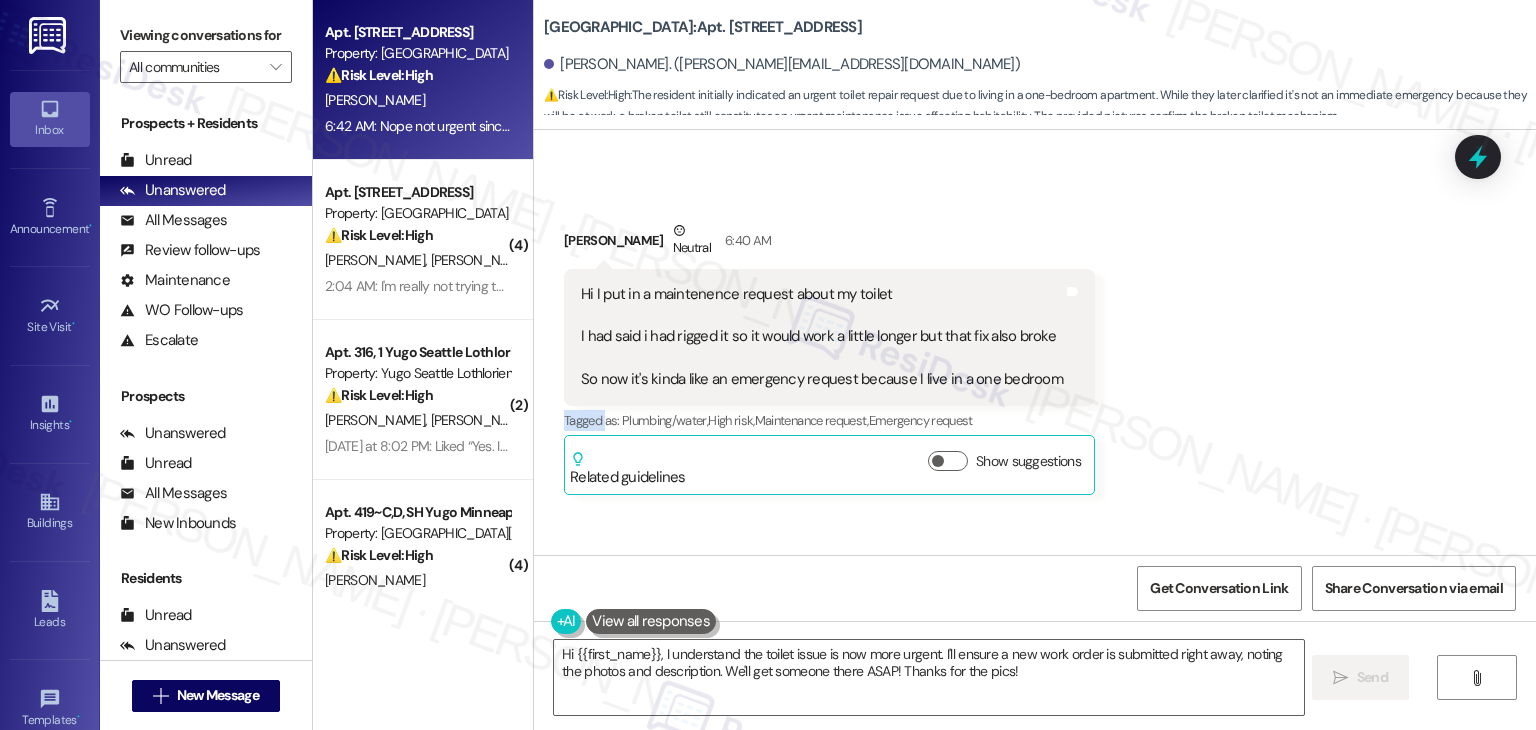 click on "Received via SMS [PERSON_NAME]   Neutral 6:40 AM Hi I put in a maintenence request about my toilet
I had said i had rigged it so it would work a little longer but that fix also broke
So now it's kinda like an emergency request because I live in a one bedroom  Tags and notes Tagged as:   Plumbing/water ,  Click to highlight conversations about Plumbing/water High risk ,  Click to highlight conversations about High risk Maintenance request ,  Click to highlight conversations about Maintenance request Emergency request Click to highlight conversations about Emergency request  Related guidelines Show suggestions" at bounding box center [1035, 342] 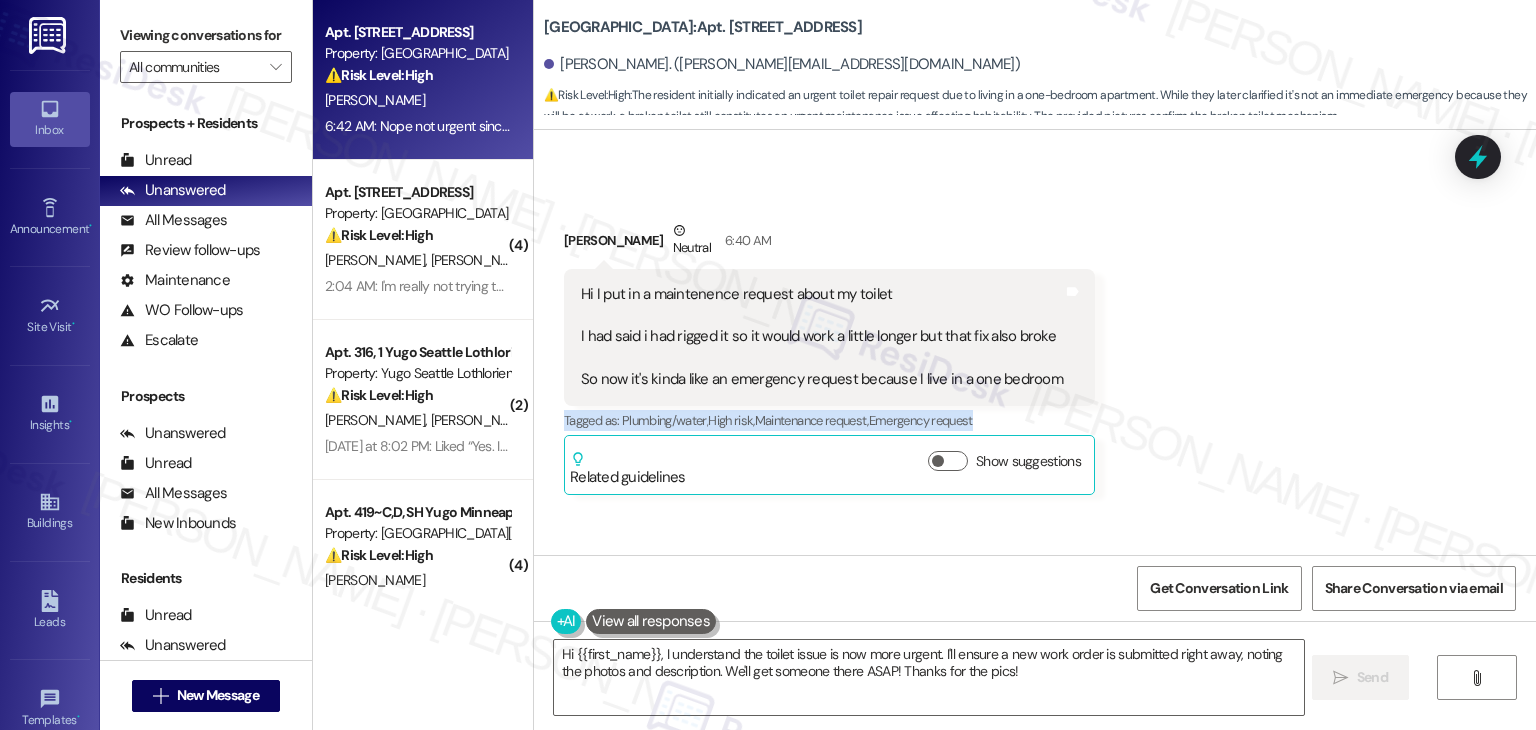 click on "Received via SMS [PERSON_NAME]   Neutral 6:40 AM Hi I put in a maintenence request about my toilet
I had said i had rigged it so it would work a little longer but that fix also broke
So now it's kinda like an emergency request because I live in a one bedroom  Tags and notes Tagged as:   Plumbing/water ,  Click to highlight conversations about Plumbing/water High risk ,  Click to highlight conversations about High risk Maintenance request ,  Click to highlight conversations about Maintenance request Emergency request Click to highlight conversations about Emergency request  Related guidelines Show suggestions" at bounding box center (1035, 342) 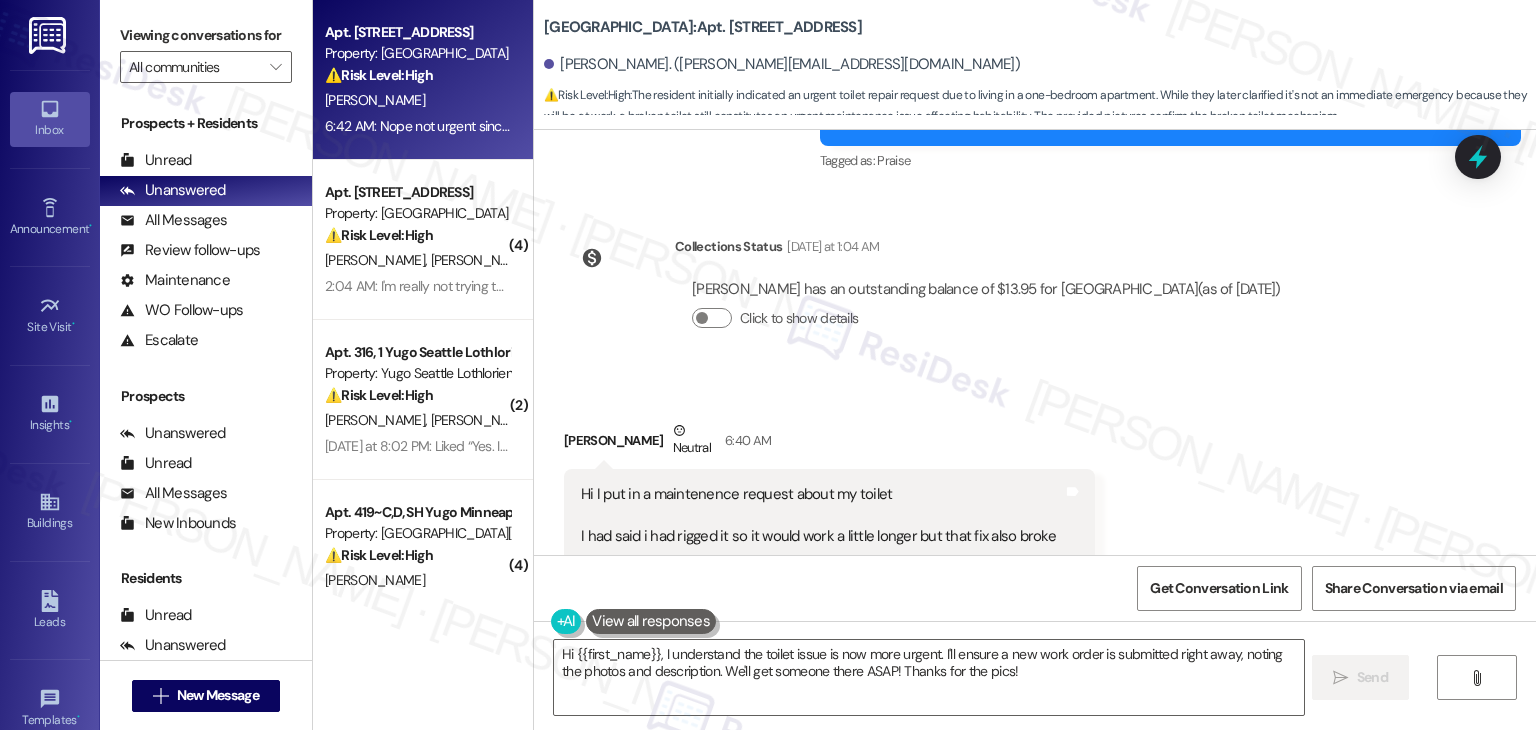 scroll, scrollTop: 10649, scrollLeft: 0, axis: vertical 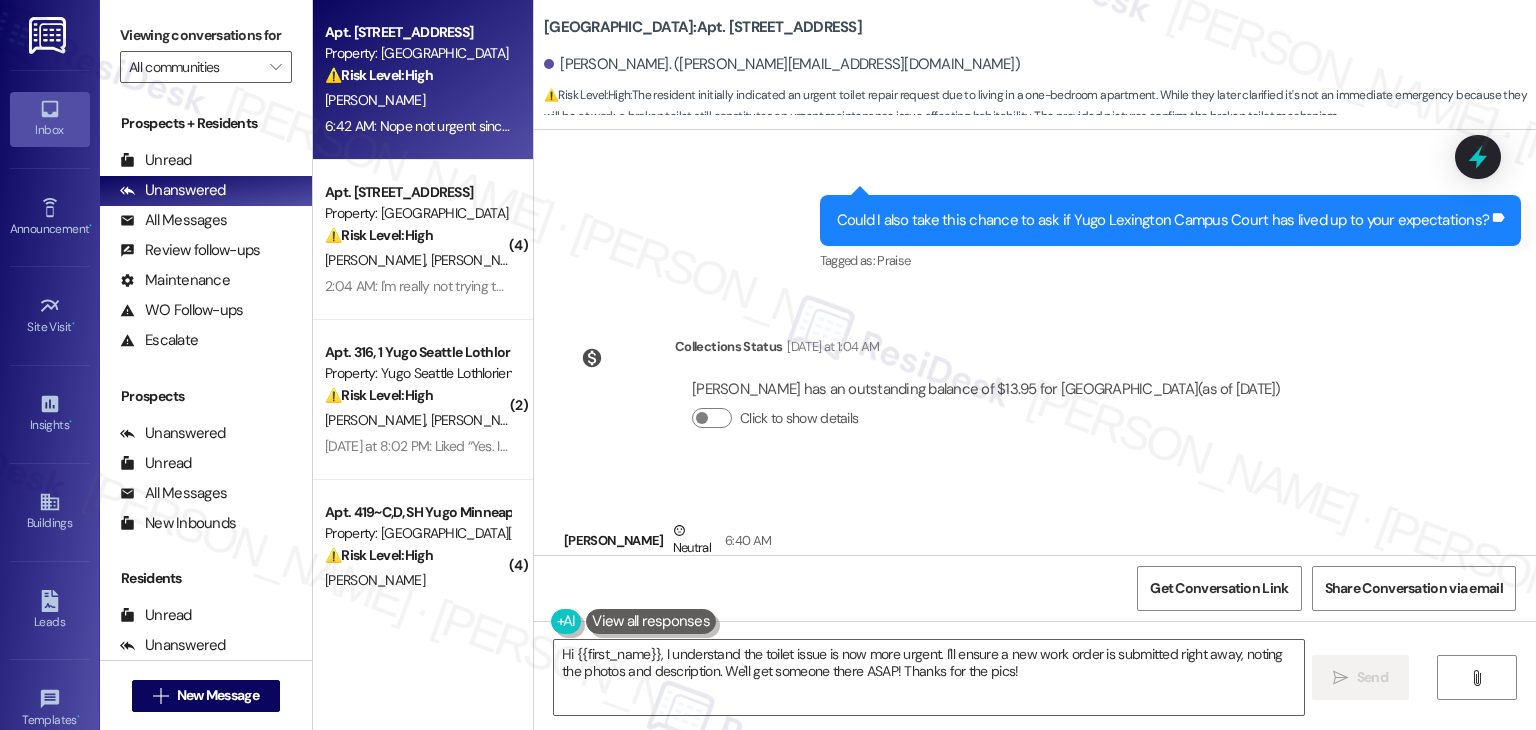 click on "[PERSON_NAME] has an outstanding balance of $13.95 for Yugo Lexington Campus Court  (as of [DATE]) Click to show details" at bounding box center (986, 412) 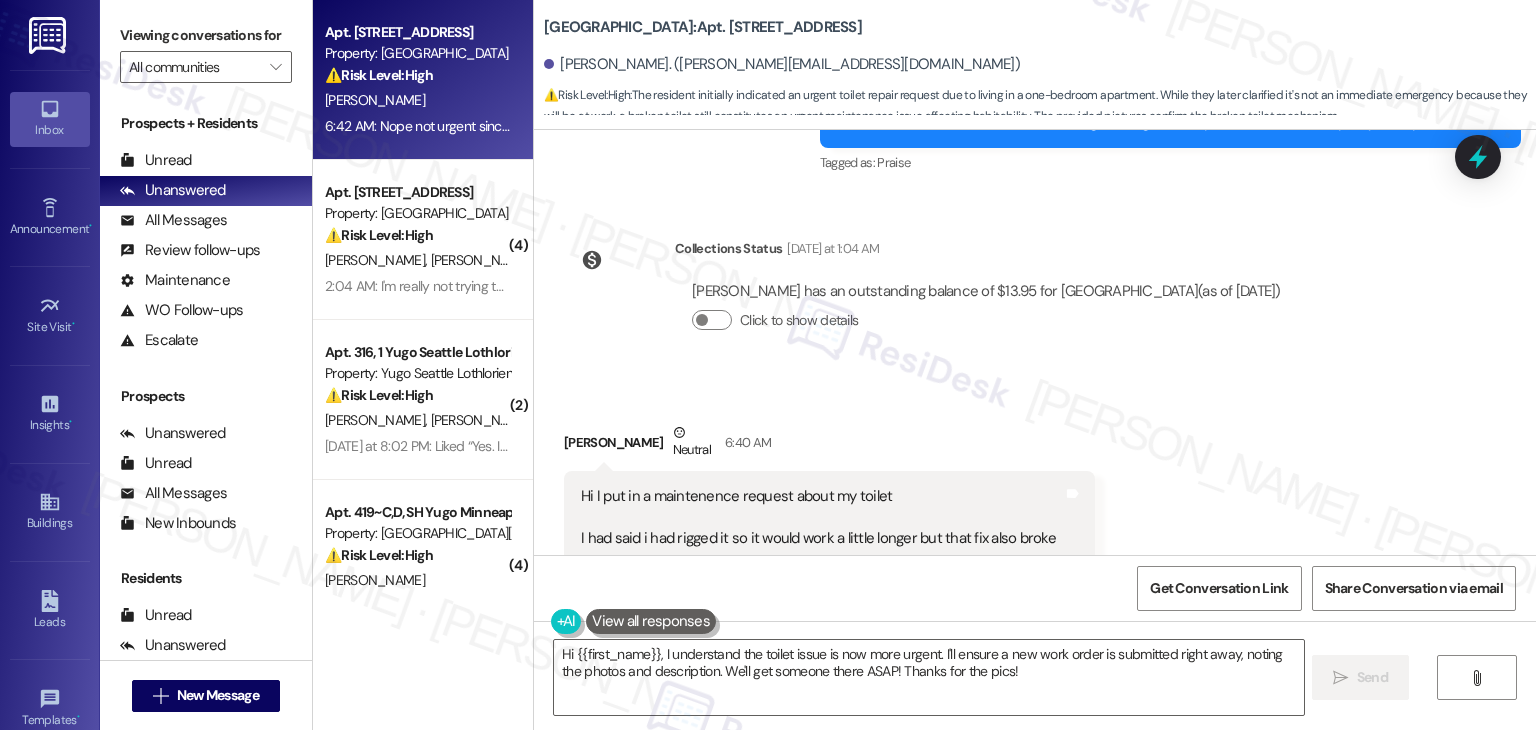 scroll, scrollTop: 10949, scrollLeft: 0, axis: vertical 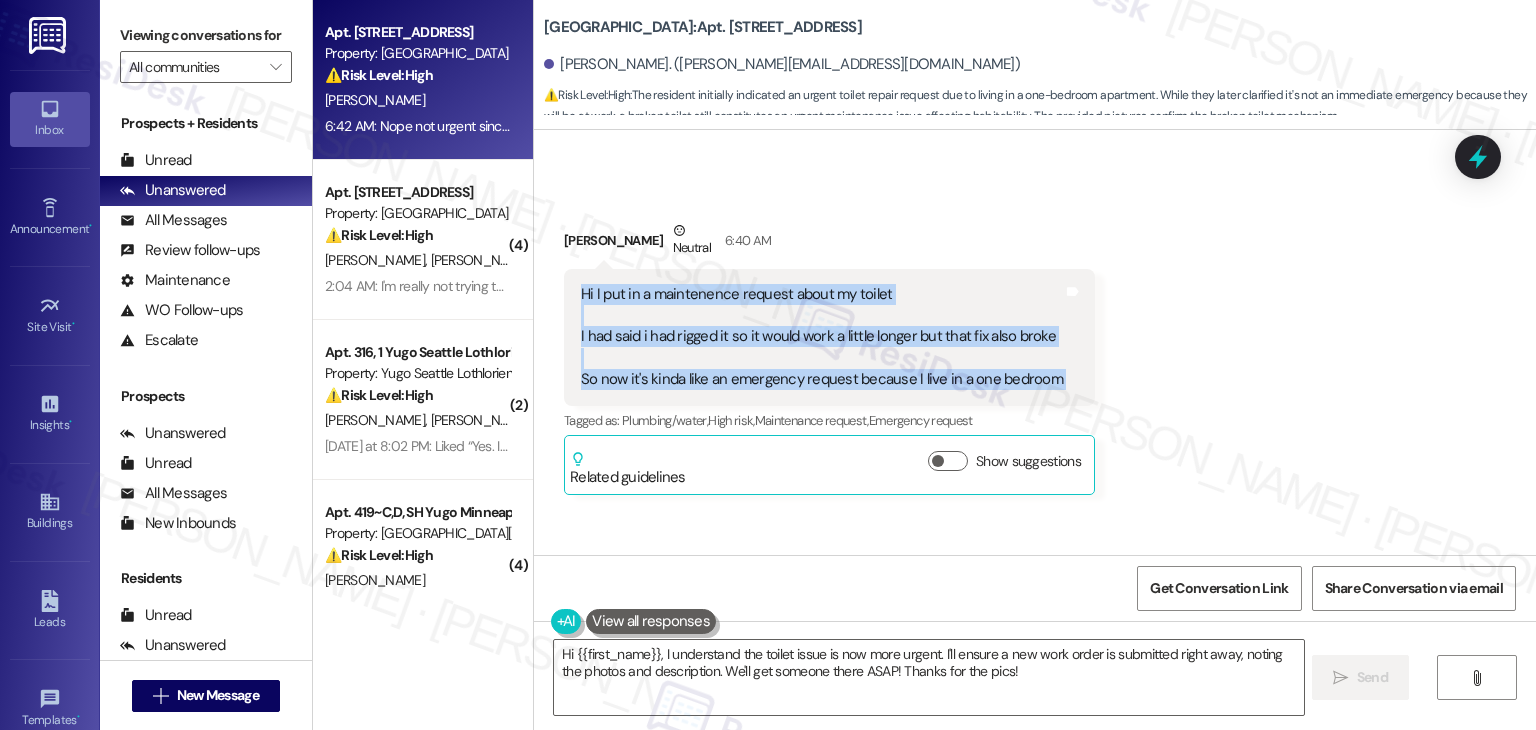 drag, startPoint x: 568, startPoint y: 274, endPoint x: 1043, endPoint y: 371, distance: 484.80304 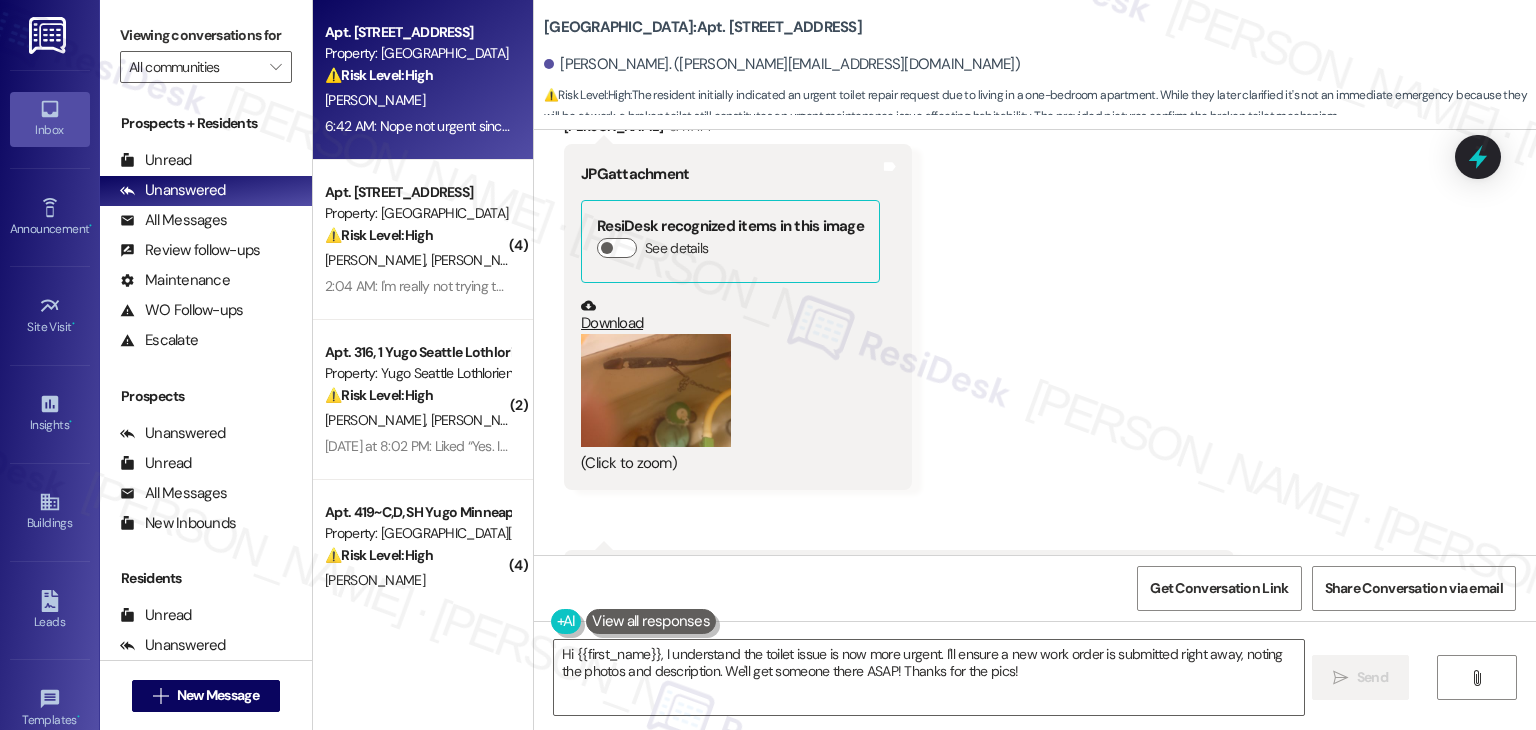 scroll, scrollTop: 11749, scrollLeft: 0, axis: vertical 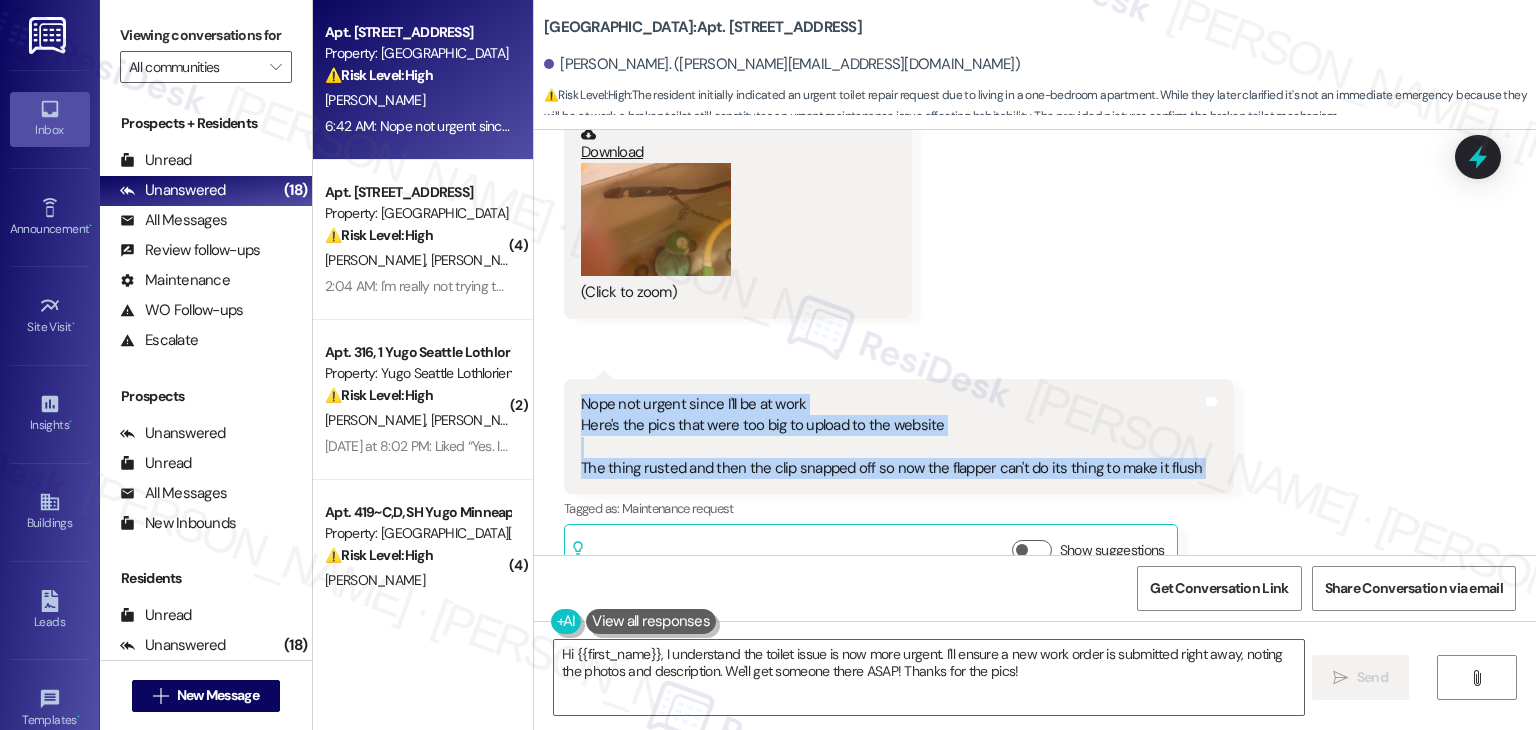 drag, startPoint x: 564, startPoint y: 358, endPoint x: 1208, endPoint y: 428, distance: 647.79315 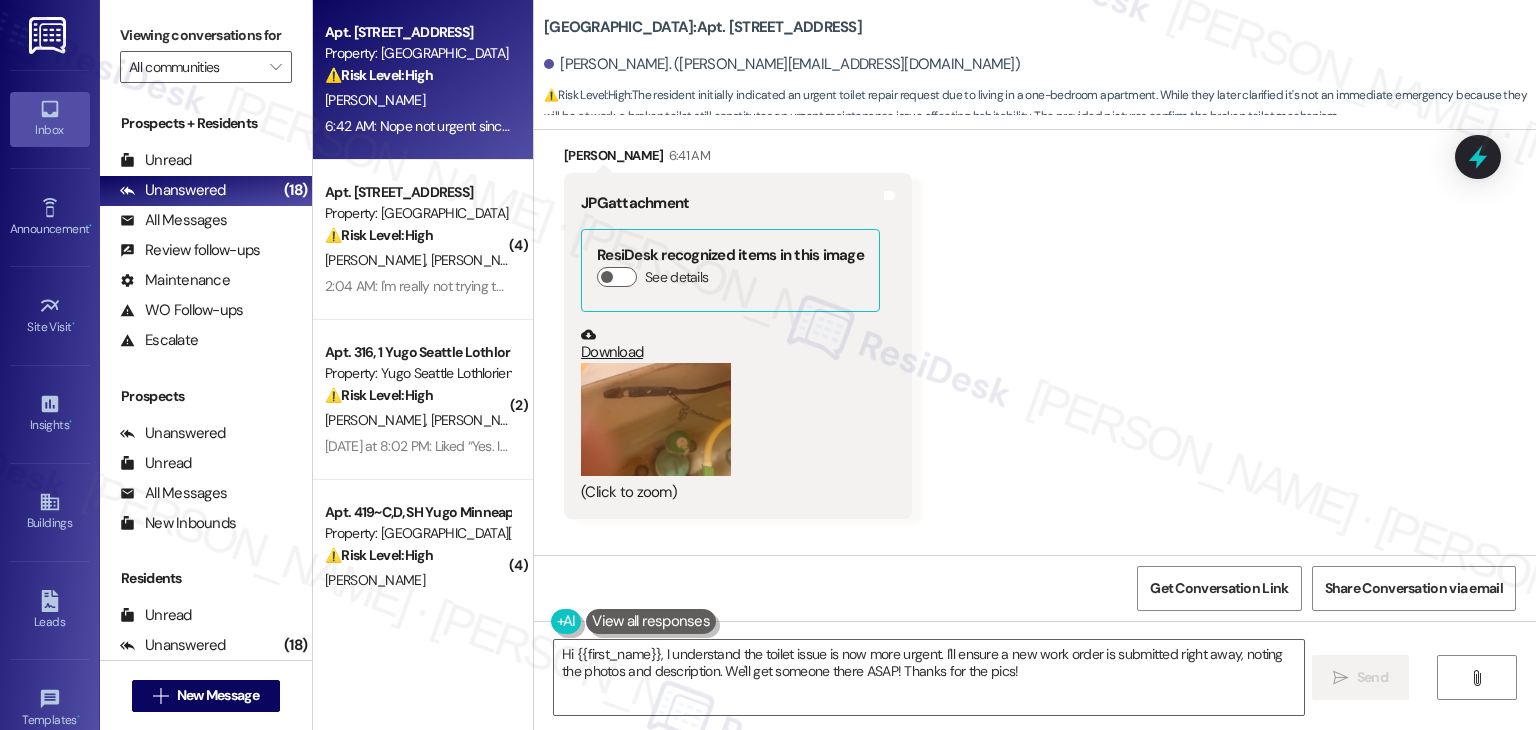 click on "Download" at bounding box center [730, 344] 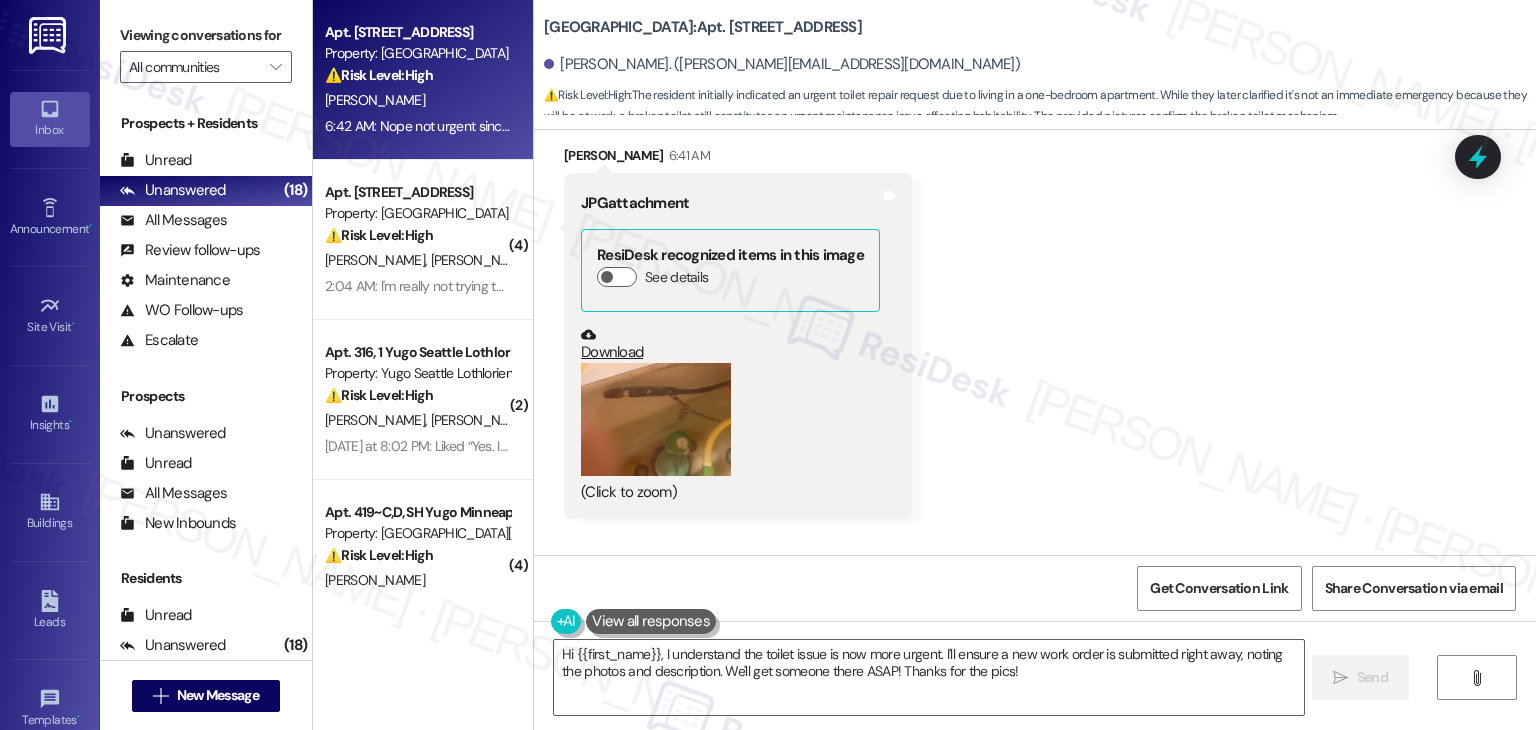 click on "Received via SMS [PERSON_NAME] 6:41 AM JPG  attachment ResiDesk recognized items in this image See details     Download   (Click to zoom) Tags and notes Received via SMS 6:42 AM [PERSON_NAME] 6:42 AM Nope not urgent since I'll be at work
Here's the pics that were too big to upload to the website
The thing rusted and then the clip snapped off  so now the flapper can't do its thing to make it flush Tags and notes Tagged as:   Maintenance request Click to highlight conversations about Maintenance request  Related guidelines Show suggestions" at bounding box center (1035, 449) 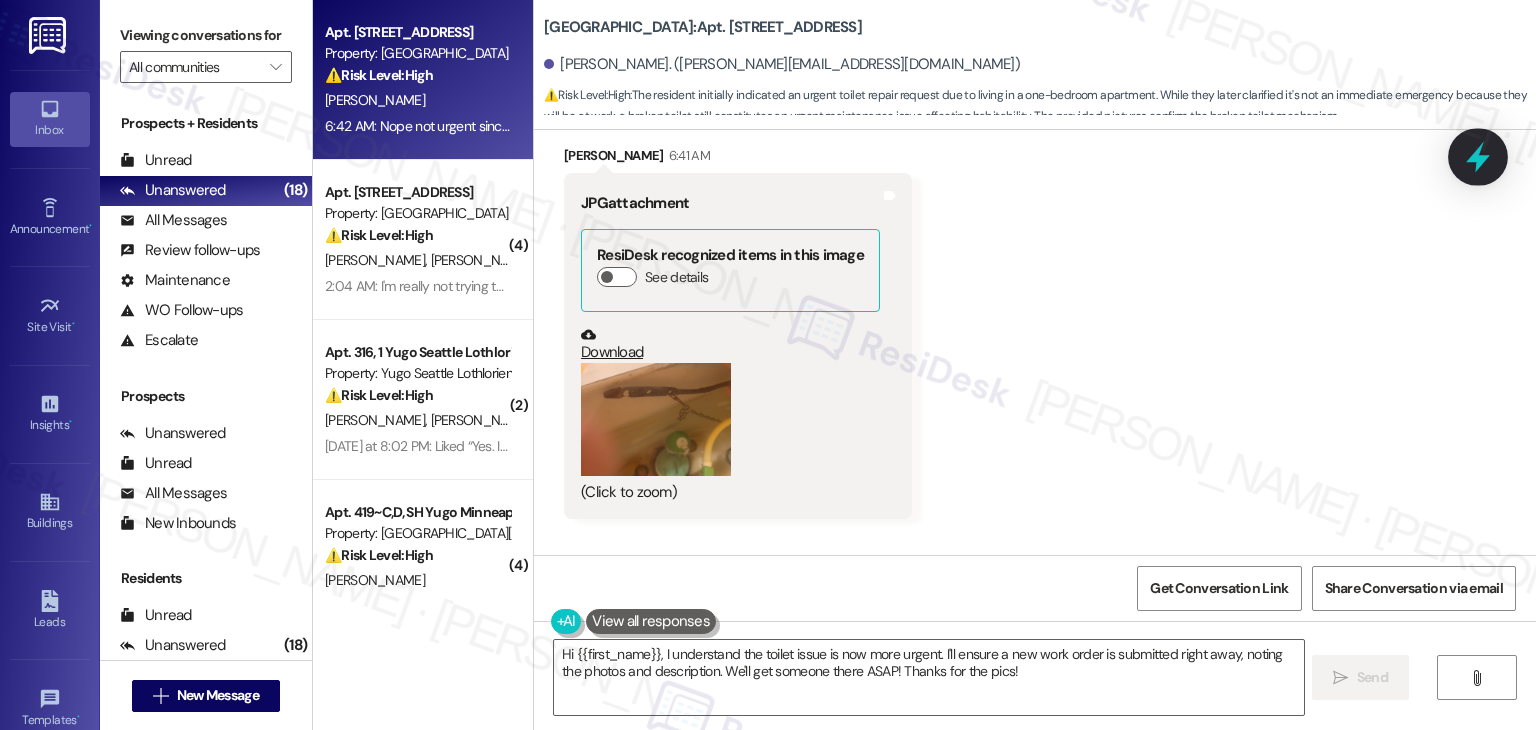 click 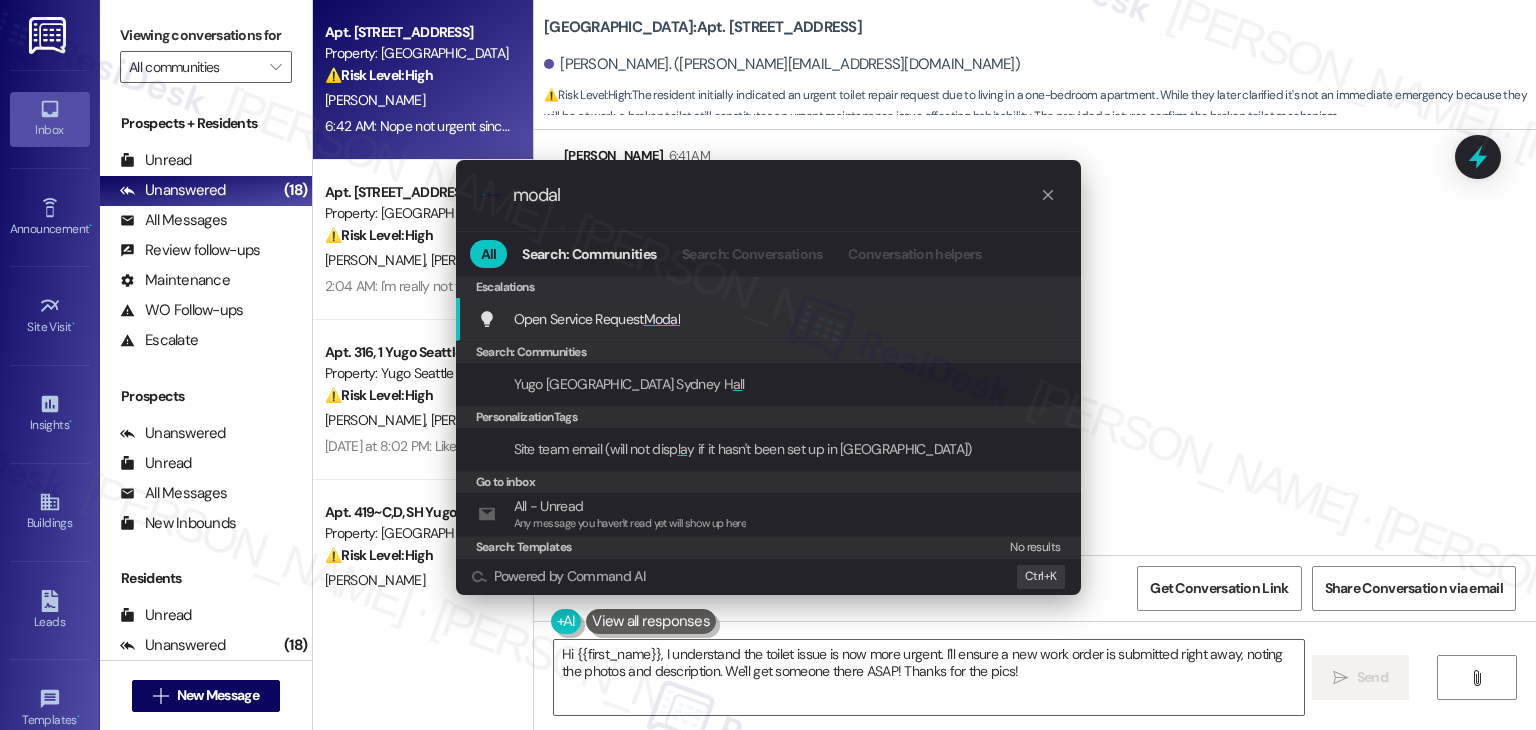 type on "modal" 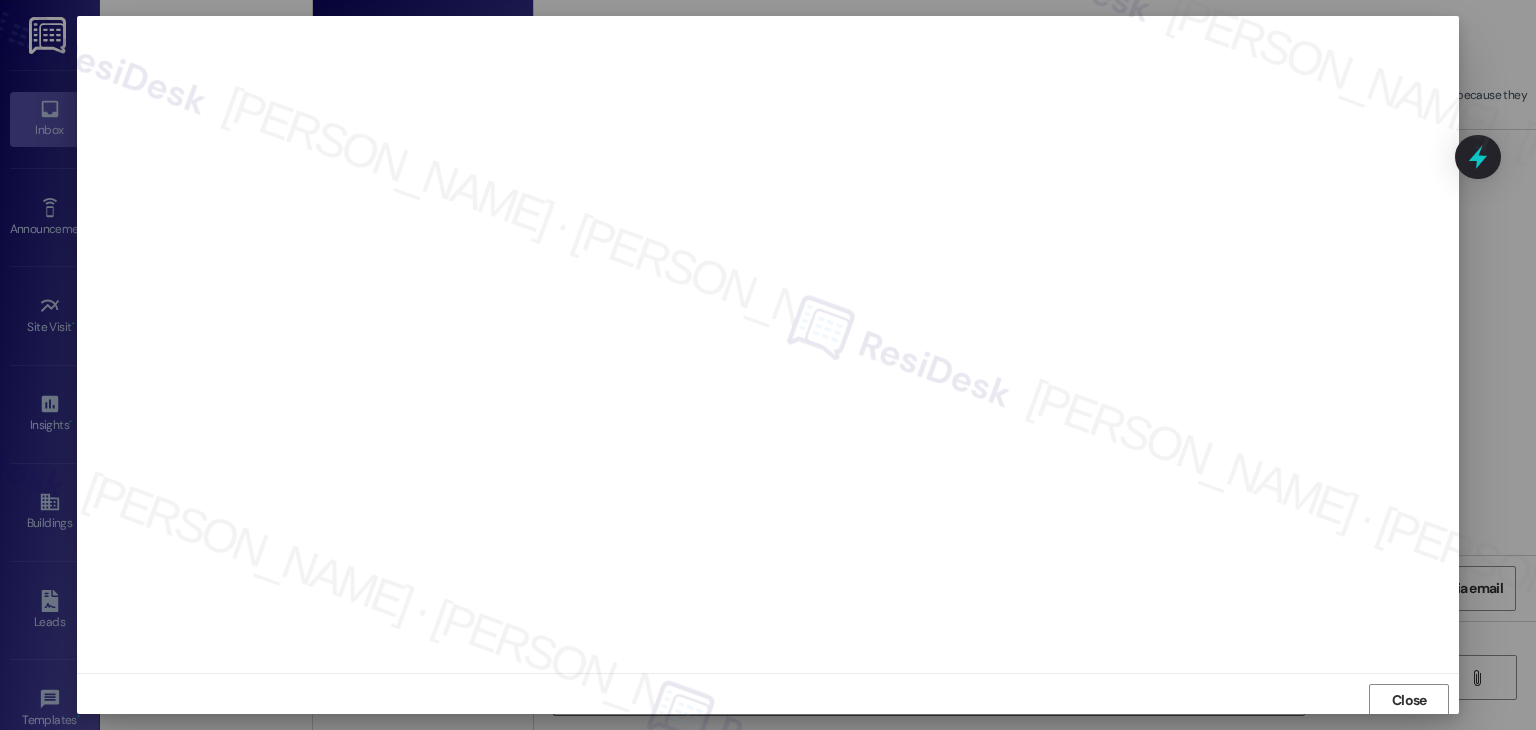 scroll, scrollTop: 1, scrollLeft: 0, axis: vertical 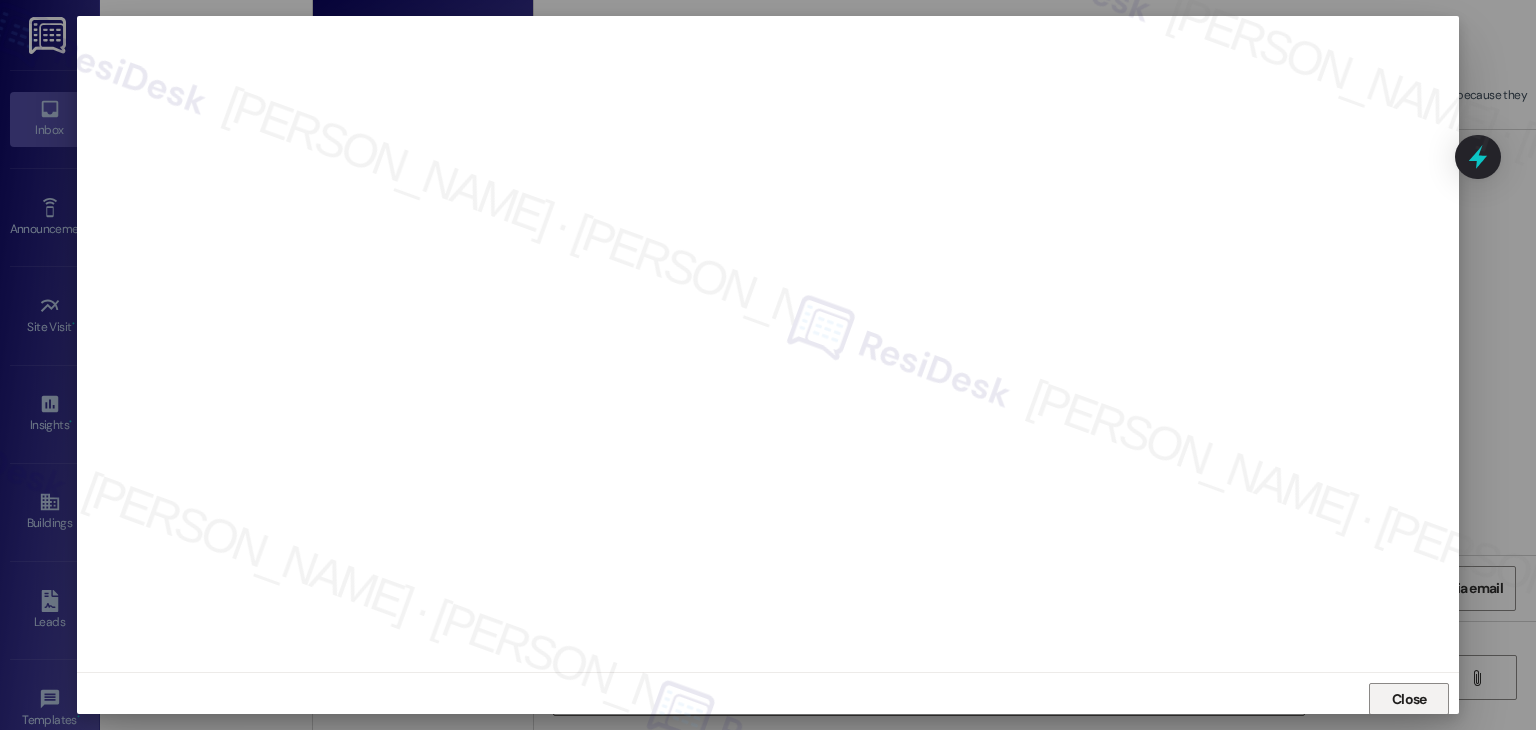 click on "Close" at bounding box center (1409, 699) 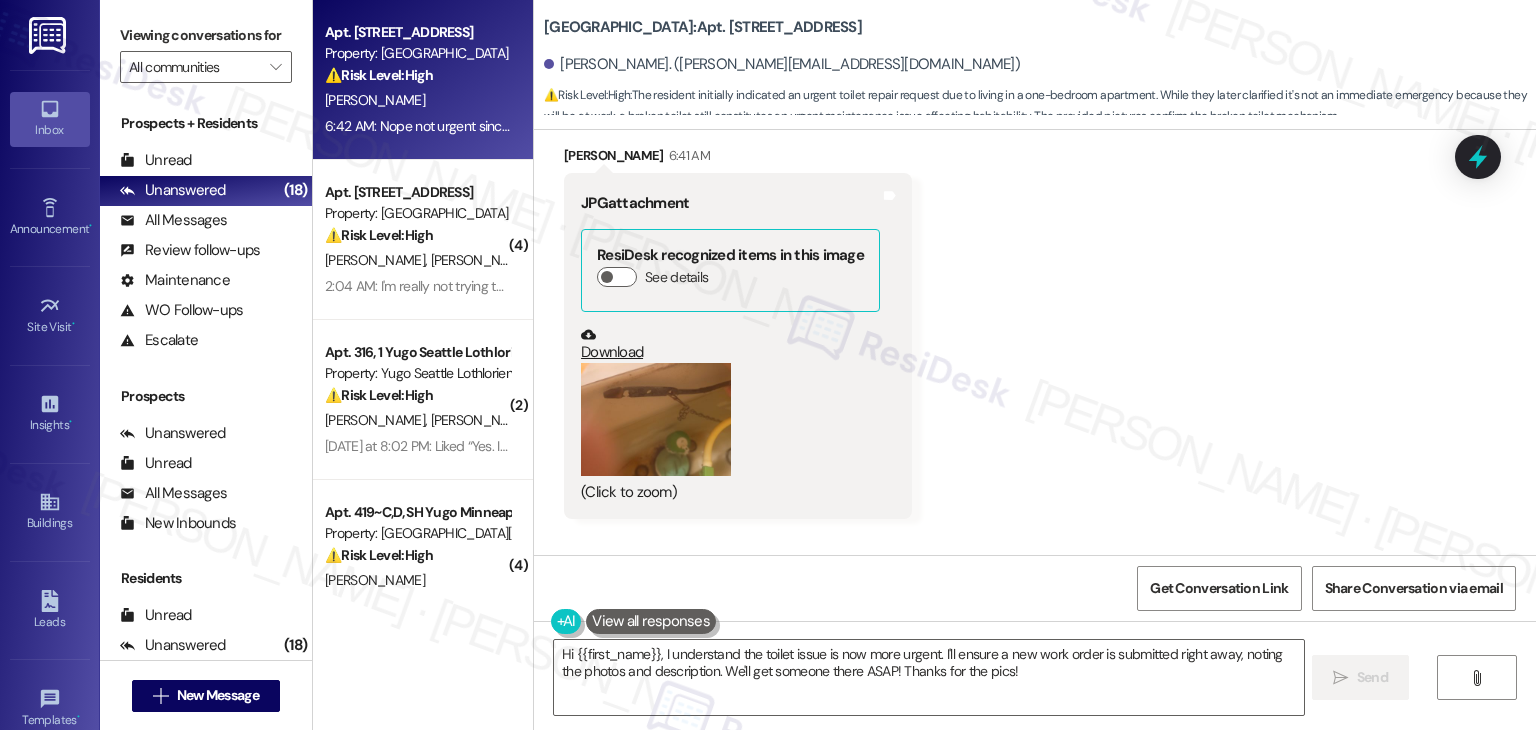 scroll, scrollTop: 11749, scrollLeft: 0, axis: vertical 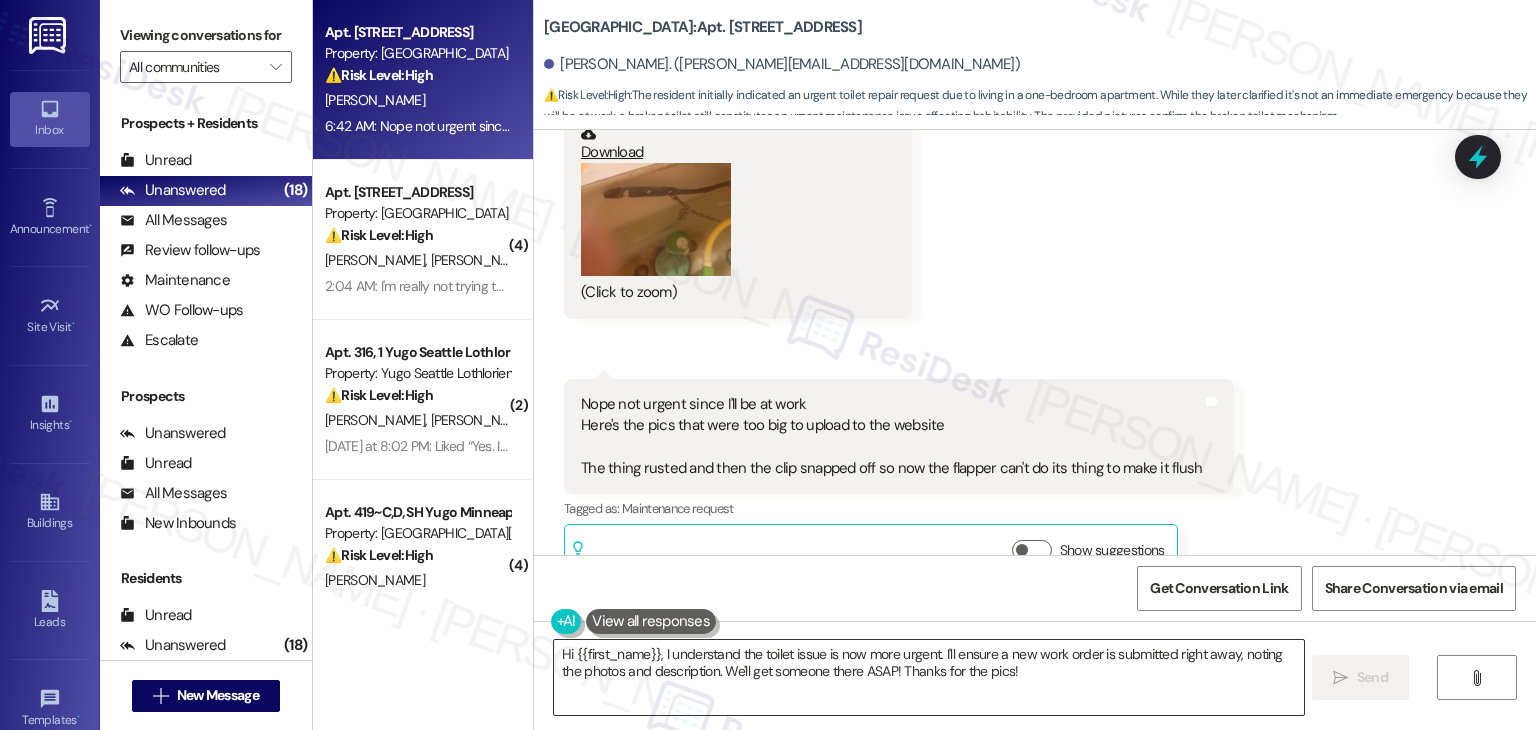 click on "Hi {{first_name}}, I understand the toilet issue is now more urgent. I'll ensure a new work order is submitted right away, noting the photos and description. We'll get someone there ASAP! Thanks for the pics!" at bounding box center [928, 677] 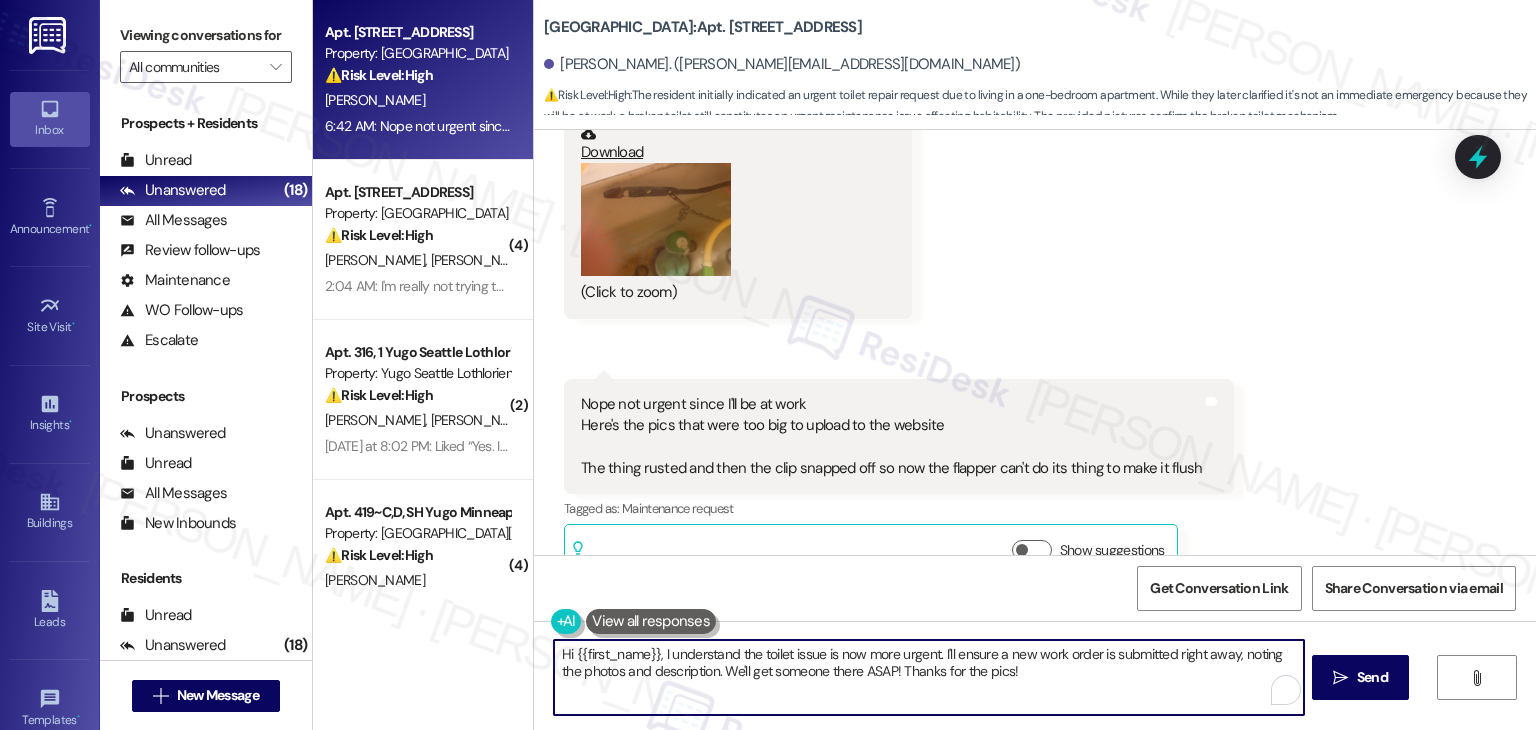 click on "Hi {{first_name}}, I understand the toilet issue is now more urgent. I'll ensure a new work order is submitted right away, noting the photos and description. We'll get someone there ASAP! Thanks for the pics!" at bounding box center (928, 677) 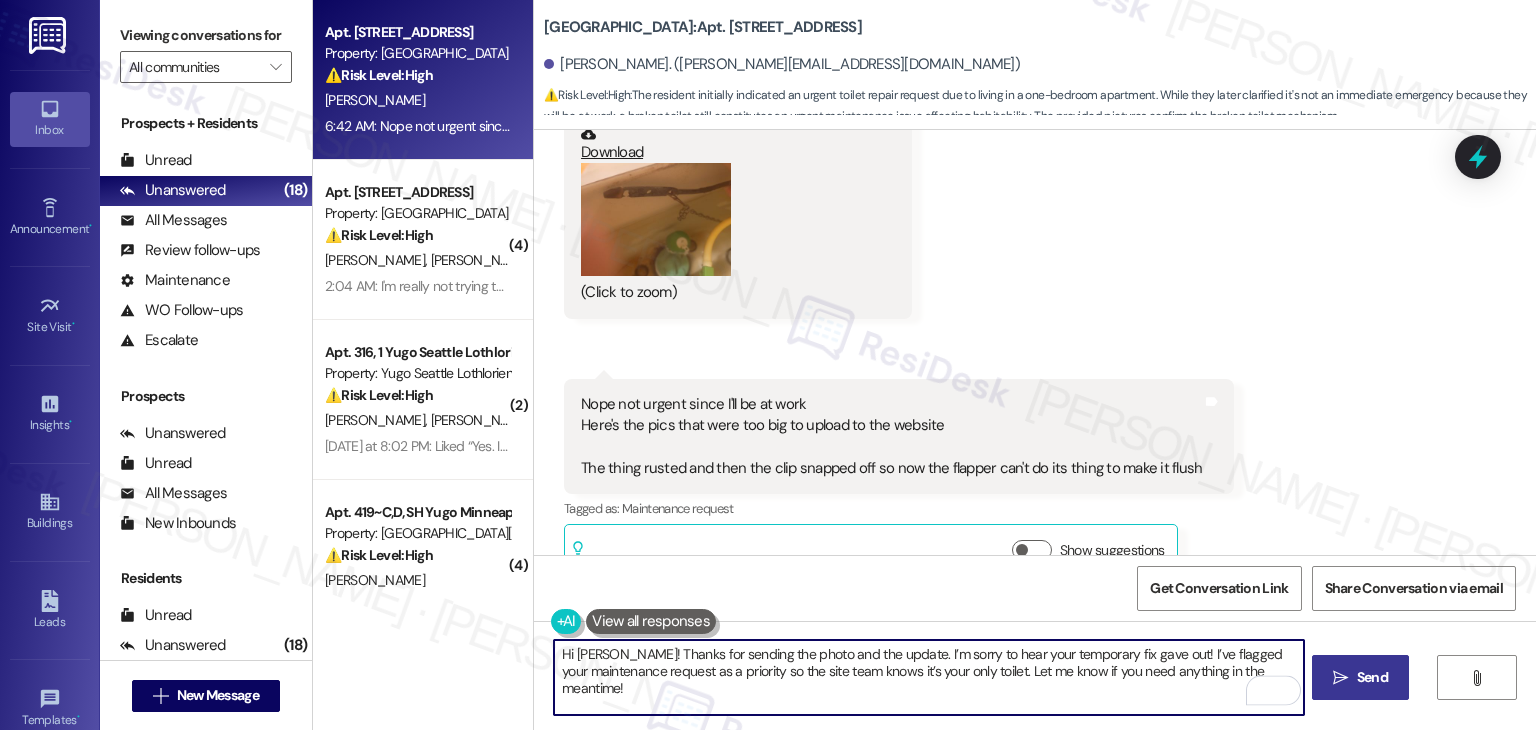 type on "Hi [PERSON_NAME]! Thanks for sending the photo and the update. I’m sorry to hear your temporary fix gave out! I’ve flagged your maintenance request as a priority so the site team knows it’s your only toilet. Let me know if you need anything in the meantime!" 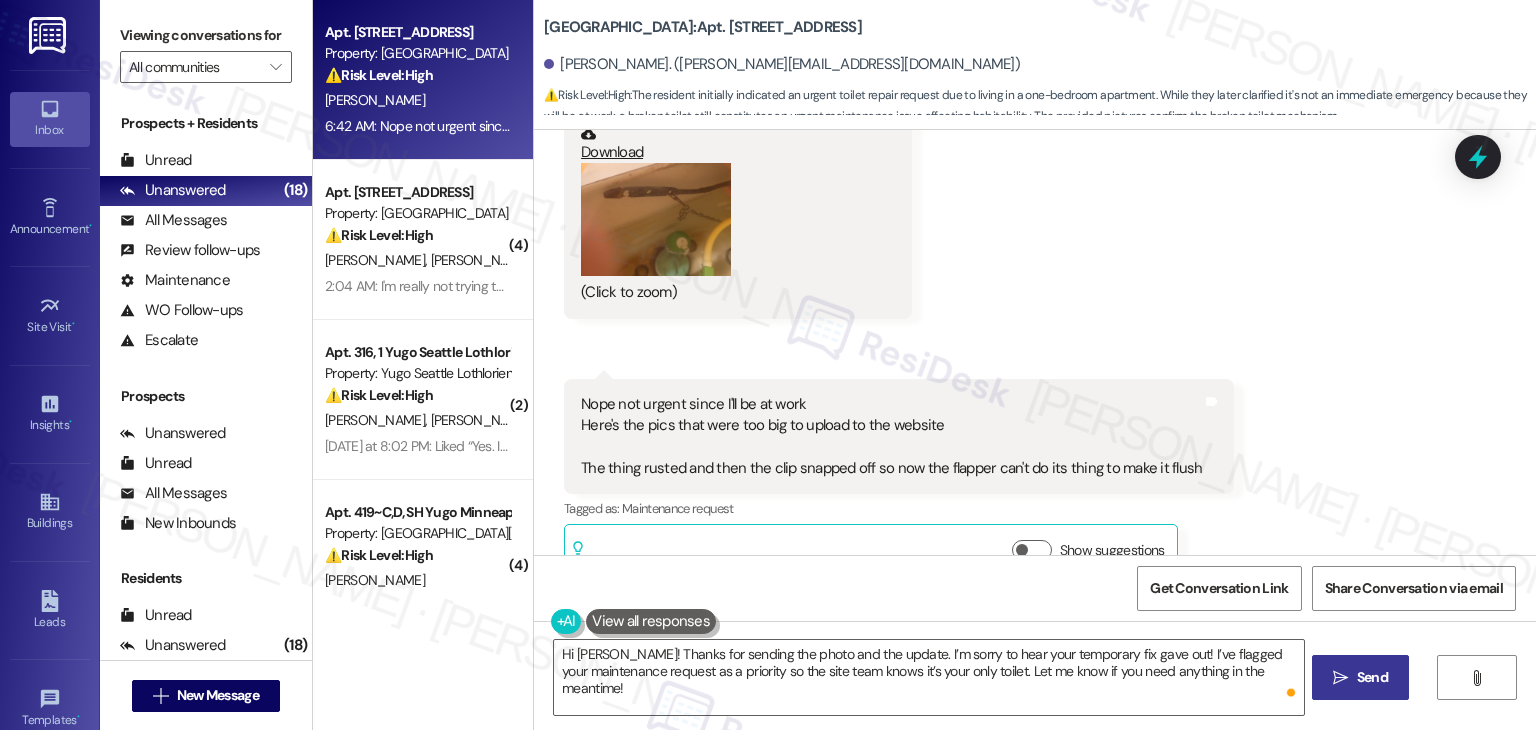 click on "Send" at bounding box center (1372, 677) 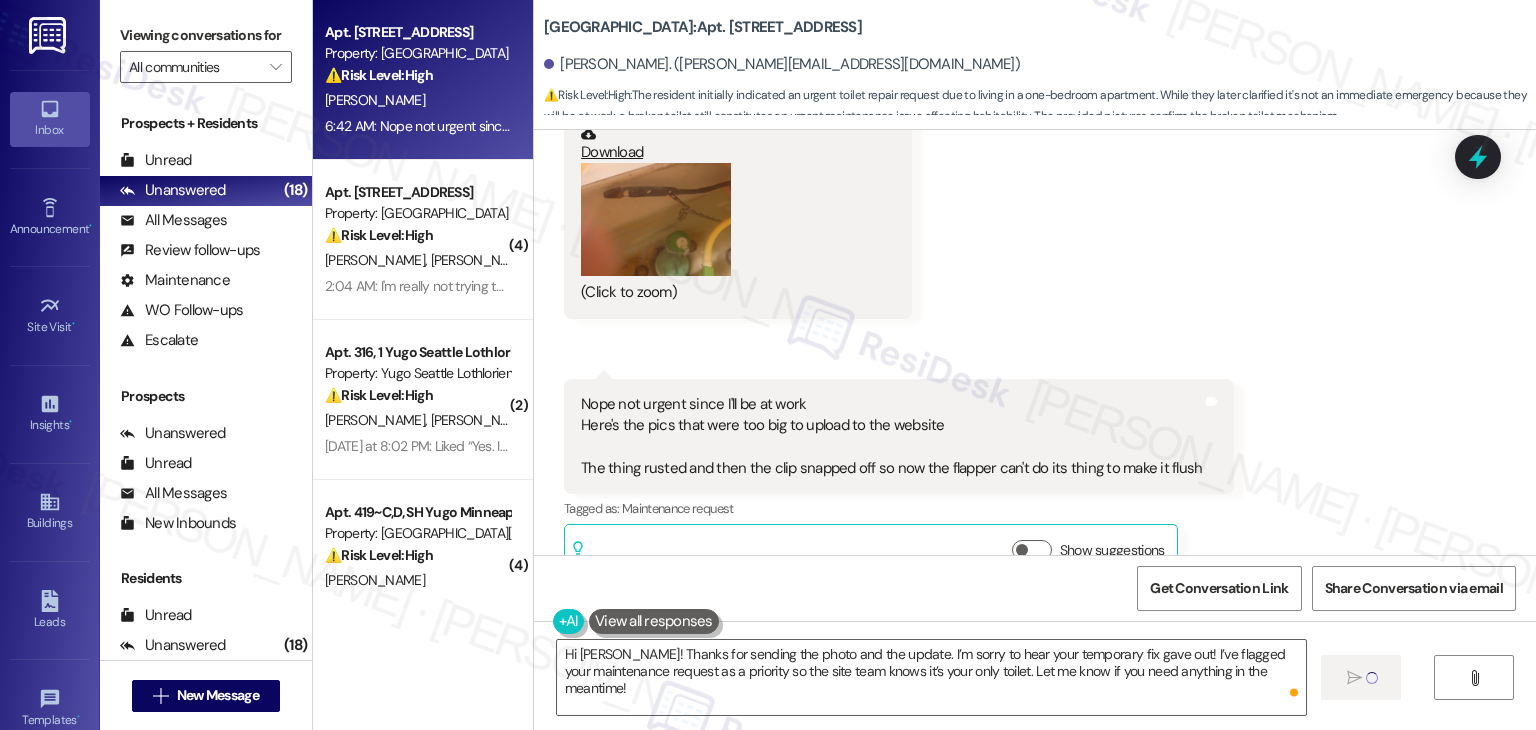 type 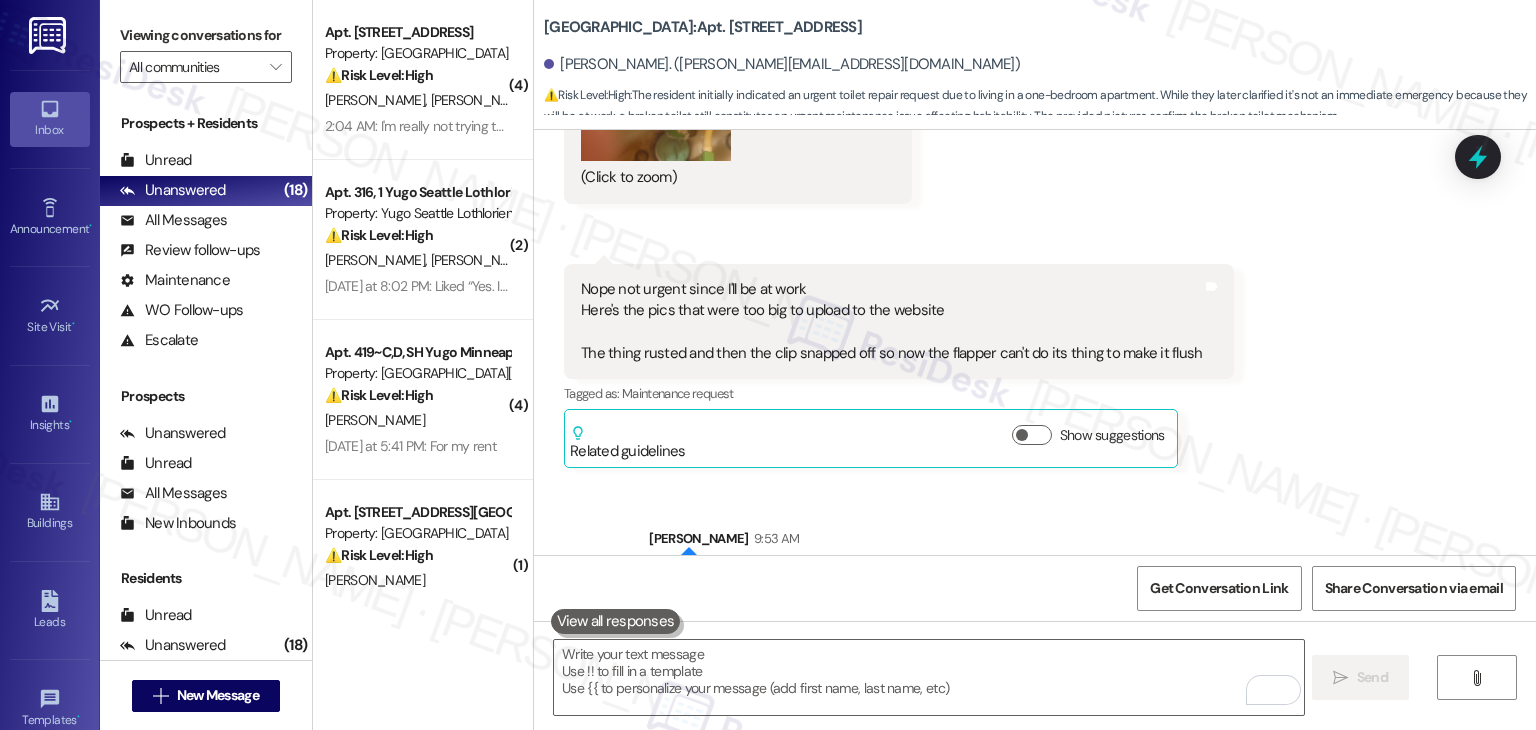 scroll, scrollTop: 11910, scrollLeft: 0, axis: vertical 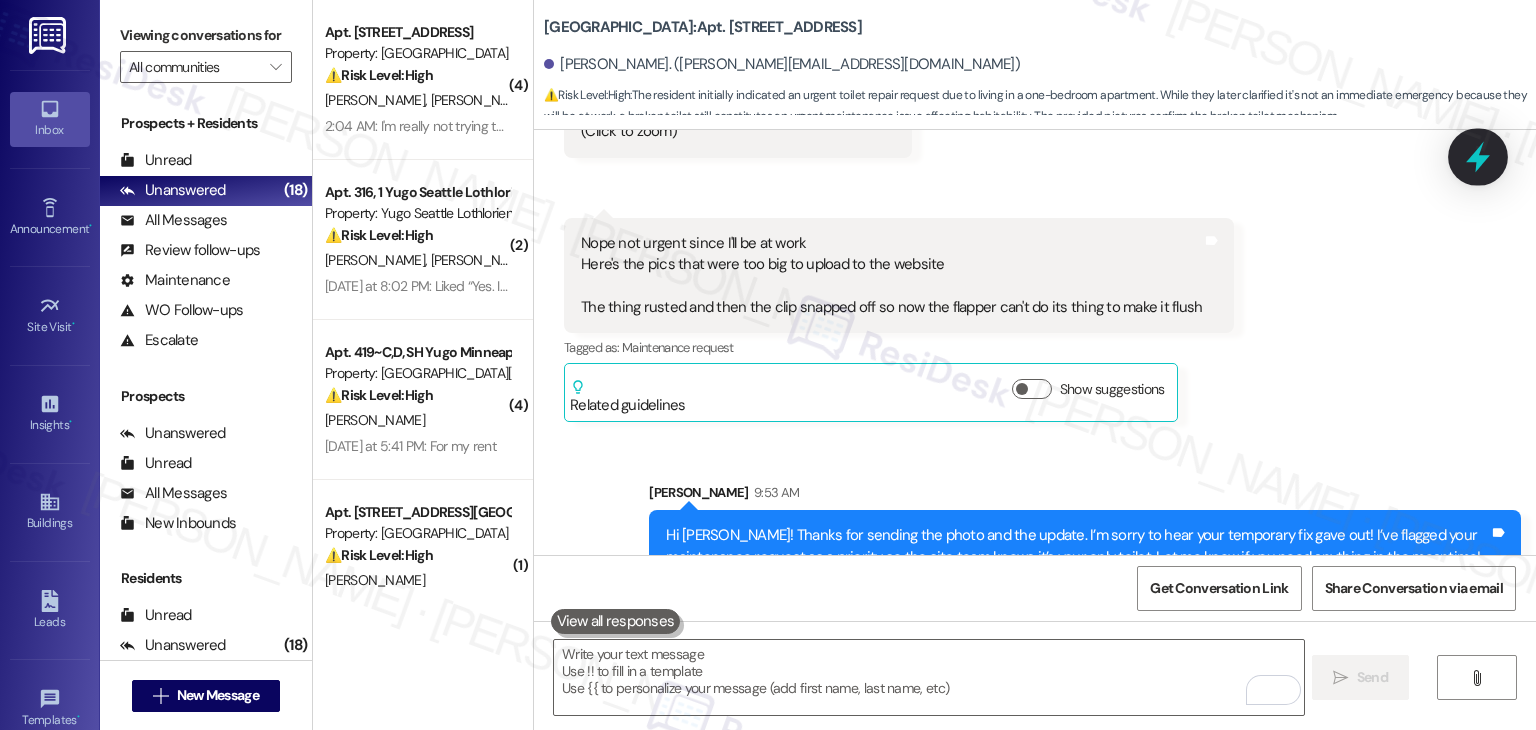 click 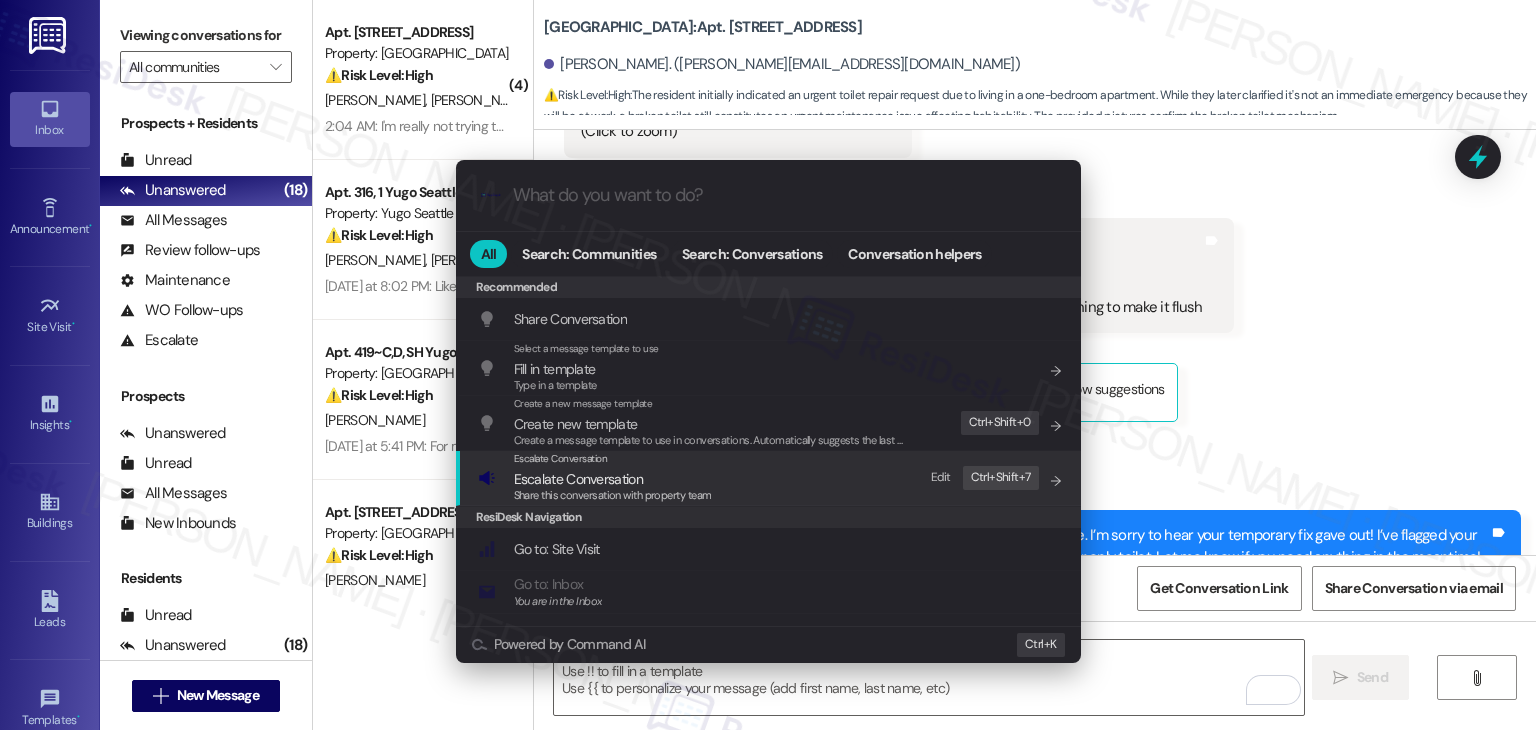 click on "Share this conversation with property team" at bounding box center [613, 495] 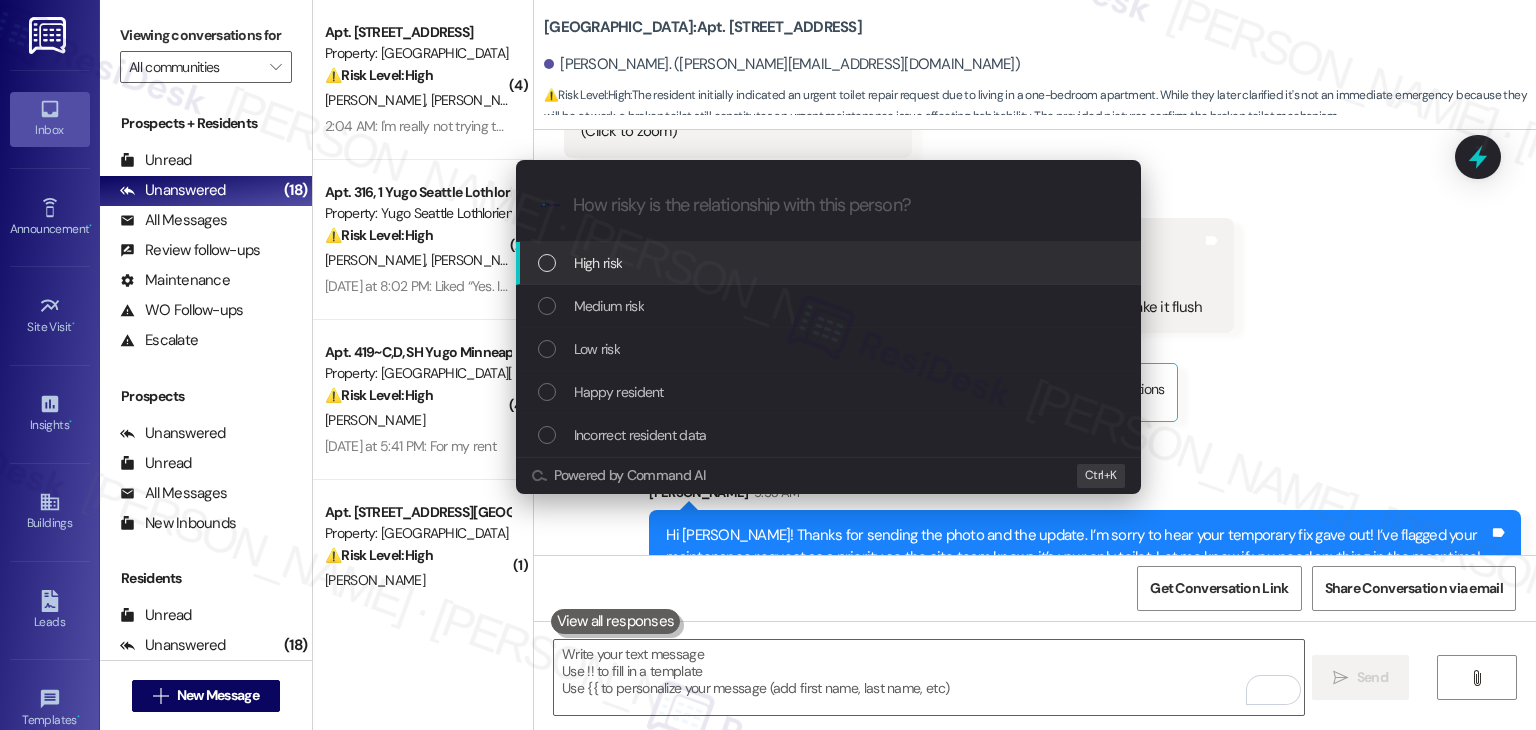 click at bounding box center [547, 263] 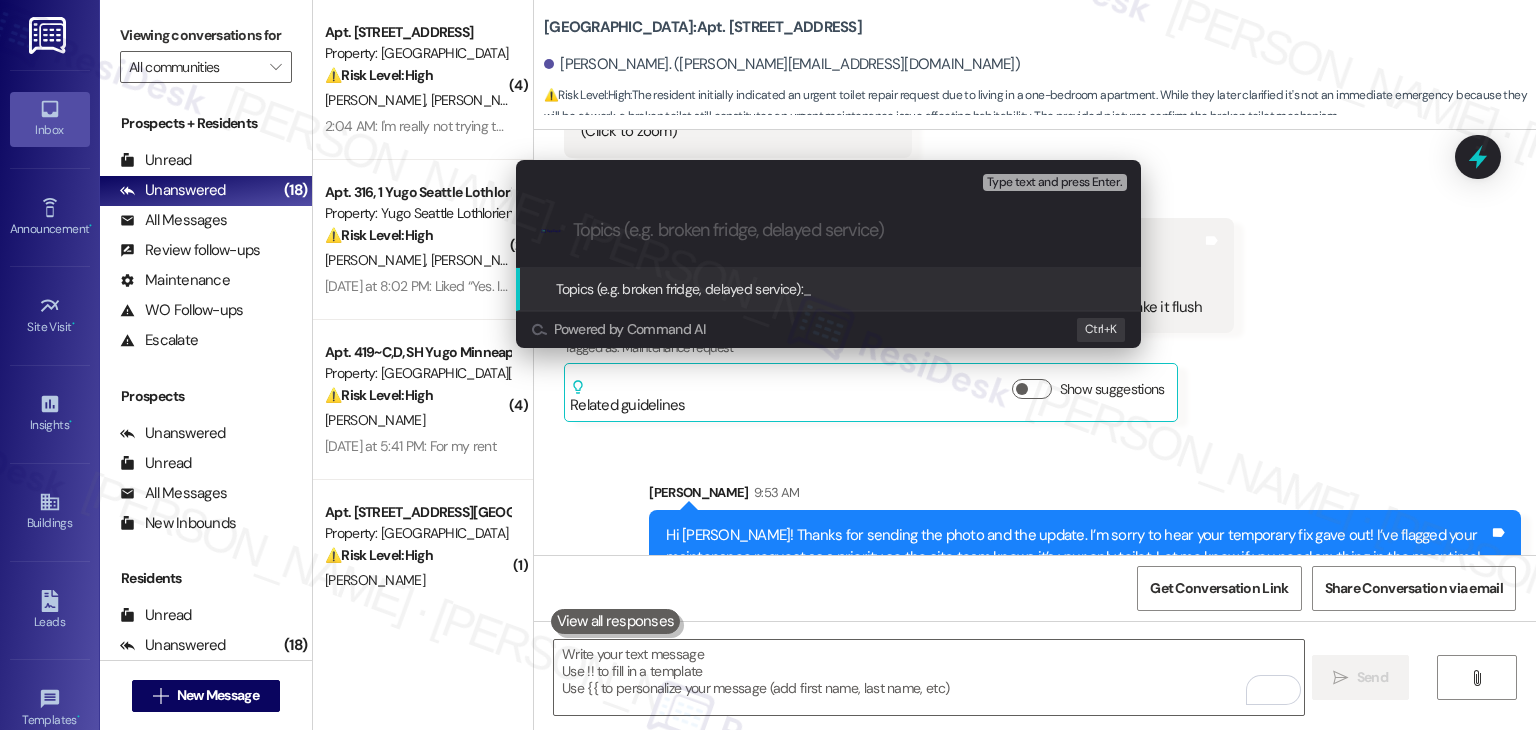 paste on "WO #15544643 – Broken Toilet Lever & Flapper Chain Issue" 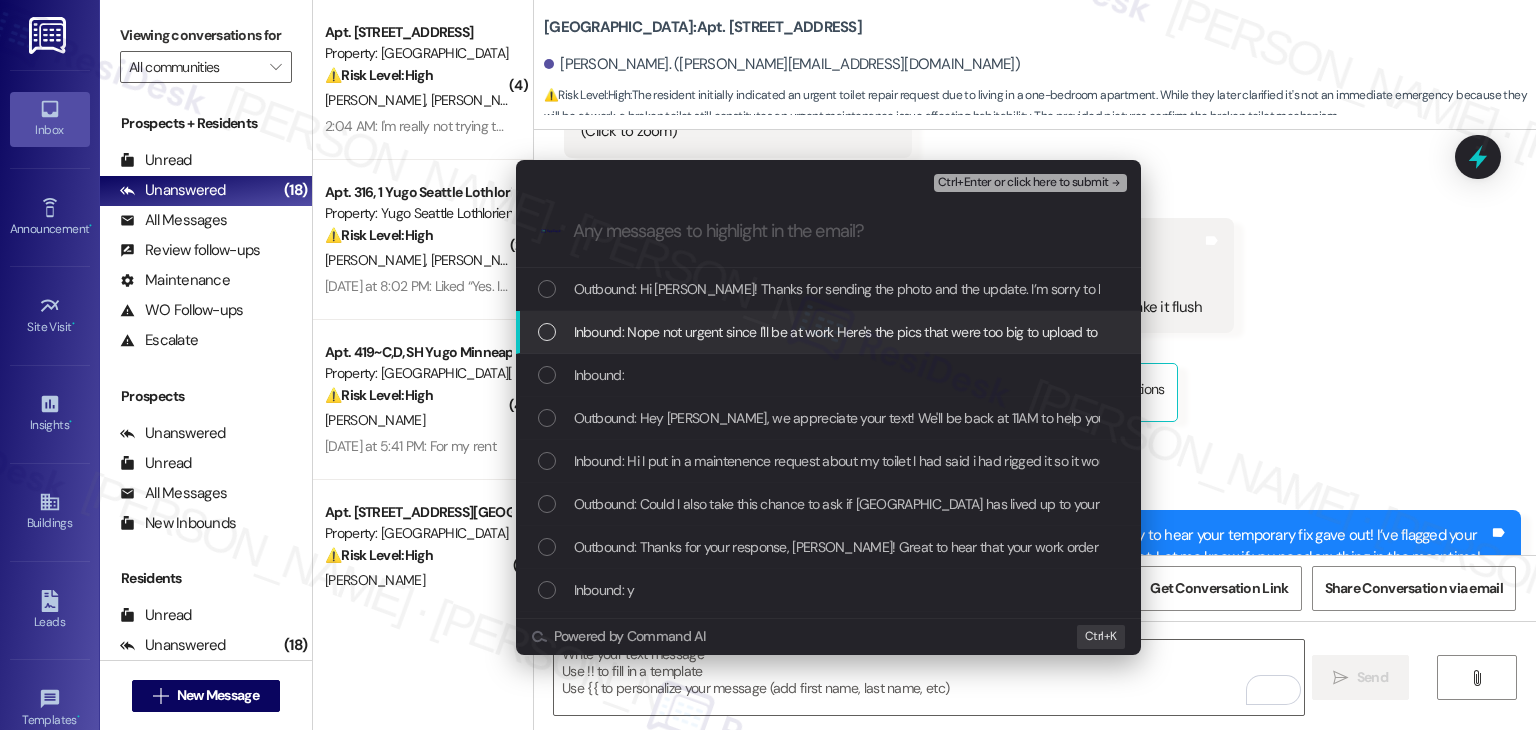 click at bounding box center (547, 332) 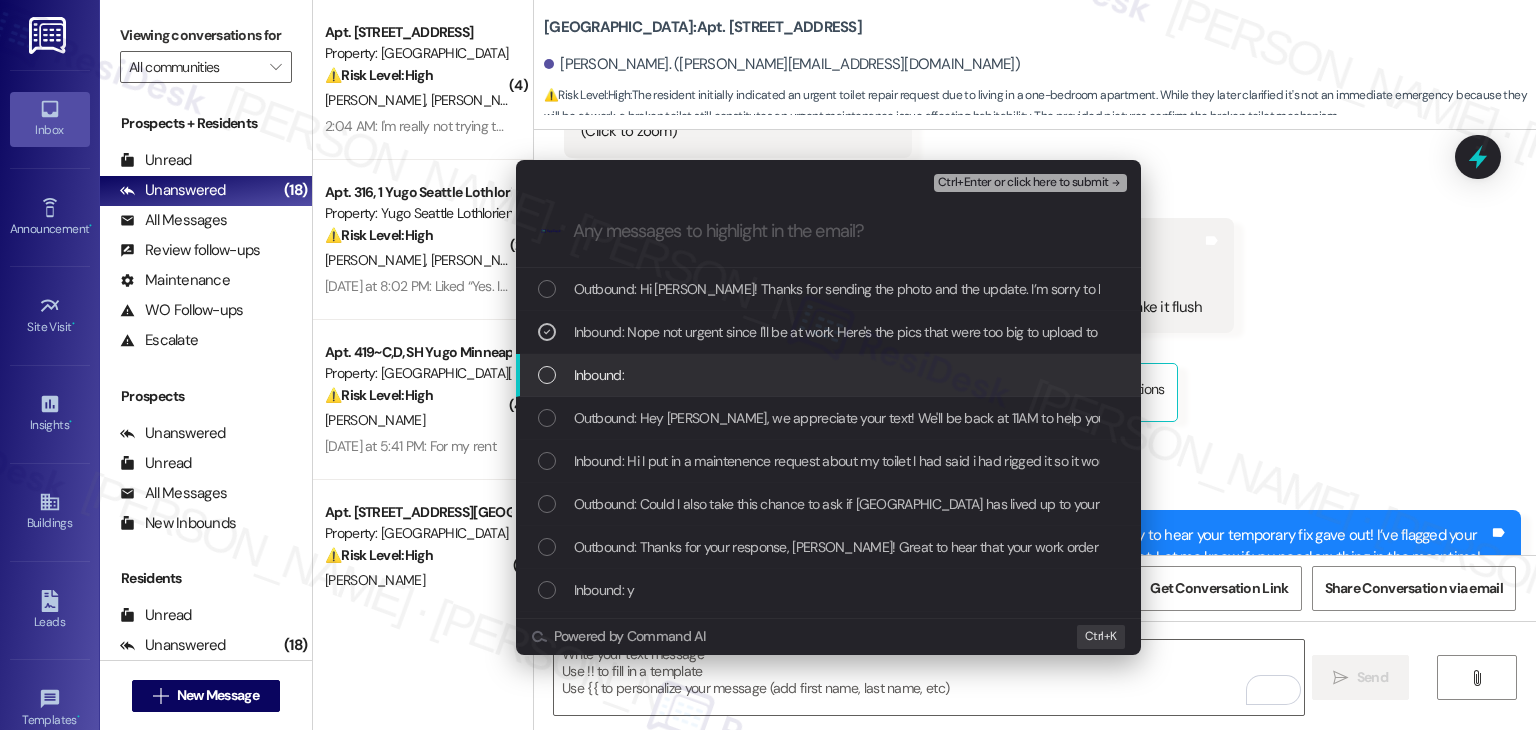 click at bounding box center (547, 375) 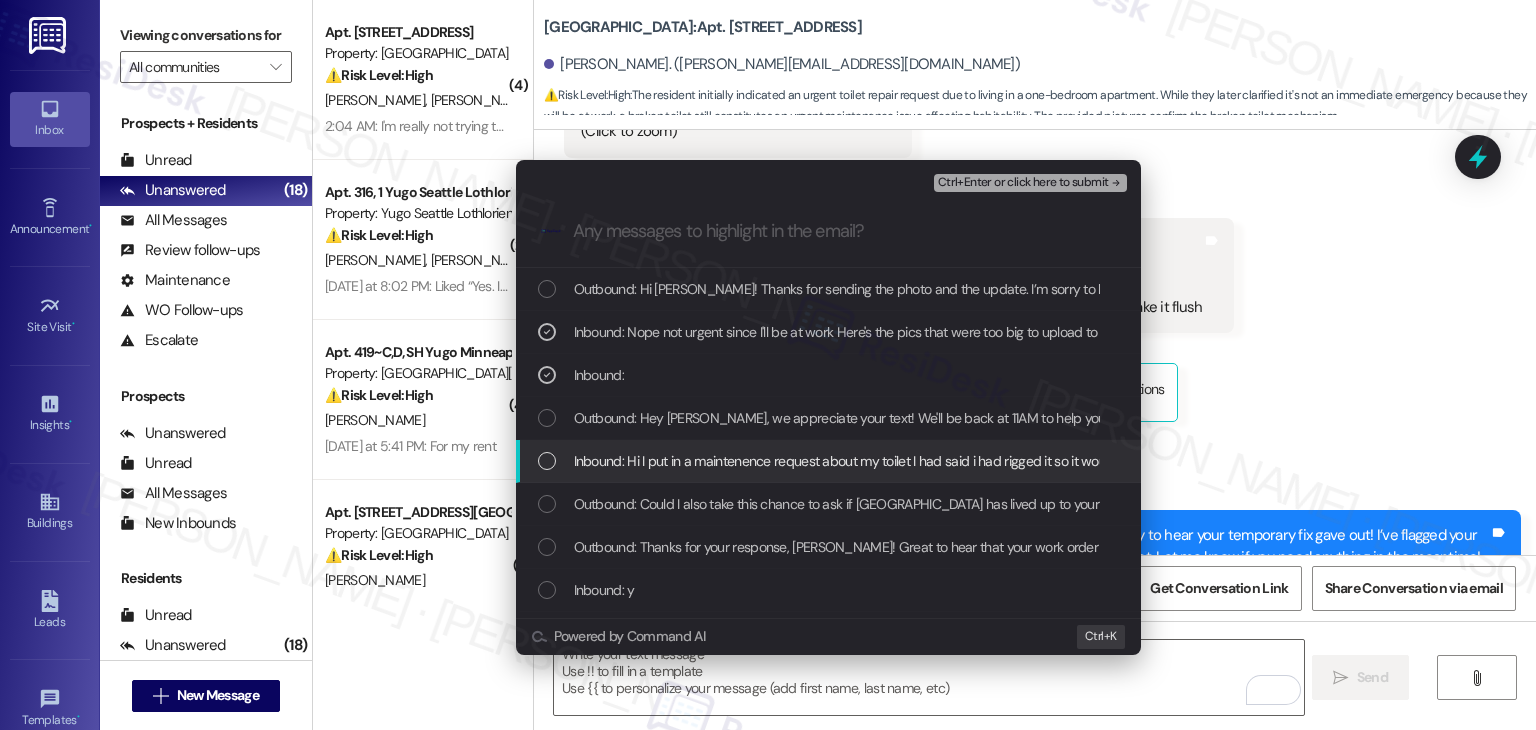 click at bounding box center (547, 461) 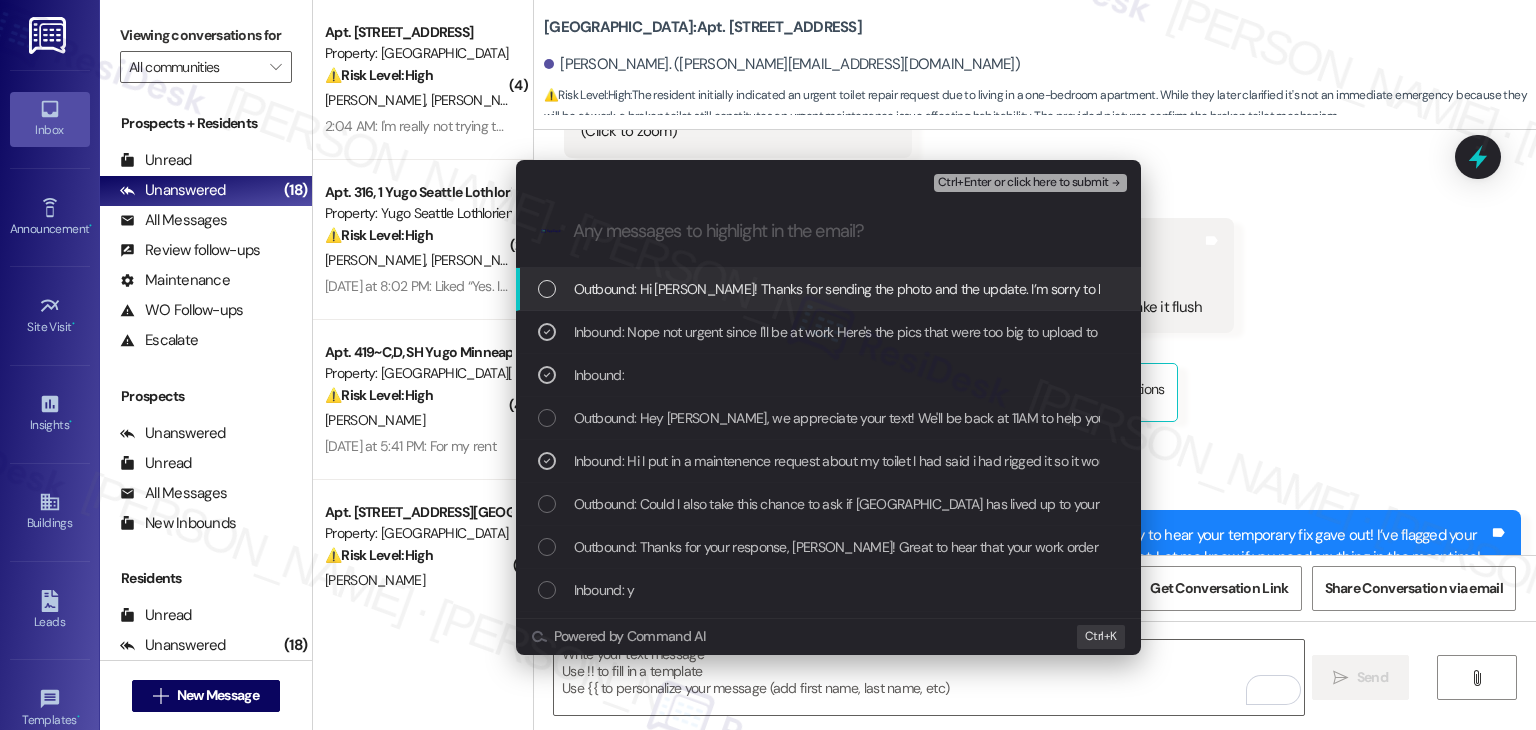 click on "Ctrl+Enter or click here to submit" at bounding box center (1023, 183) 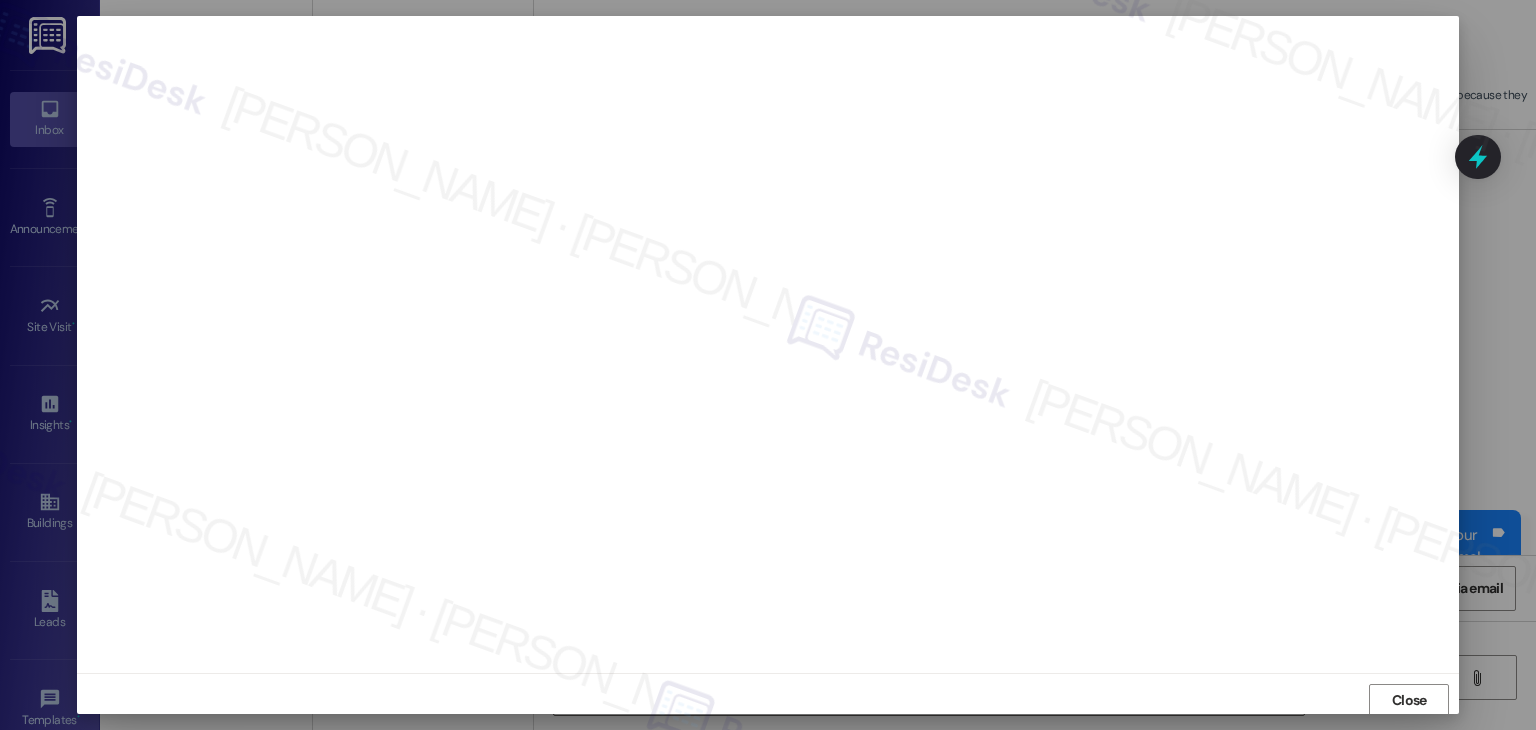 scroll, scrollTop: 1, scrollLeft: 0, axis: vertical 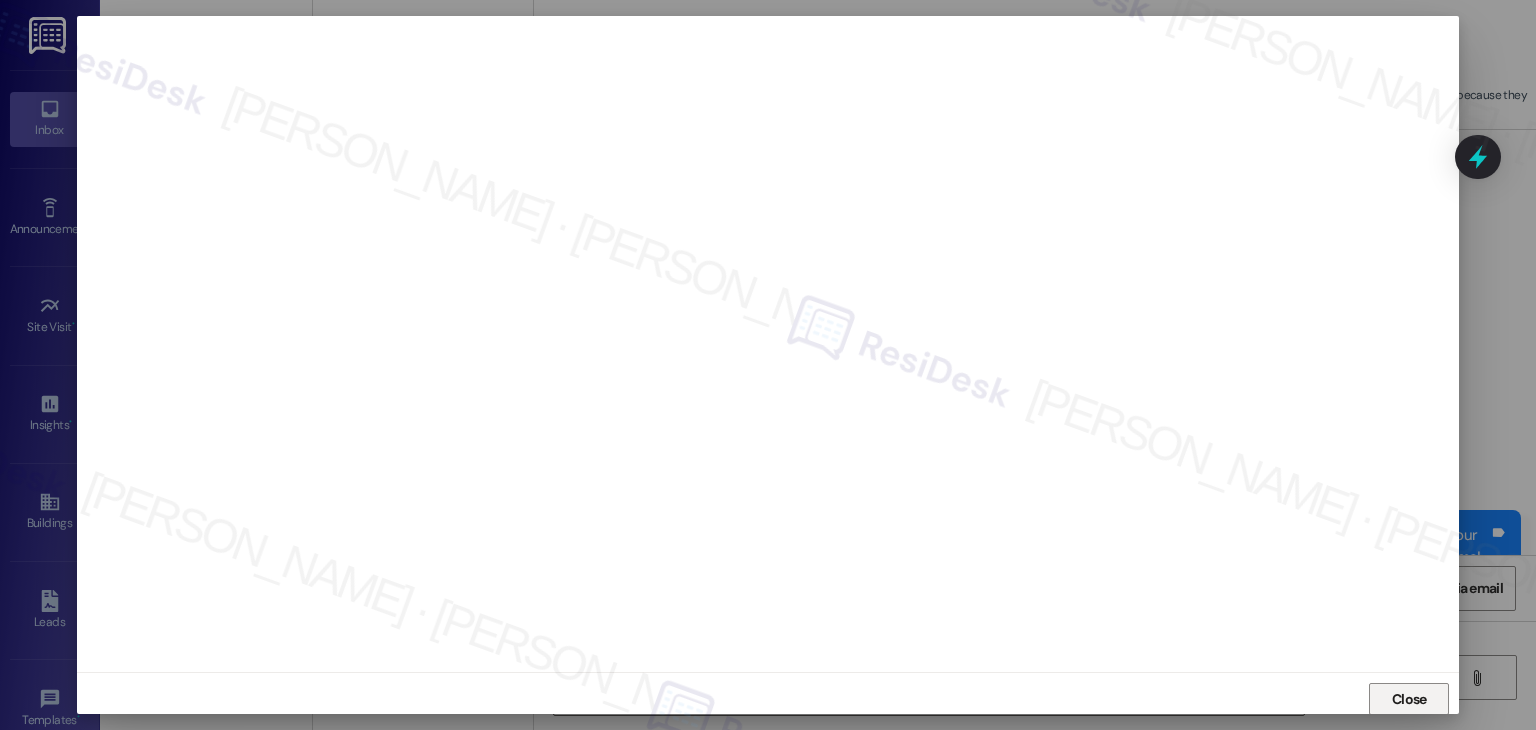 click on "Close" at bounding box center (1409, 699) 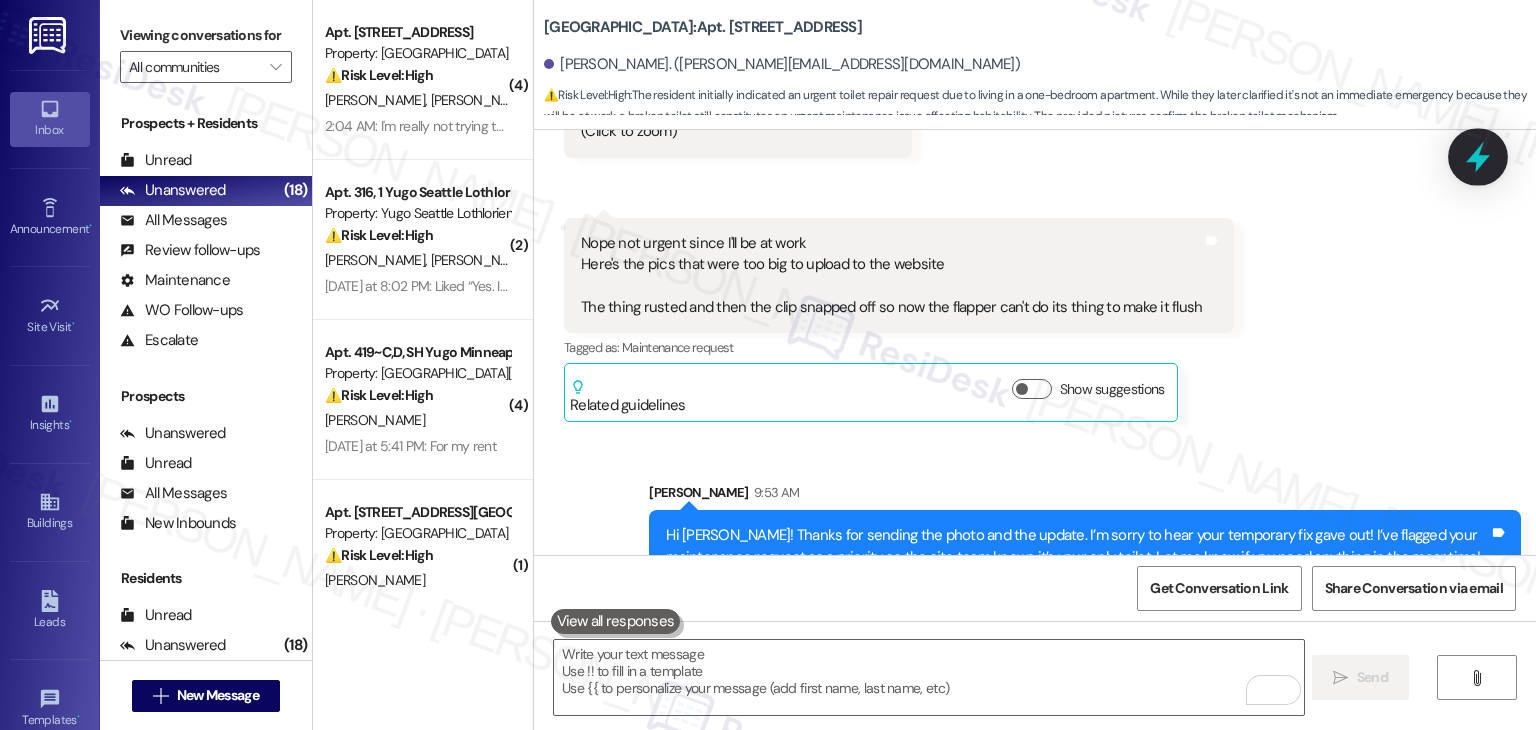 click 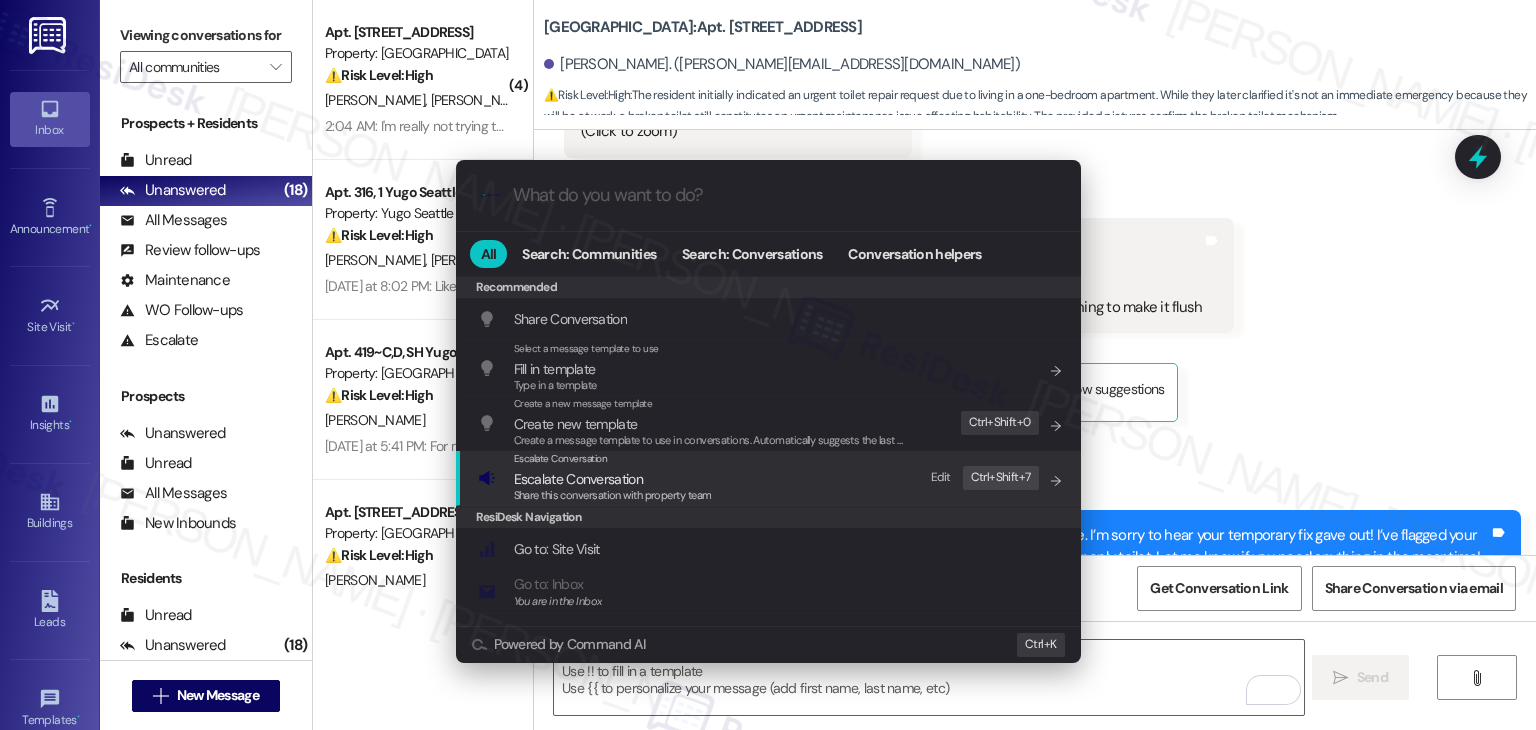 click on "Share this conversation with property team" at bounding box center [613, 496] 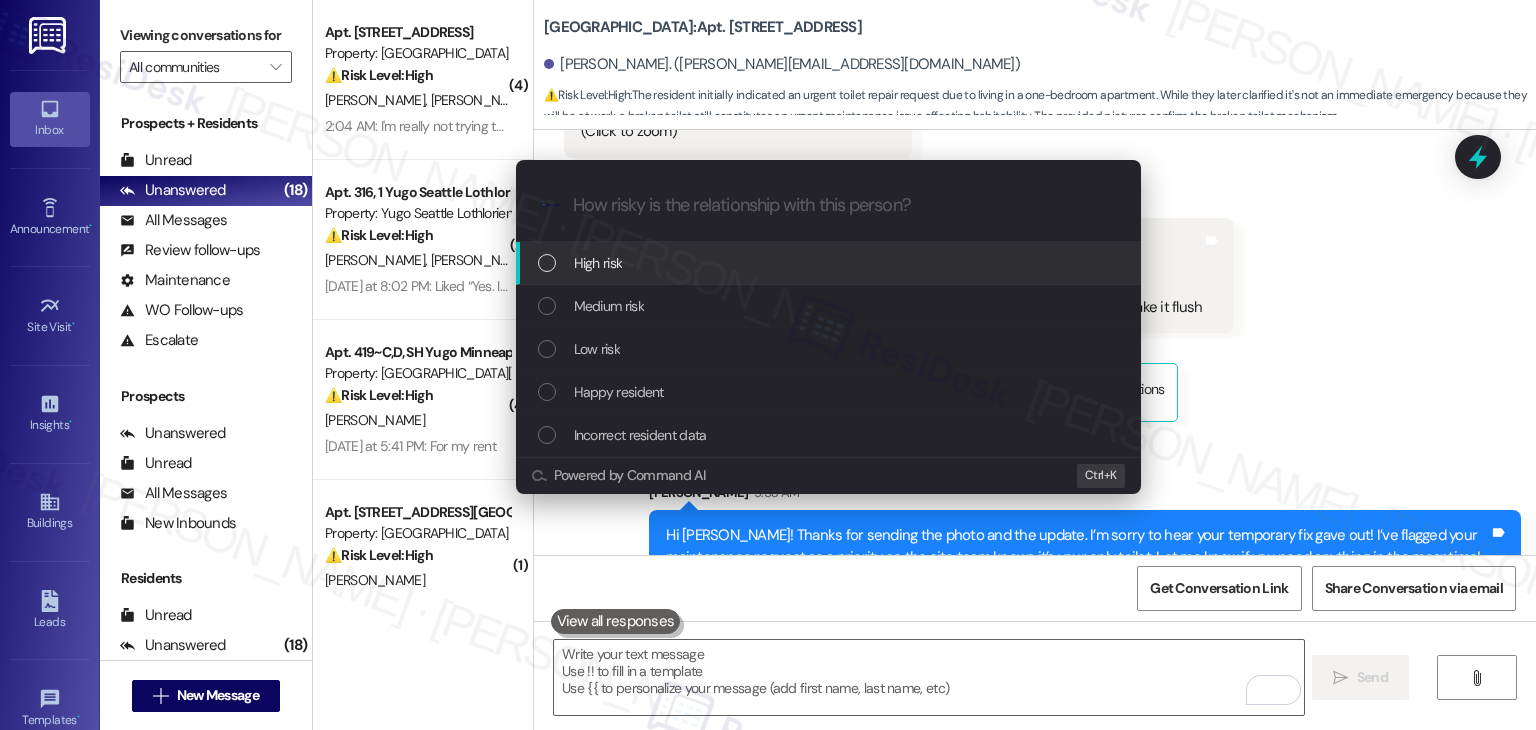click at bounding box center [547, 263] 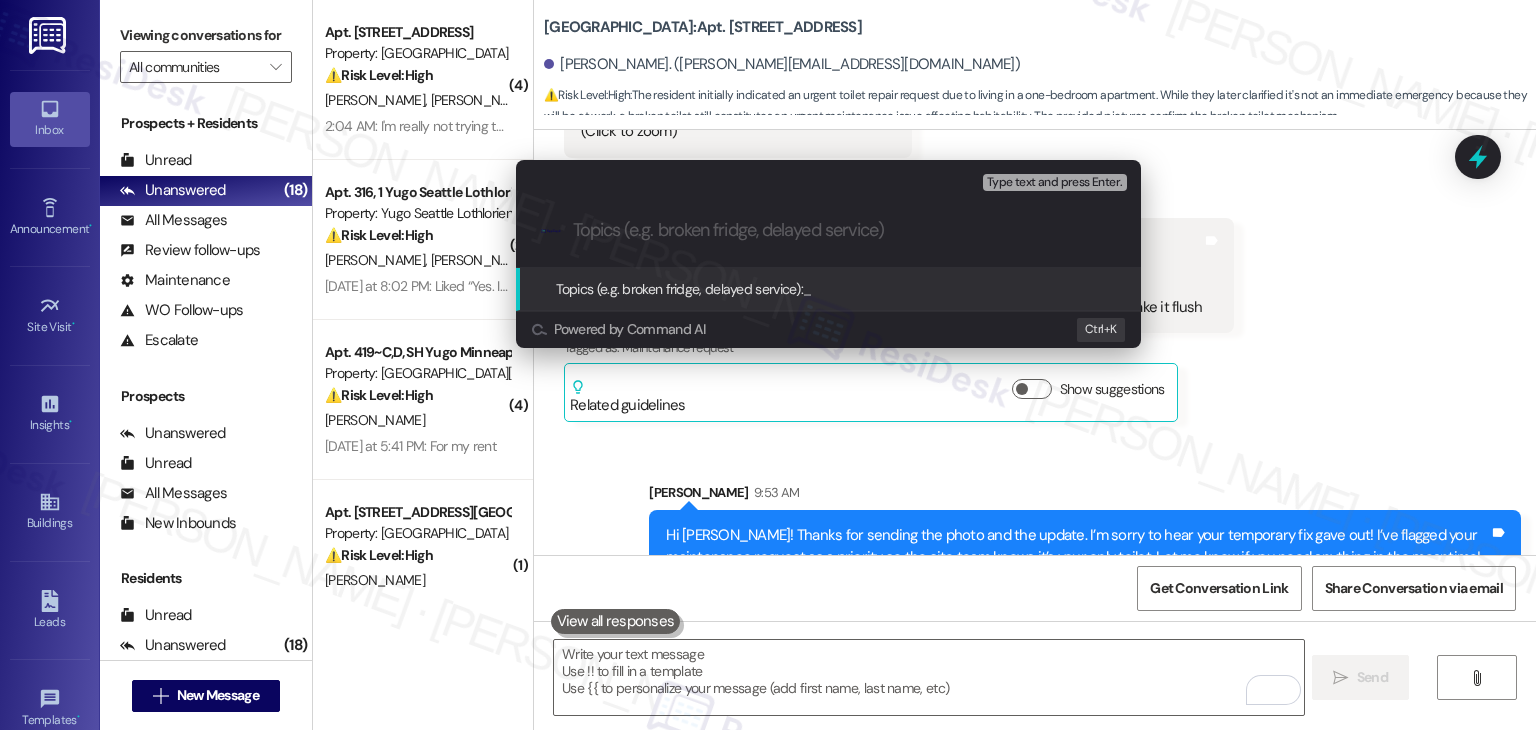 paste on "WO #15544643 – Broken Toilet Lever & Flapper Chain Issue" 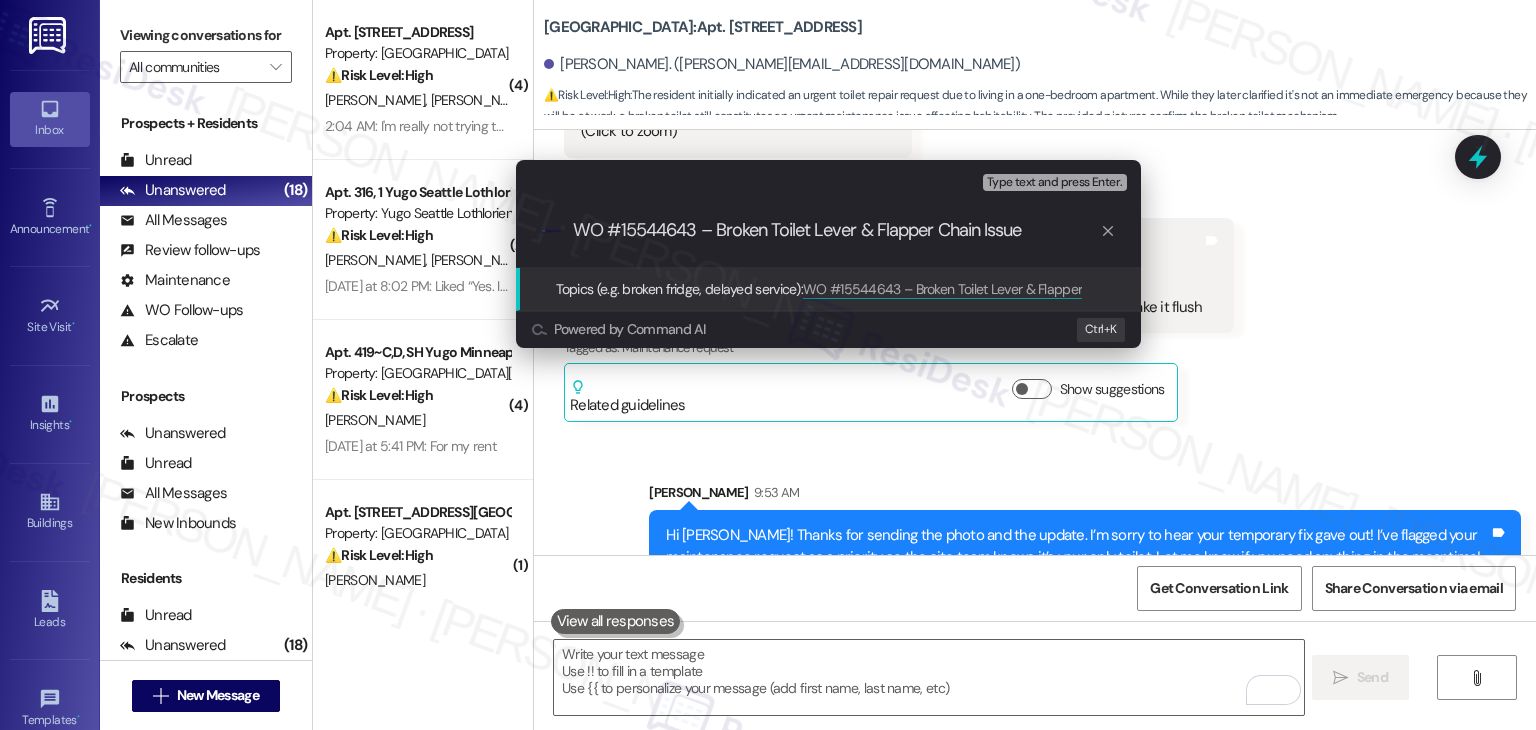 type 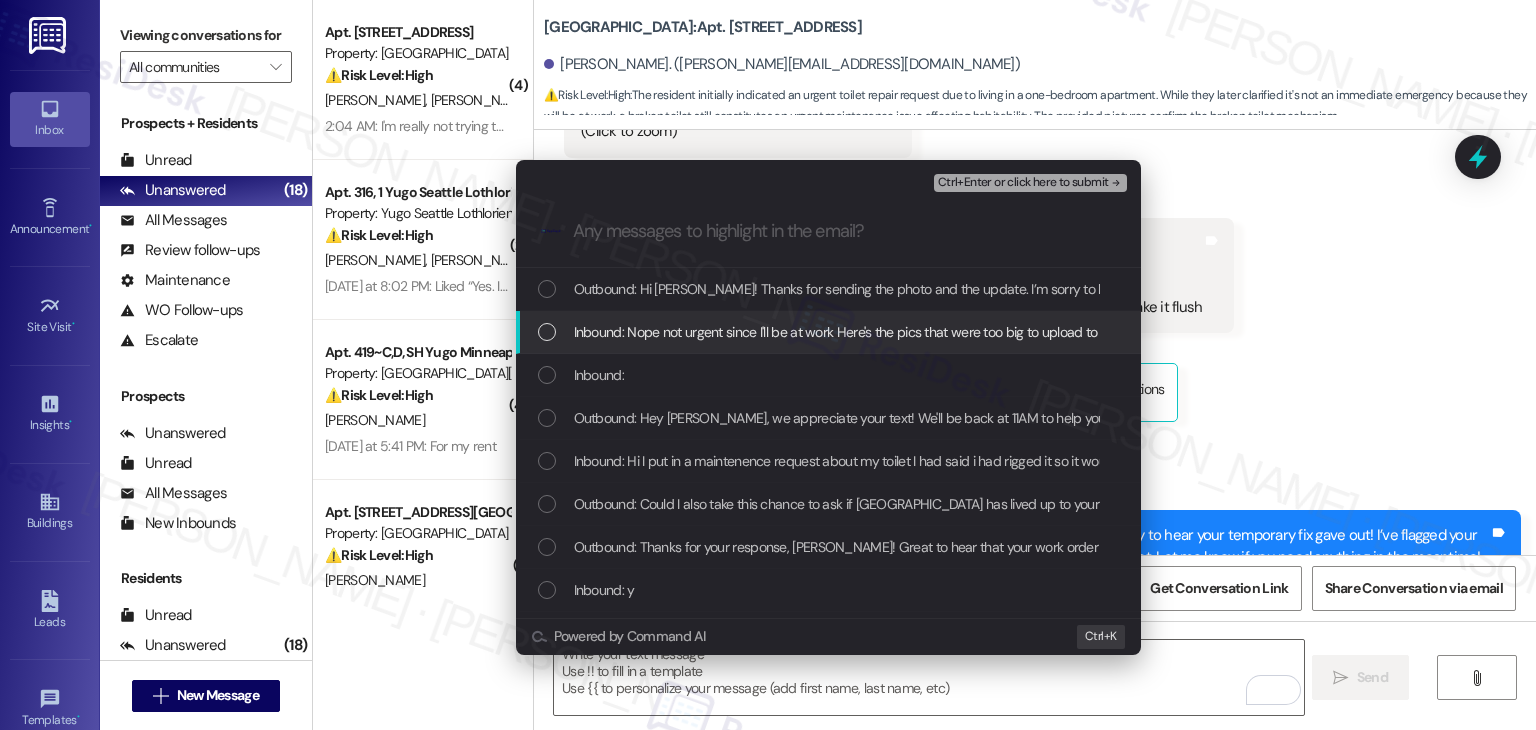 click at bounding box center [547, 332] 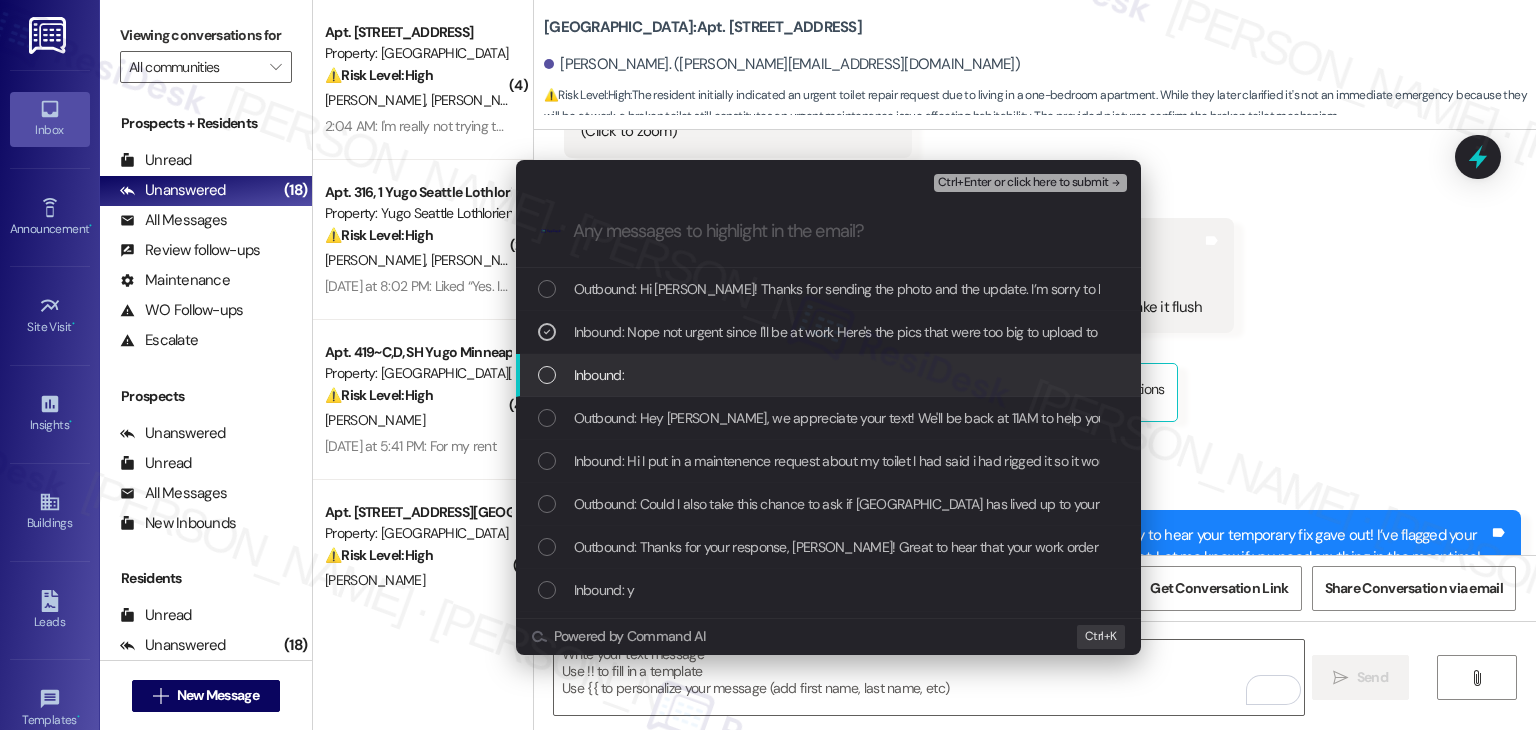 click at bounding box center [547, 375] 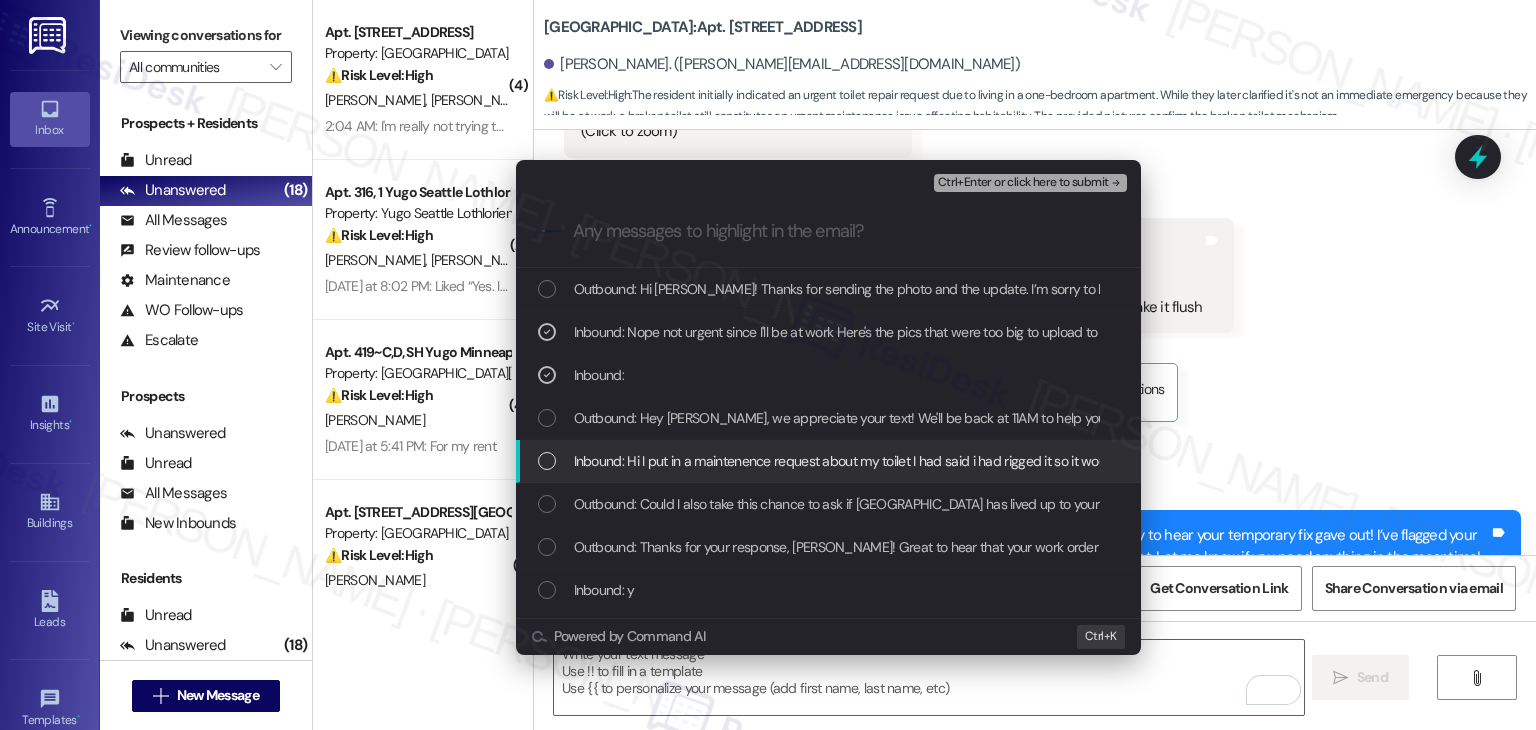 click on "Inbound: Hi I put in a maintenence request about my toilet
I had said i had rigged it so it would work a little longer but that fix also broke
So now it's kinda like an emergency request because I live in a one bedroom" at bounding box center [828, 461] 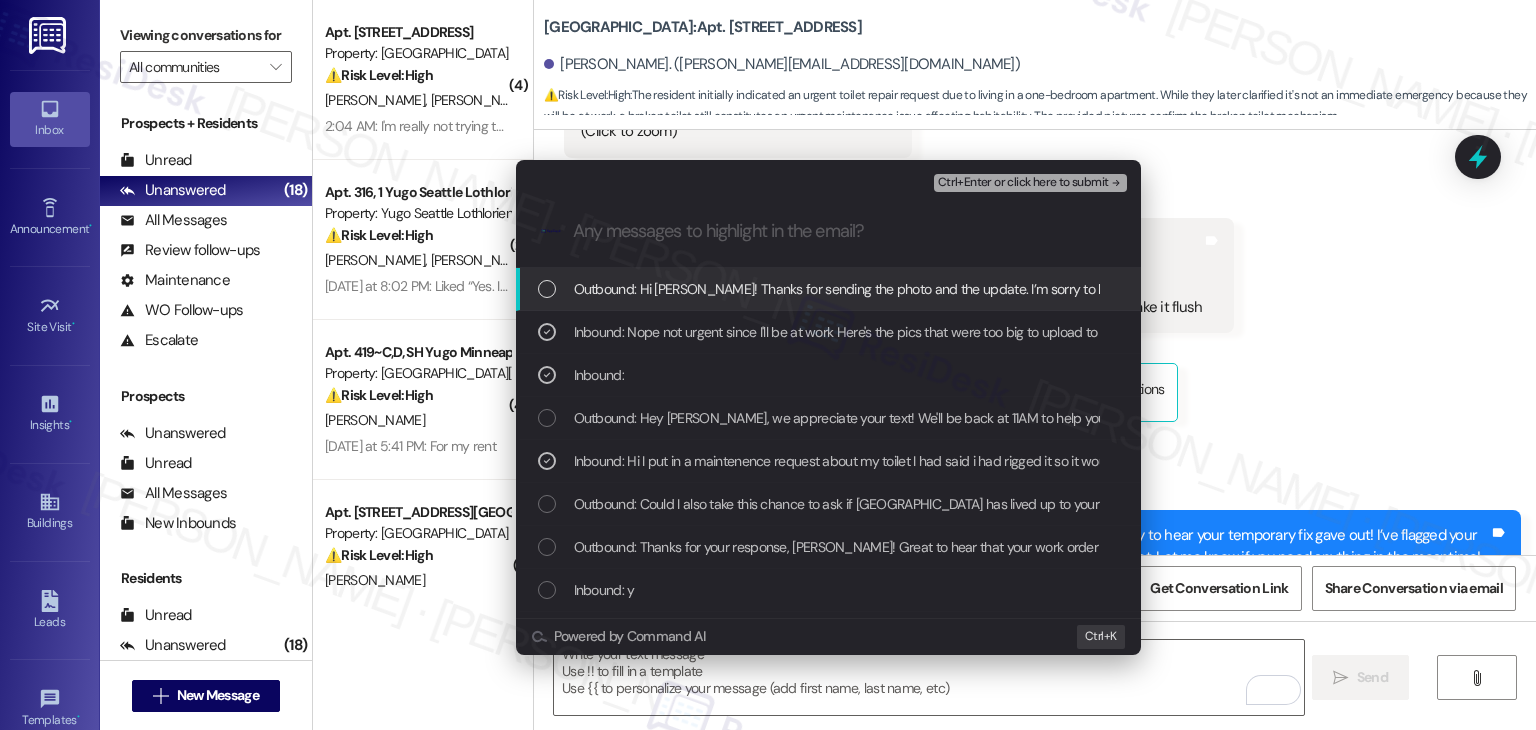 click on "Ctrl+Enter or click here to submit" at bounding box center [1023, 183] 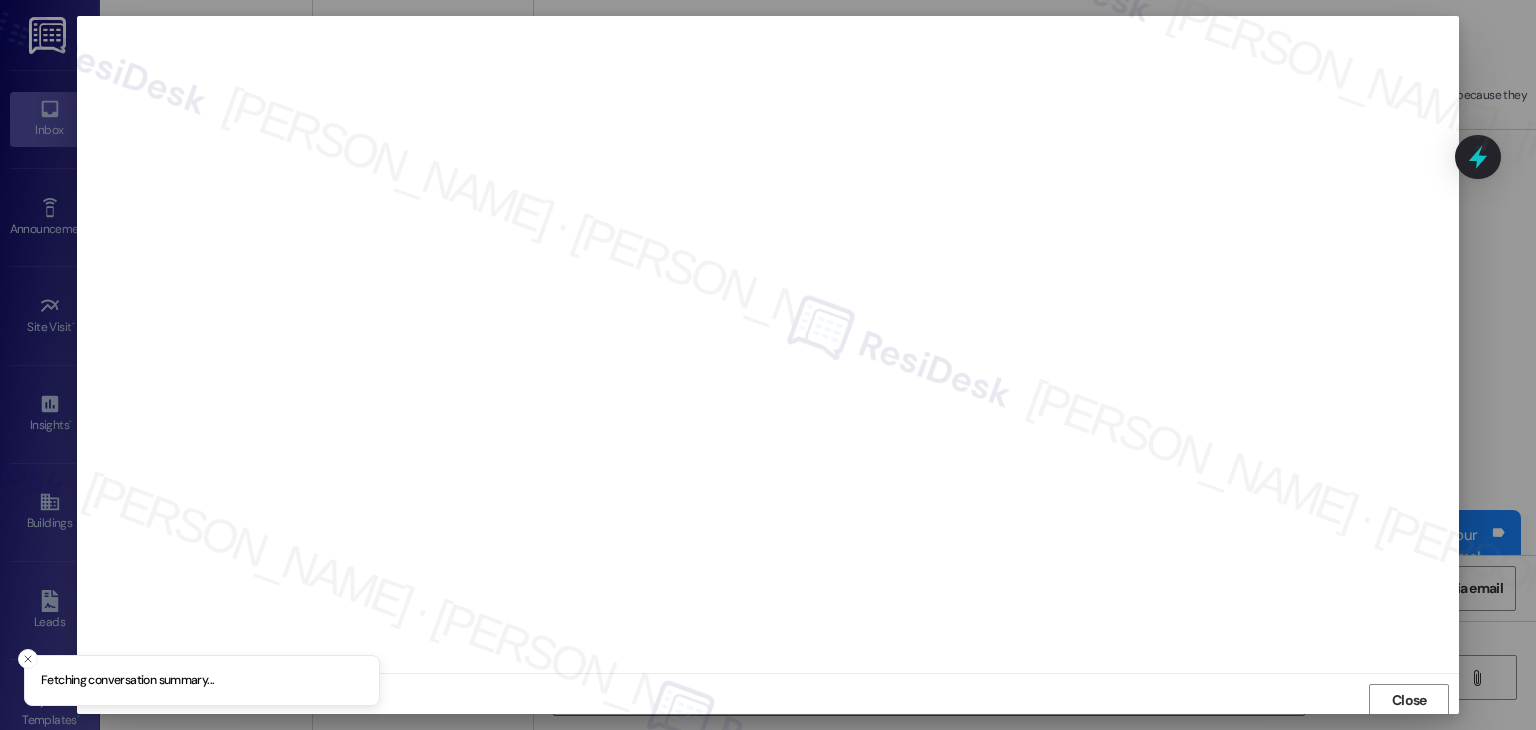 scroll, scrollTop: 1, scrollLeft: 0, axis: vertical 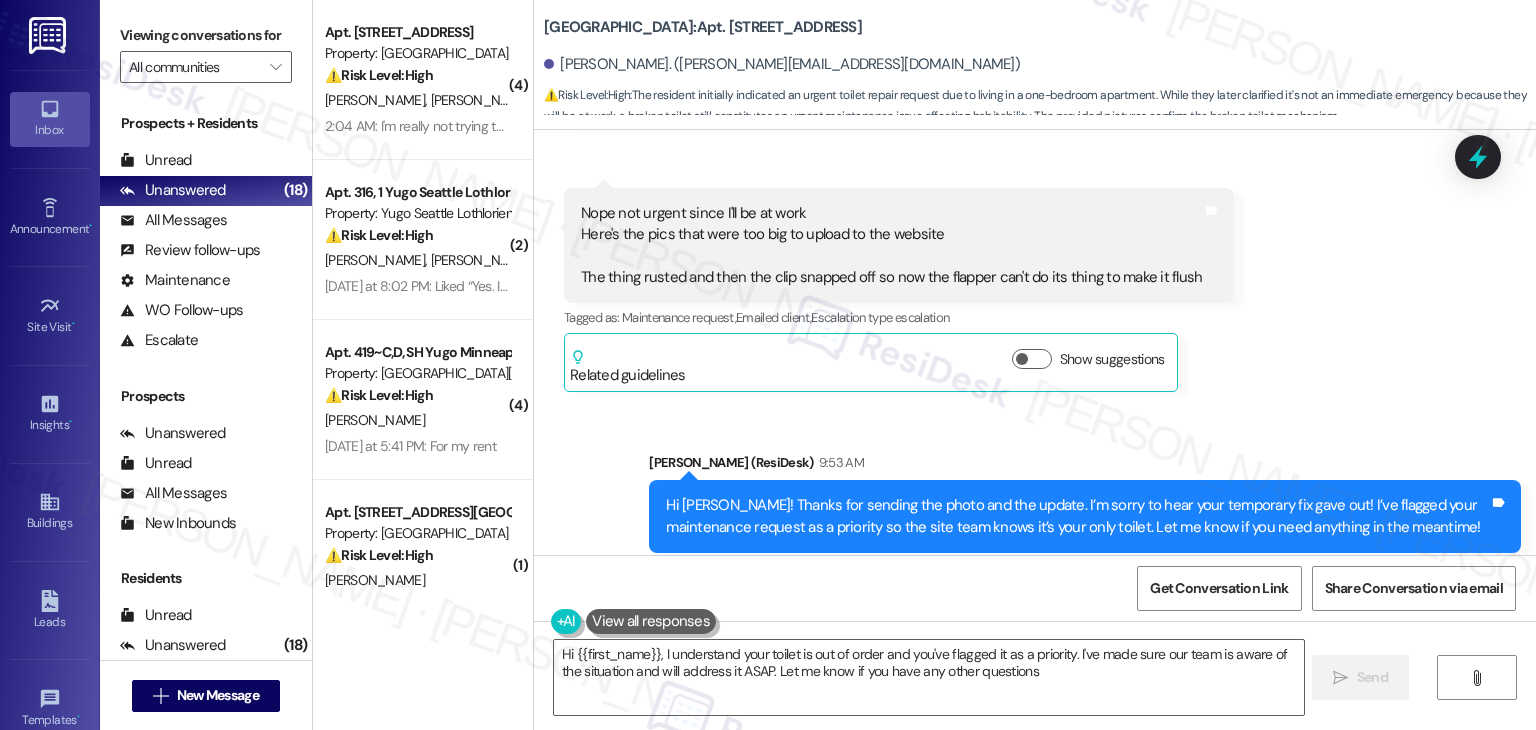 type on "Hi {{first_name}}, I understand your toilet is out of order and you've flagged it as a priority. I've made sure our team is aware of the situation and will address it ASAP. Let me know if you have any other questions!" 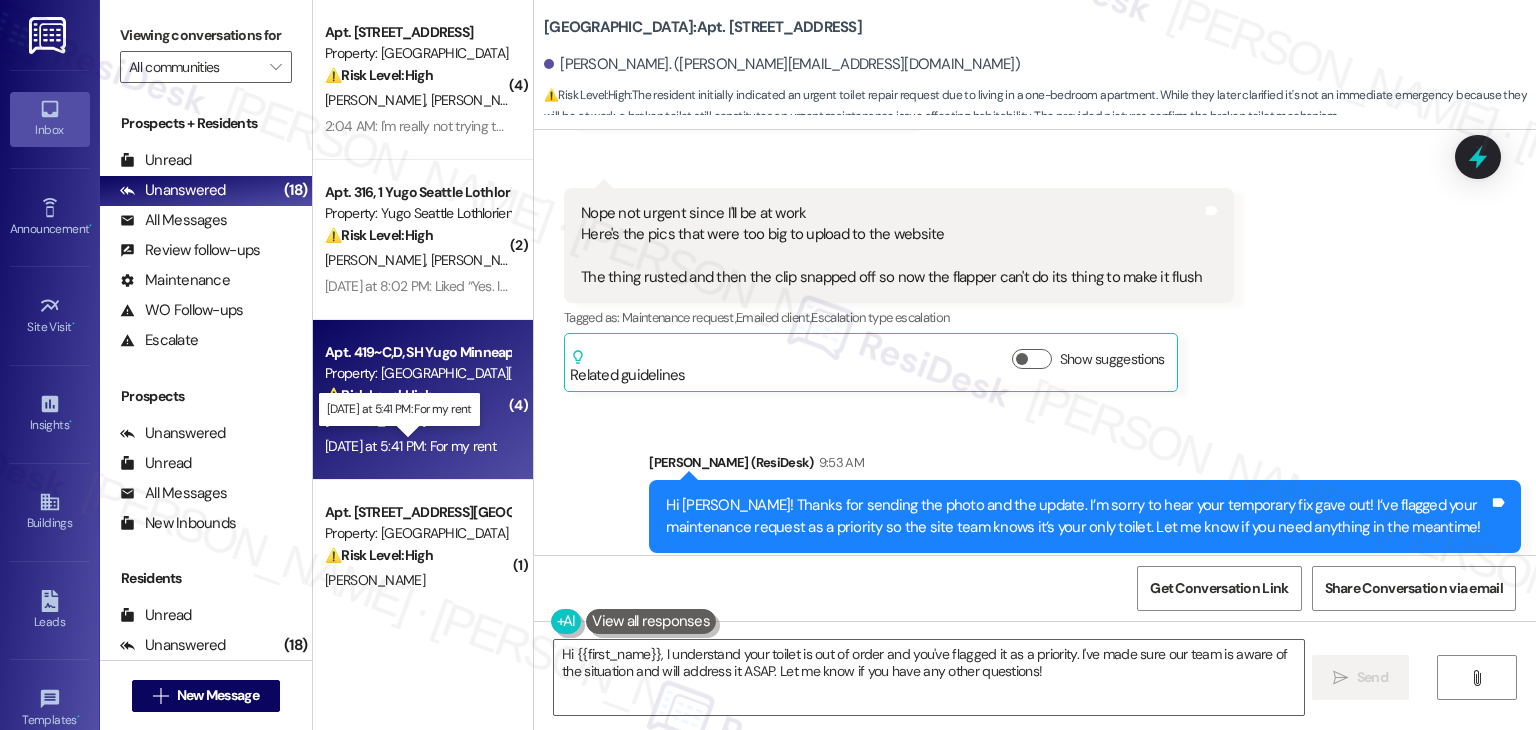 click on "[DATE] at 5:41 PM: For my rent [DATE] at 5:41 PM: For my rent" at bounding box center [410, 446] 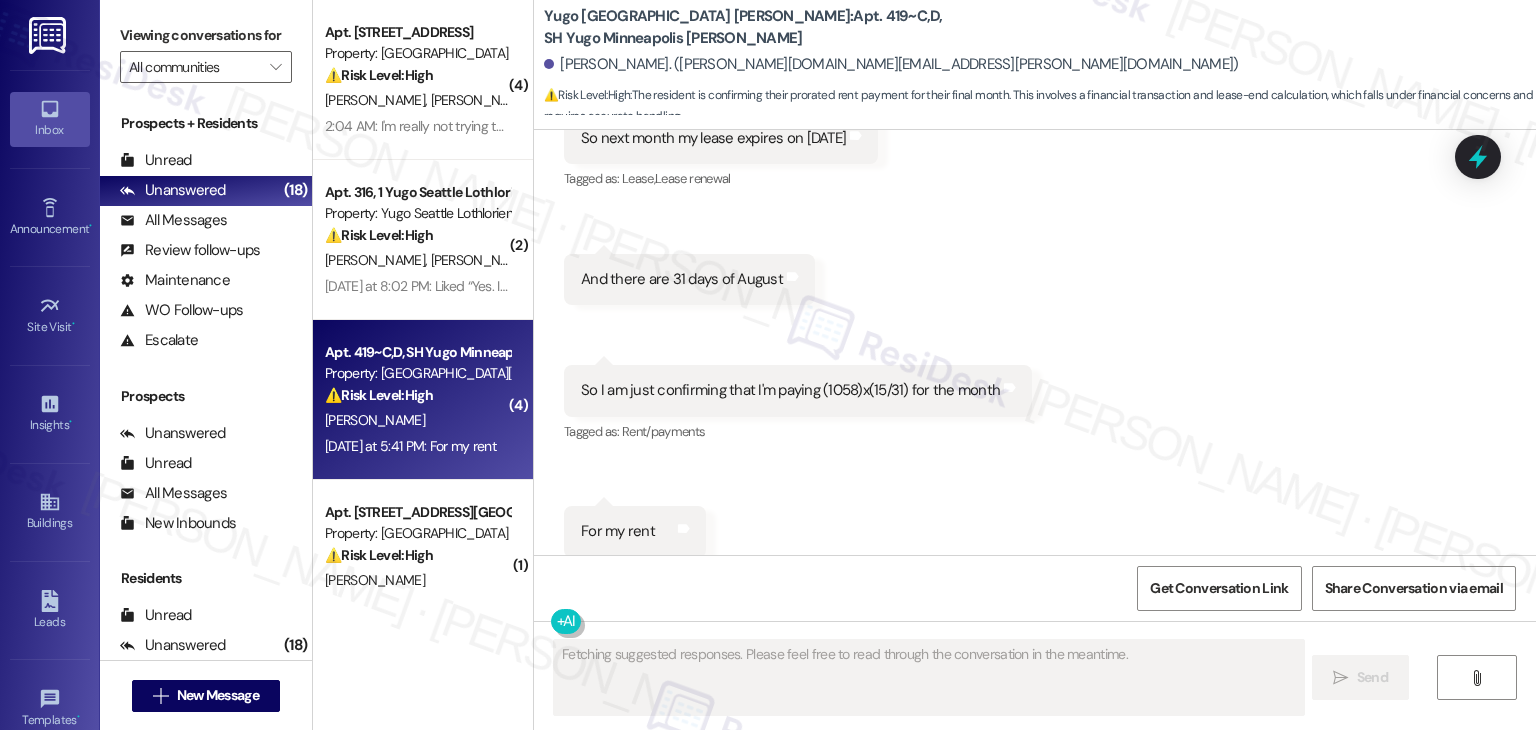 scroll, scrollTop: 1411, scrollLeft: 0, axis: vertical 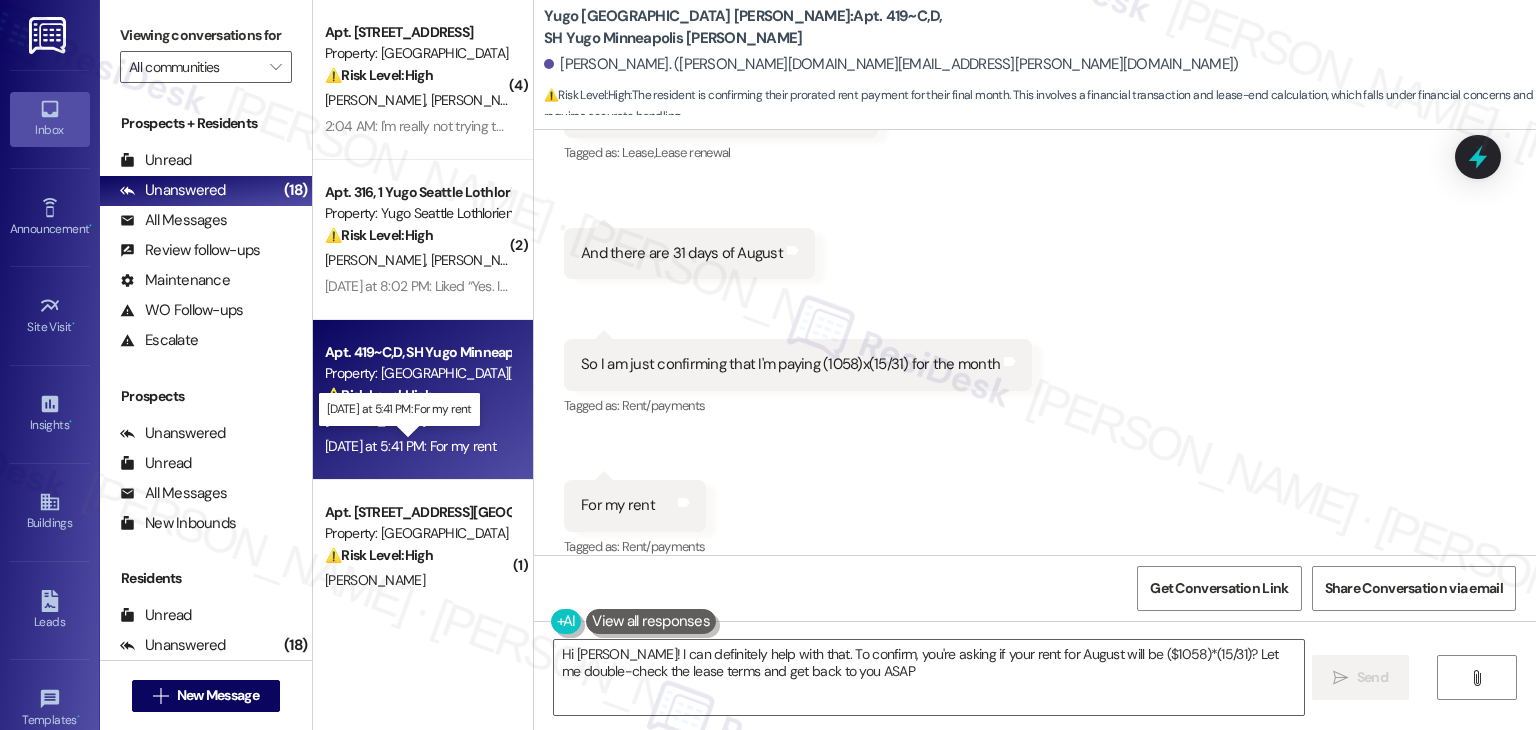 type on "Hi [PERSON_NAME]! I can definitely help with that. To confirm, you're asking if your rent for August will be ($1058)*(15/31)? Let me double-check the lease terms and get back to you ASAP!" 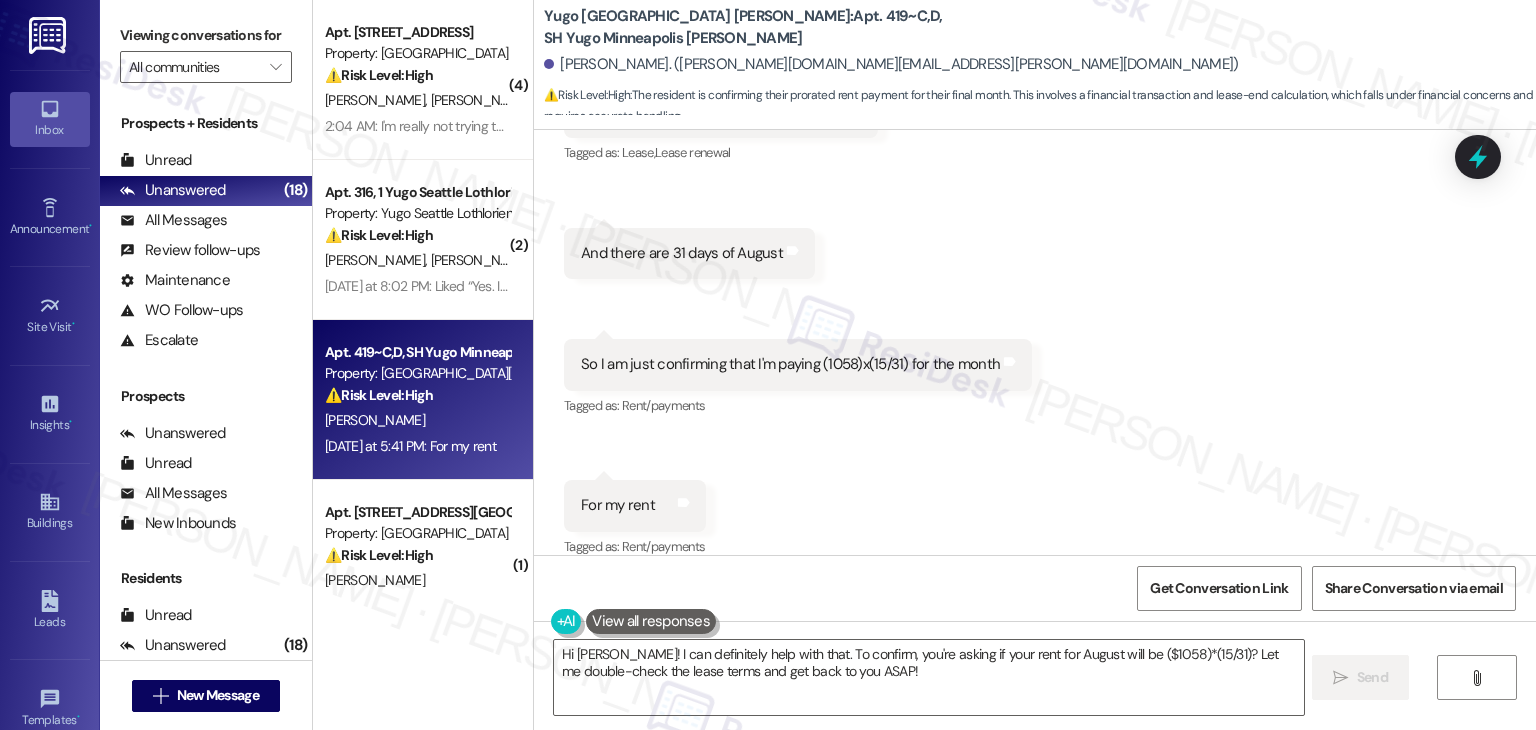 click on "Received via SMS [PERSON_NAME] [DATE] at 5:40 PM So next month my lease expires on [DATE] Tags and notes Tagged as:   Lease ,  Click to highlight conversations about Lease Lease renewal Click to highlight conversations about Lease renewal Received via SMS 5:40 PM [PERSON_NAME] [DATE] at 5:40 PM And there are 31 days of August Tags and notes Received via SMS 5:41 PM [PERSON_NAME]   Neutral [DATE] at 5:41 PM So I am just confirming that I'm paying (1058)x(15/31) for the month Tags and notes Tagged as:   Rent/payments Click to highlight conversations about Rent/payments Received via SMS 5:41 PM [PERSON_NAME] [DATE] at 5:41 PM For my rent Tags and notes Tagged as:   Rent/payments Click to highlight conversations about Rent/payments" at bounding box center (1035, 295) 